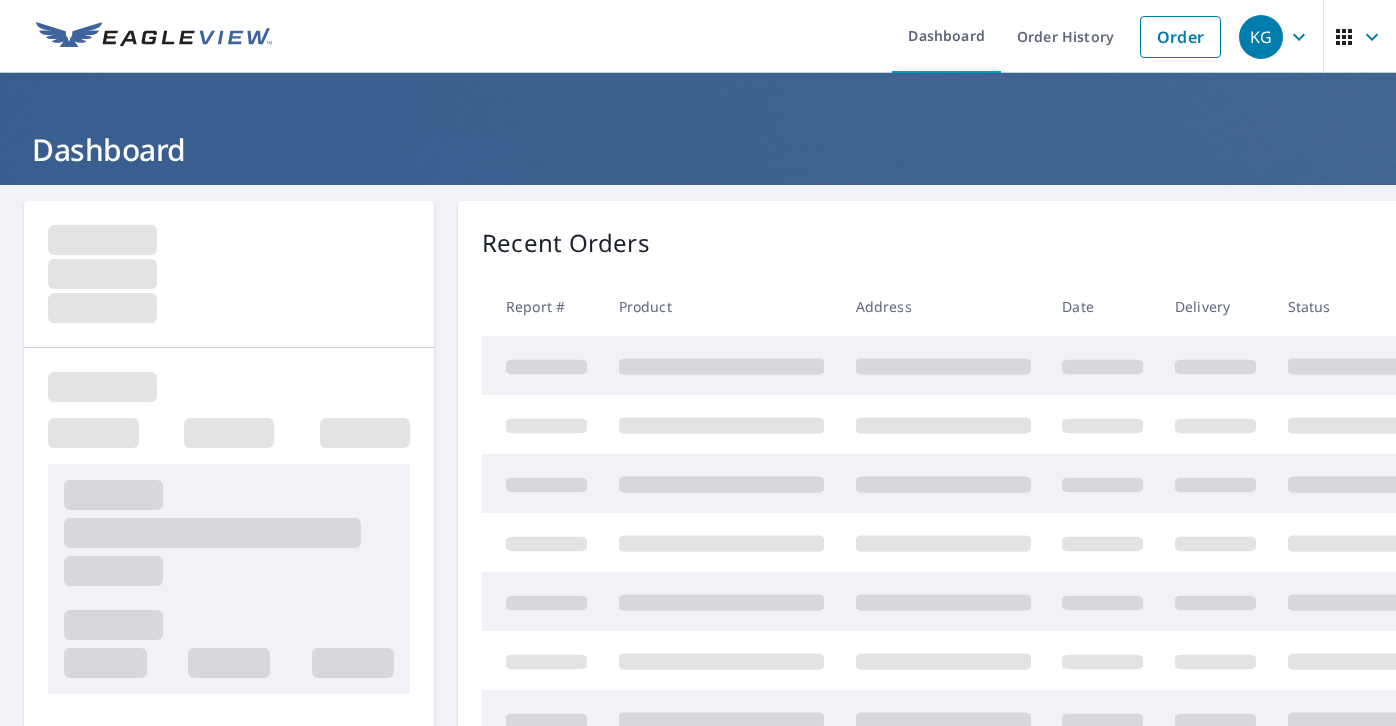 scroll, scrollTop: 0, scrollLeft: 0, axis: both 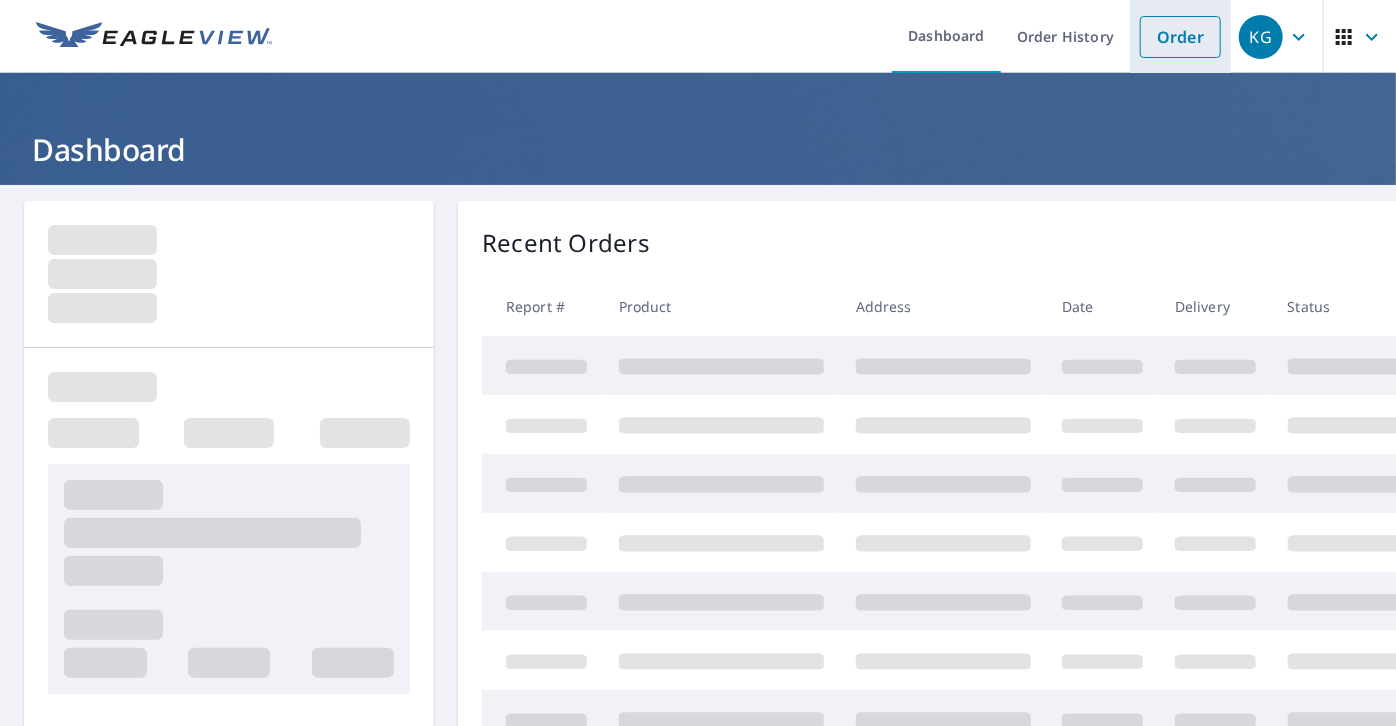 click on "Order" at bounding box center (1180, 37) 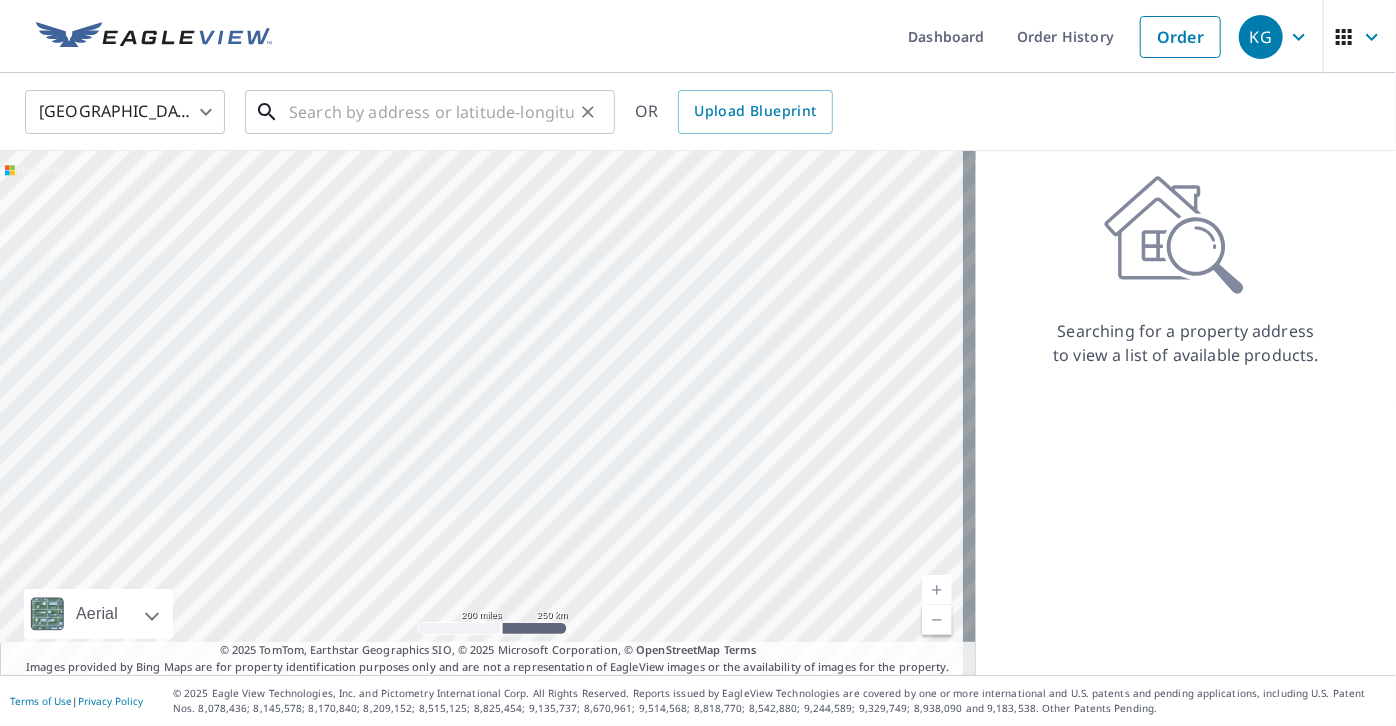 click at bounding box center [431, 112] 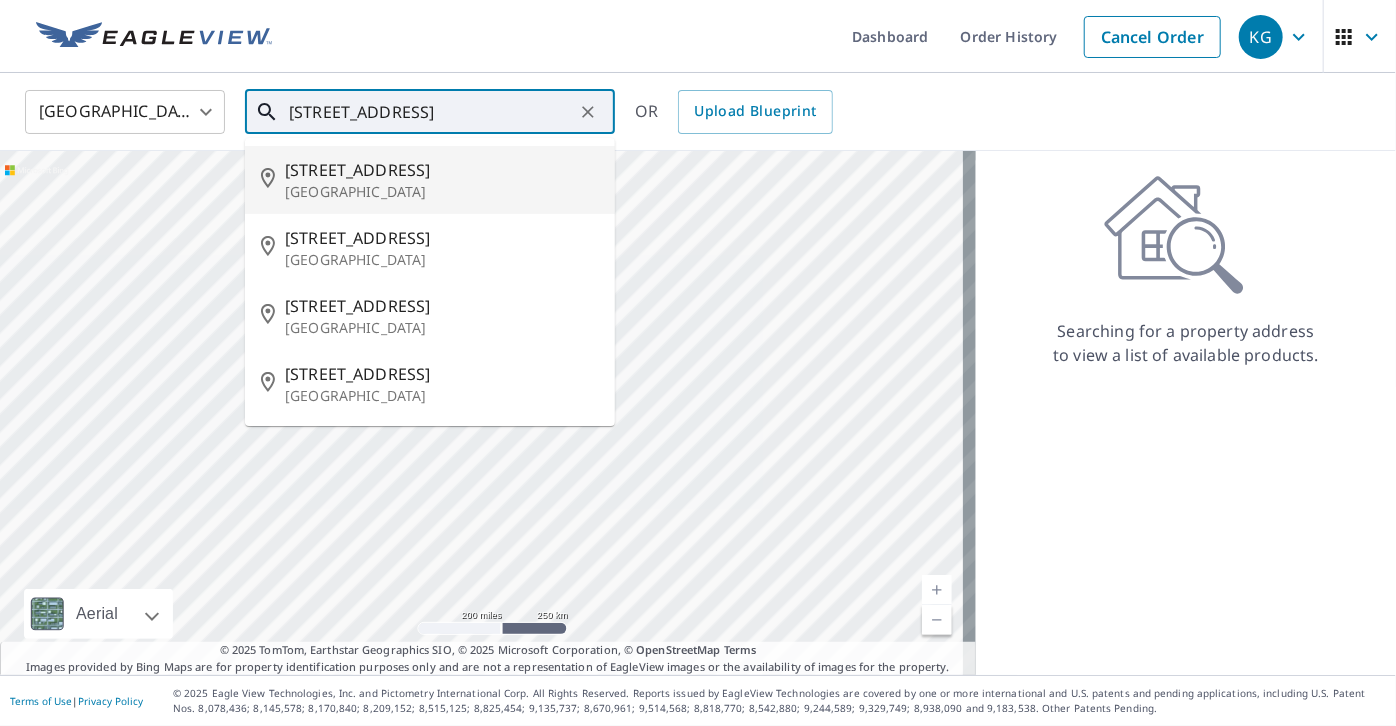 click on "[STREET_ADDRESS]" at bounding box center [431, 112] 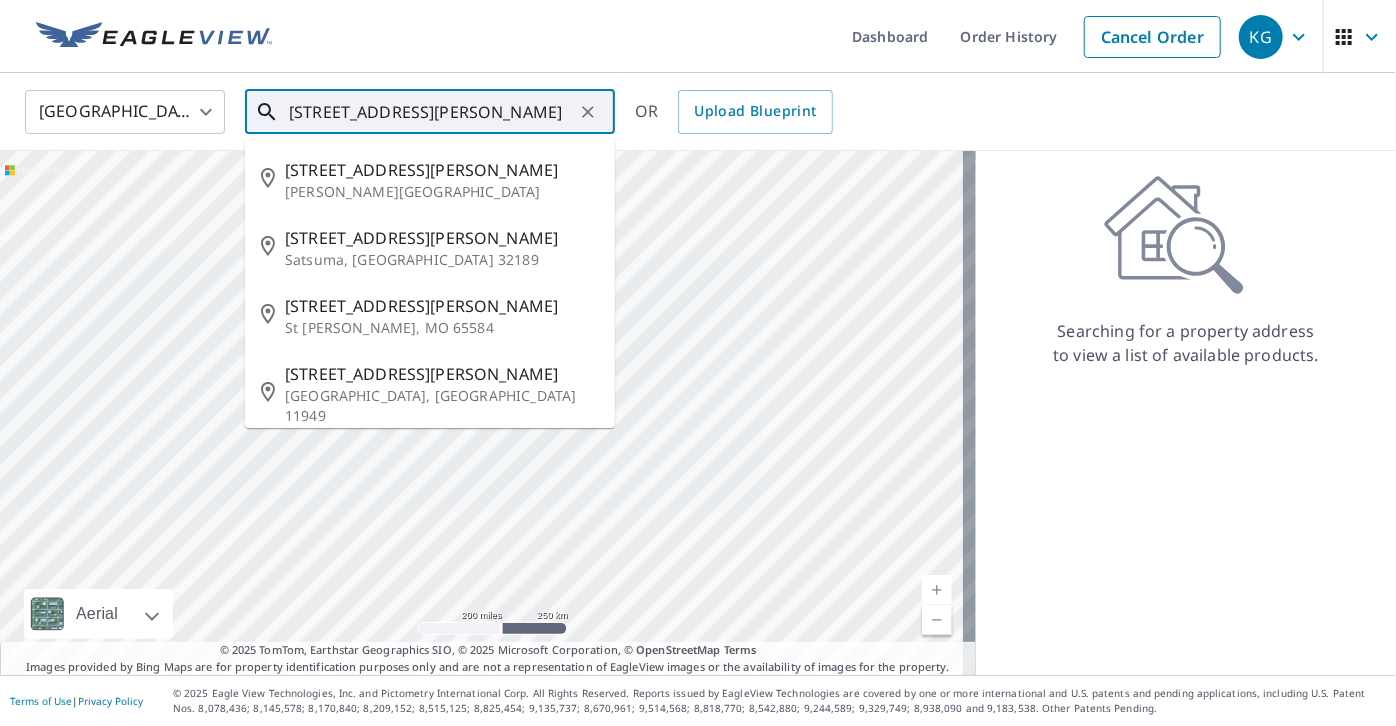 click on "[STREET_ADDRESS][PERSON_NAME]" at bounding box center [431, 112] 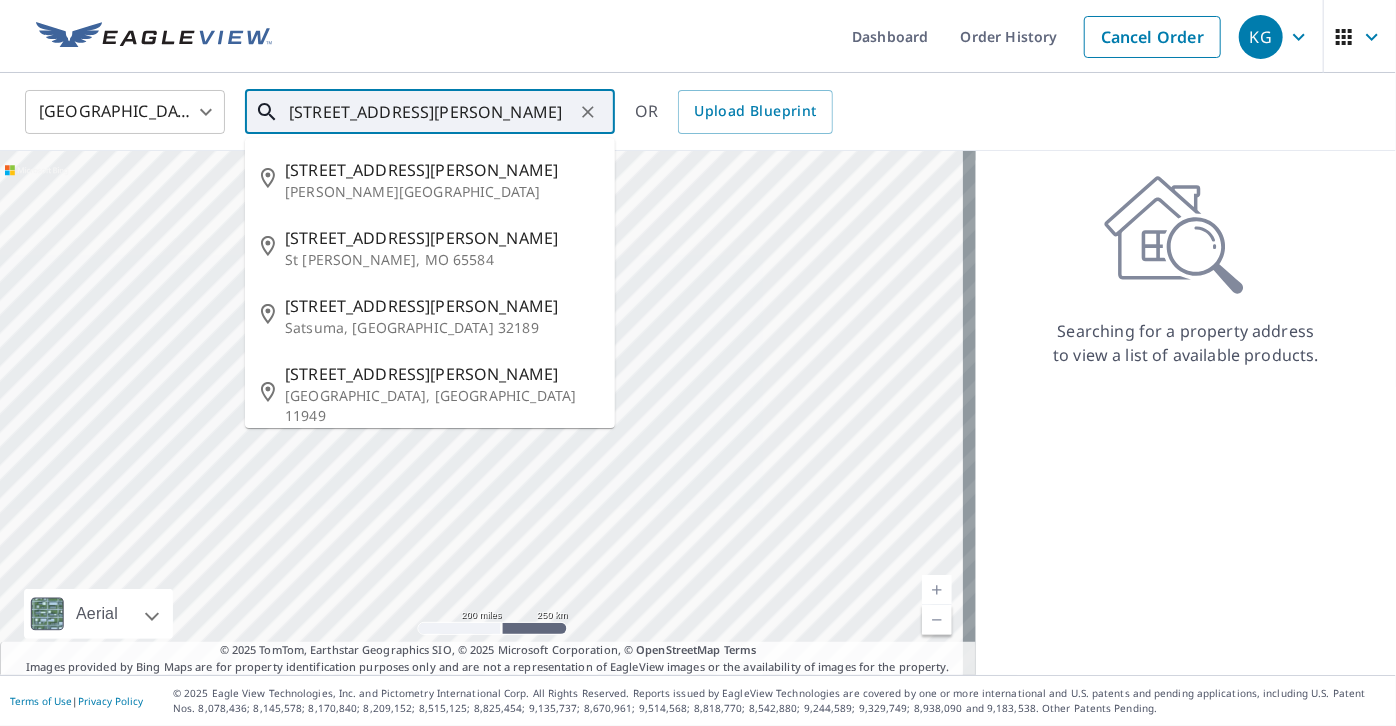 click on "[STREET_ADDRESS][PERSON_NAME]" at bounding box center (431, 112) 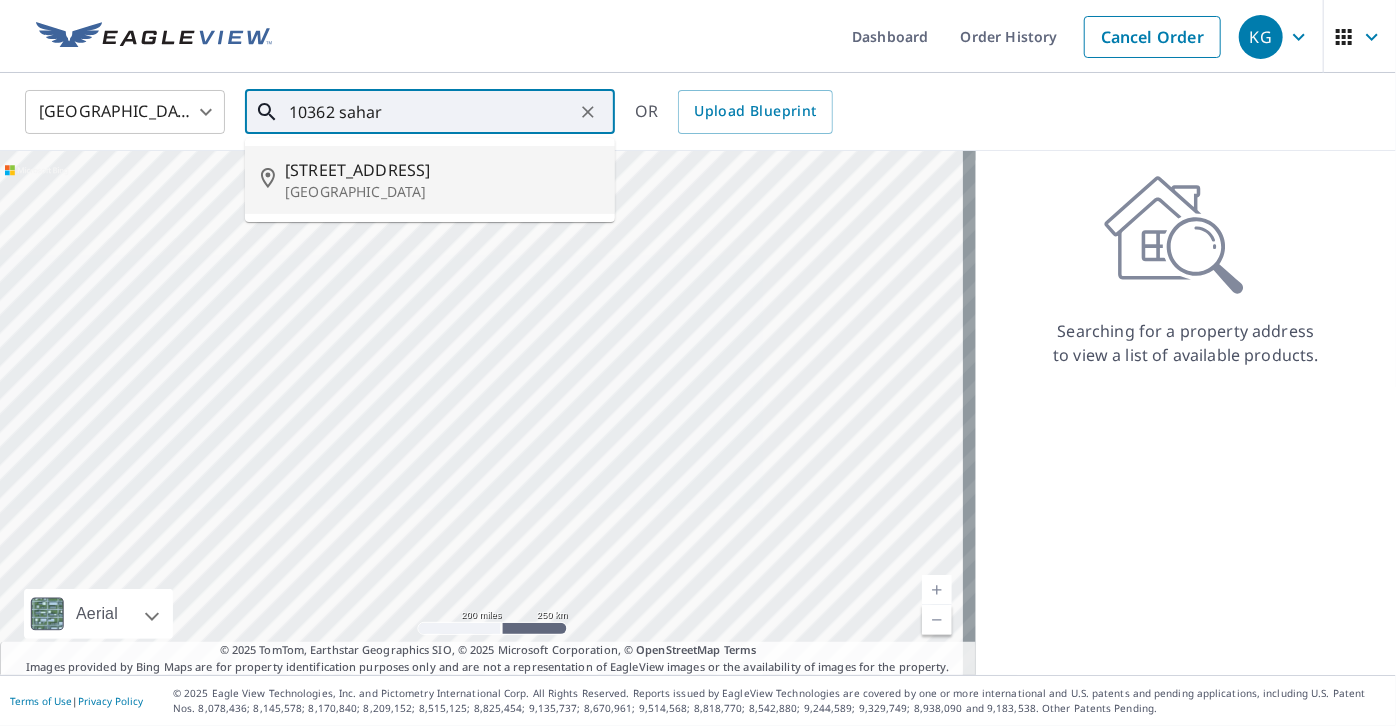click on "[GEOGRAPHIC_DATA]" at bounding box center (442, 192) 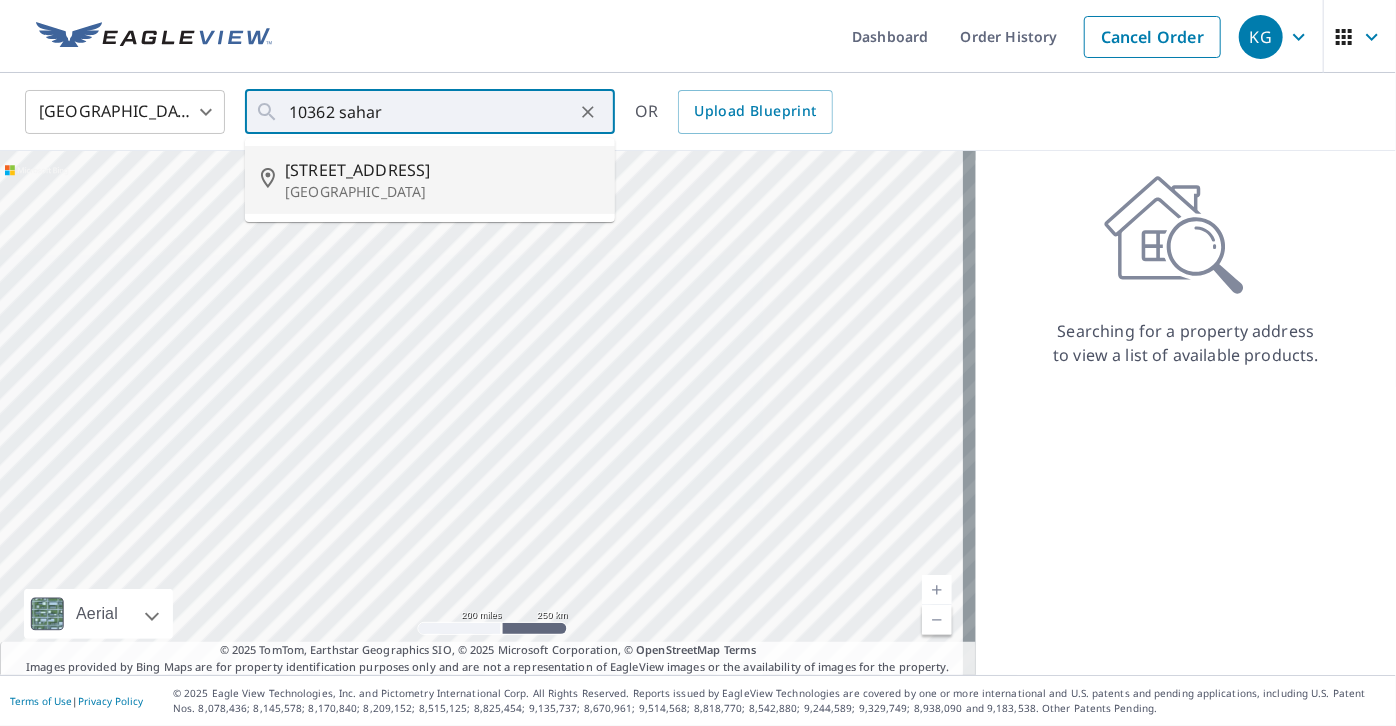 type on "[STREET_ADDRESS]" 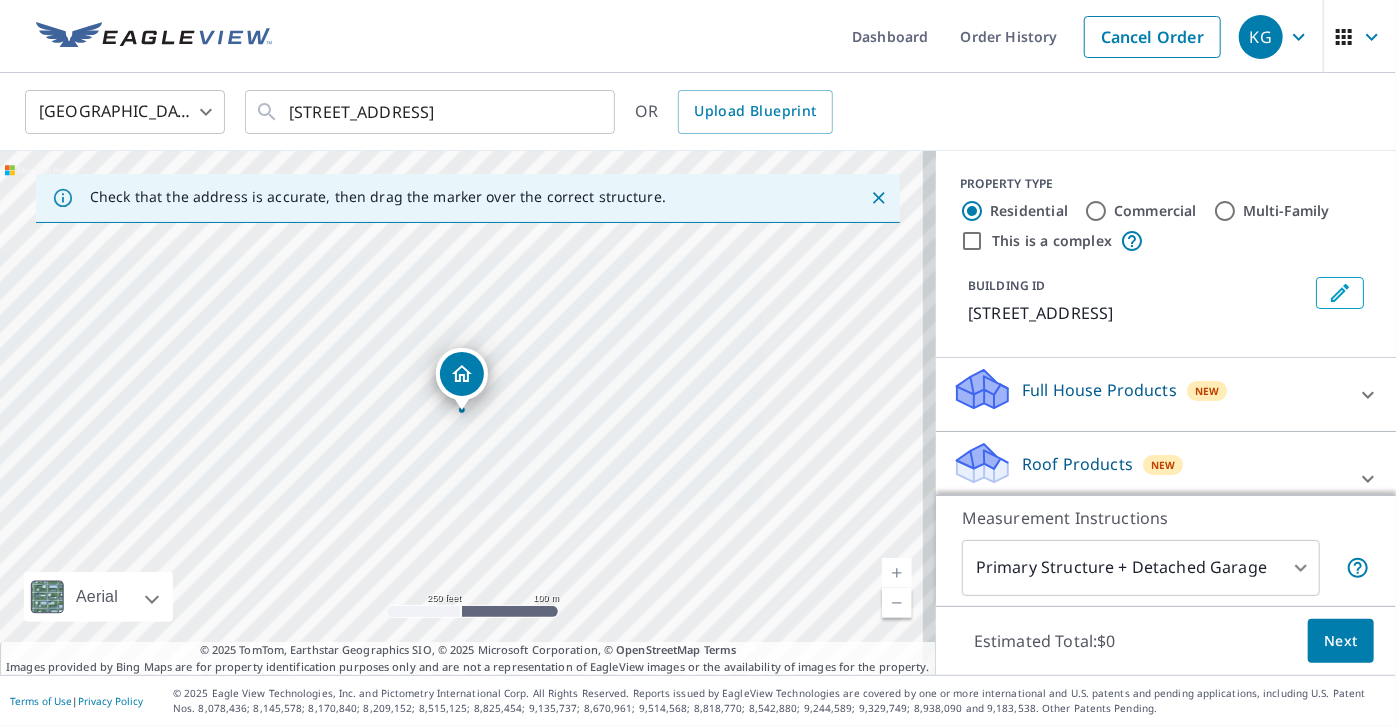 click 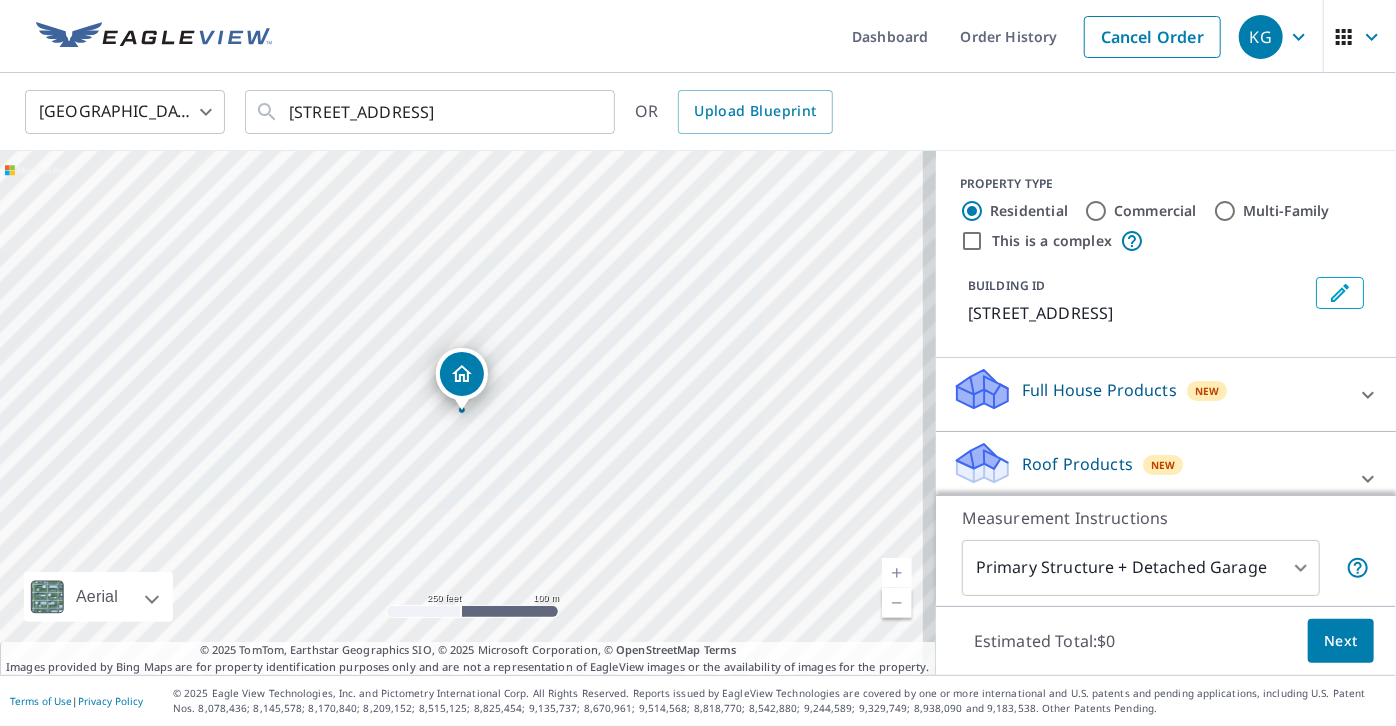 click at bounding box center [897, 573] 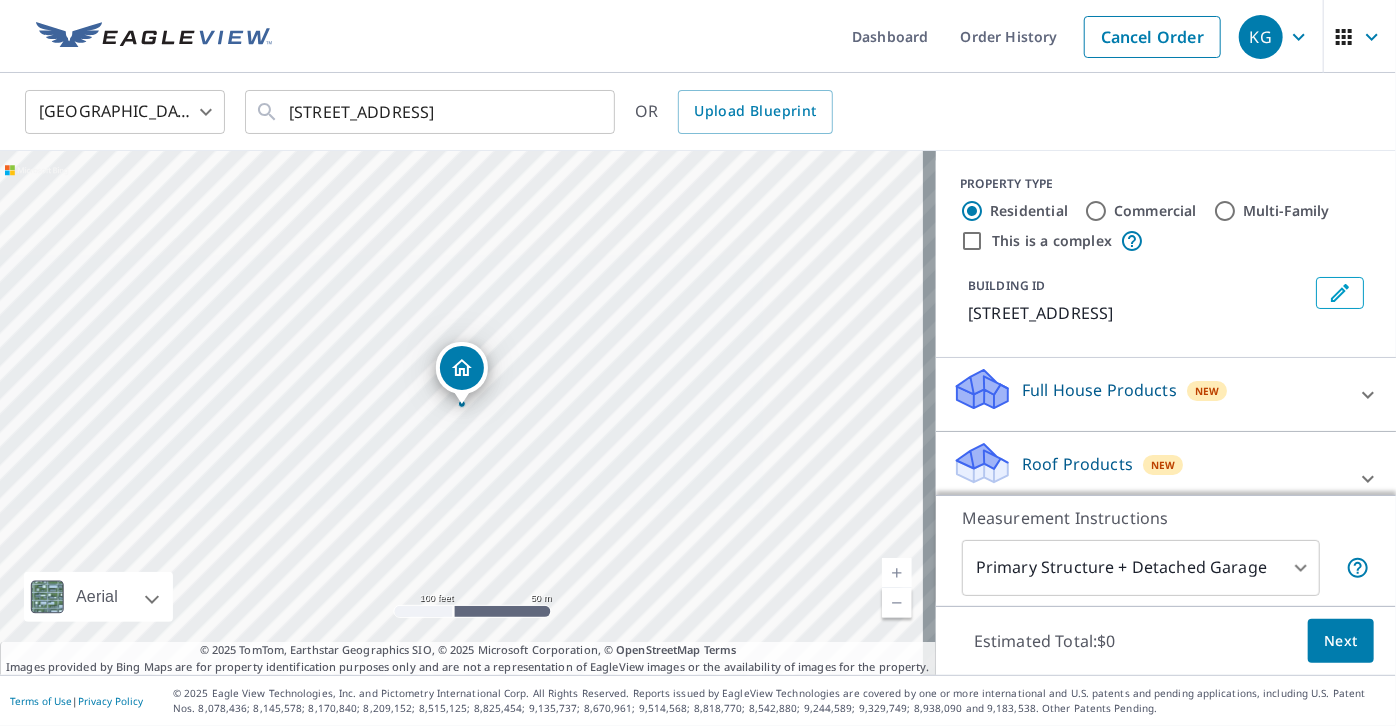 click at bounding box center [897, 573] 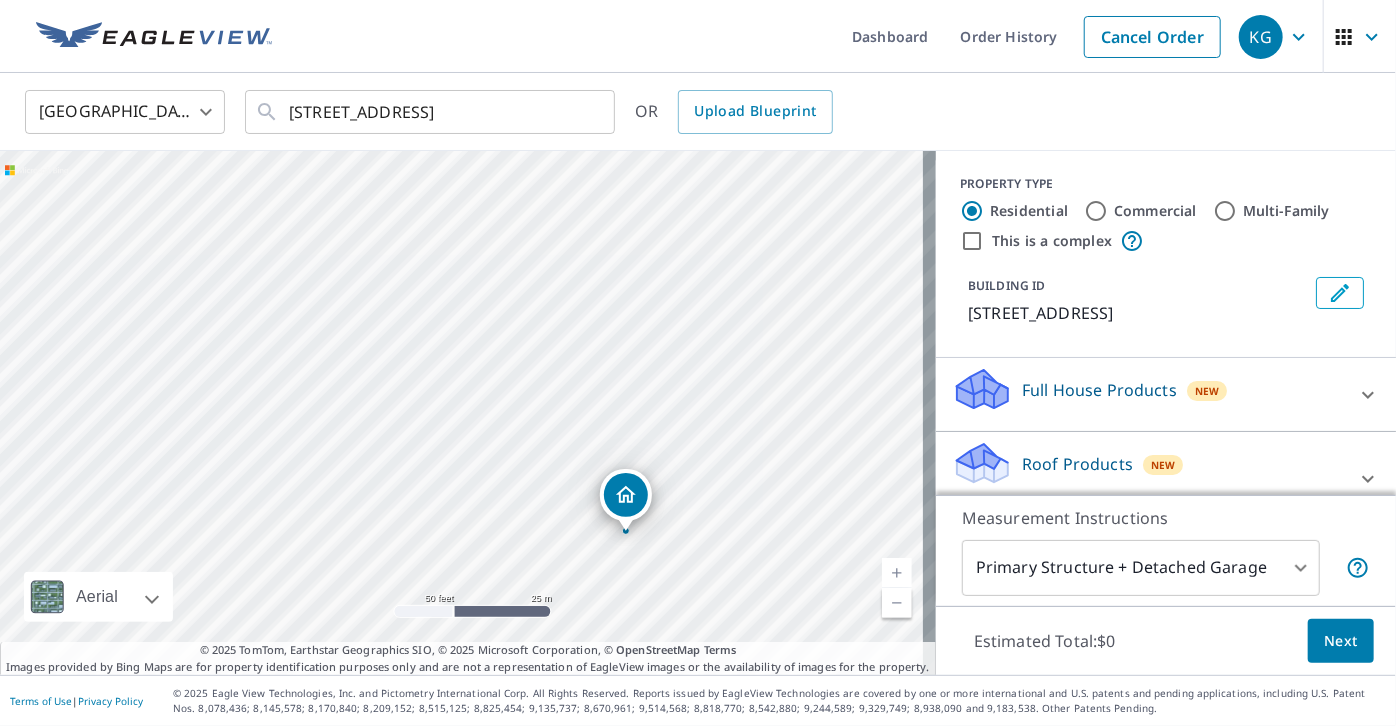 drag, startPoint x: 632, startPoint y: 357, endPoint x: 805, endPoint y: 526, distance: 241.84706 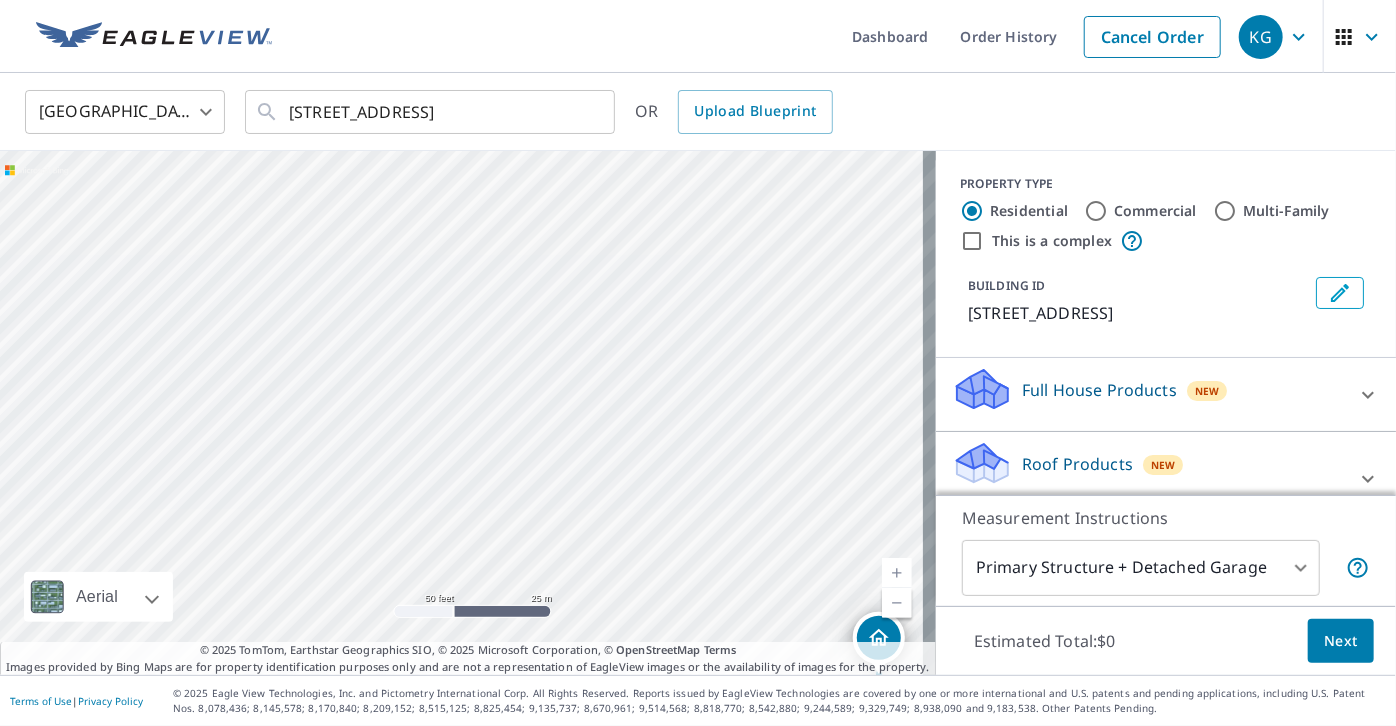 drag, startPoint x: 656, startPoint y: 418, endPoint x: 918, endPoint y: 532, distance: 285.72714 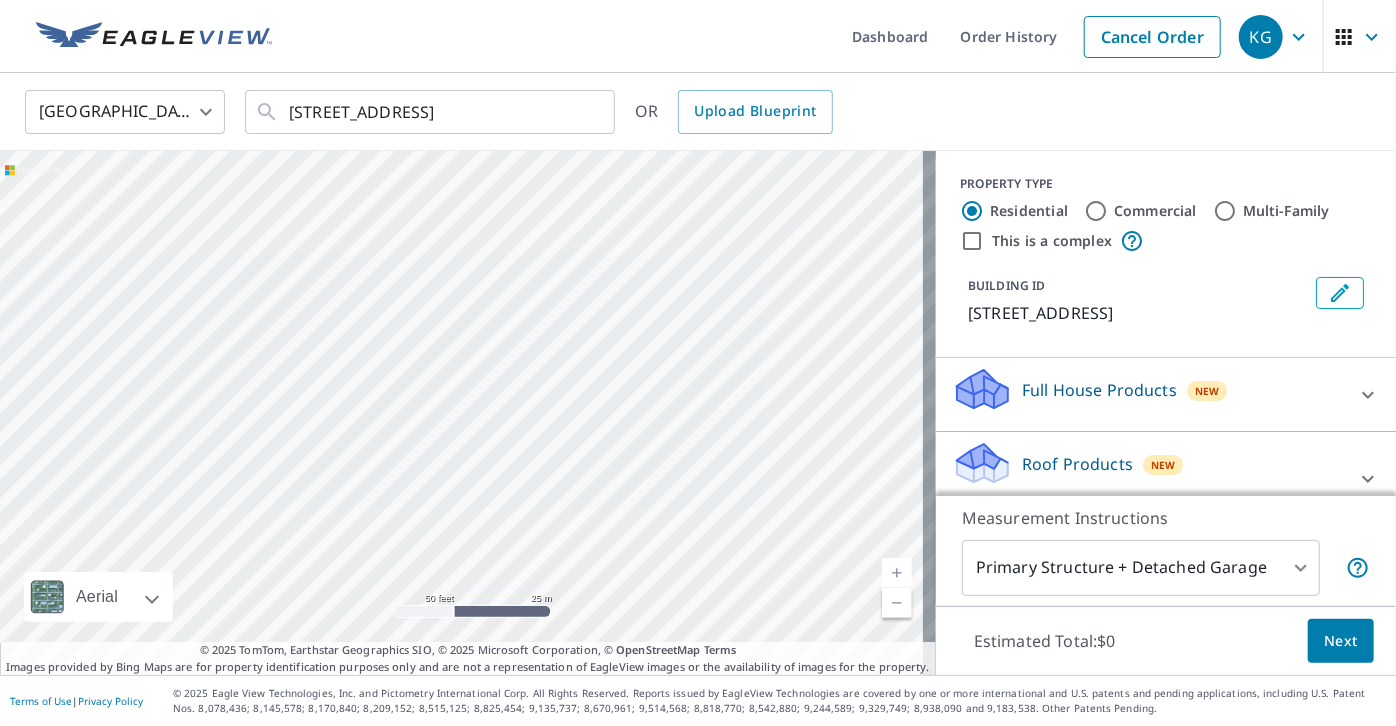 drag, startPoint x: 658, startPoint y: 347, endPoint x: 804, endPoint y: 441, distance: 173.64331 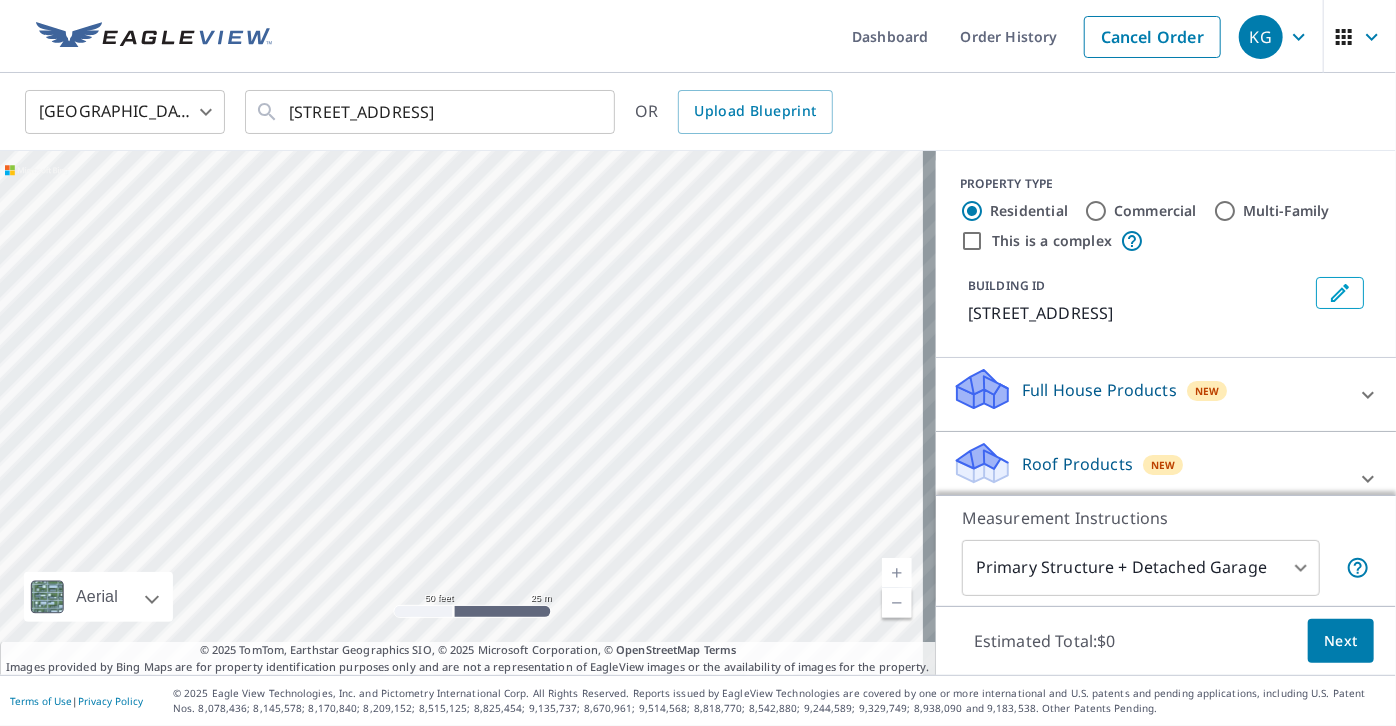 drag, startPoint x: 810, startPoint y: 468, endPoint x: 748, endPoint y: 212, distance: 263.40085 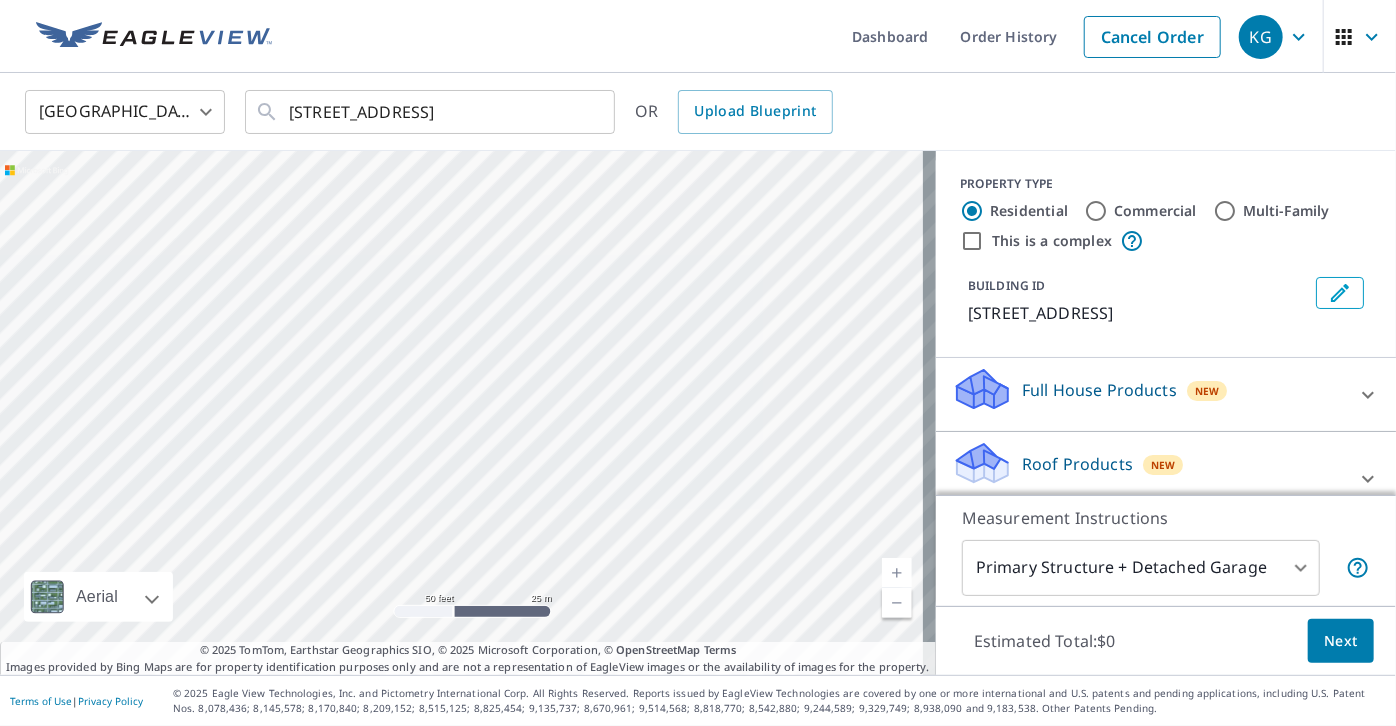 click at bounding box center [897, 603] 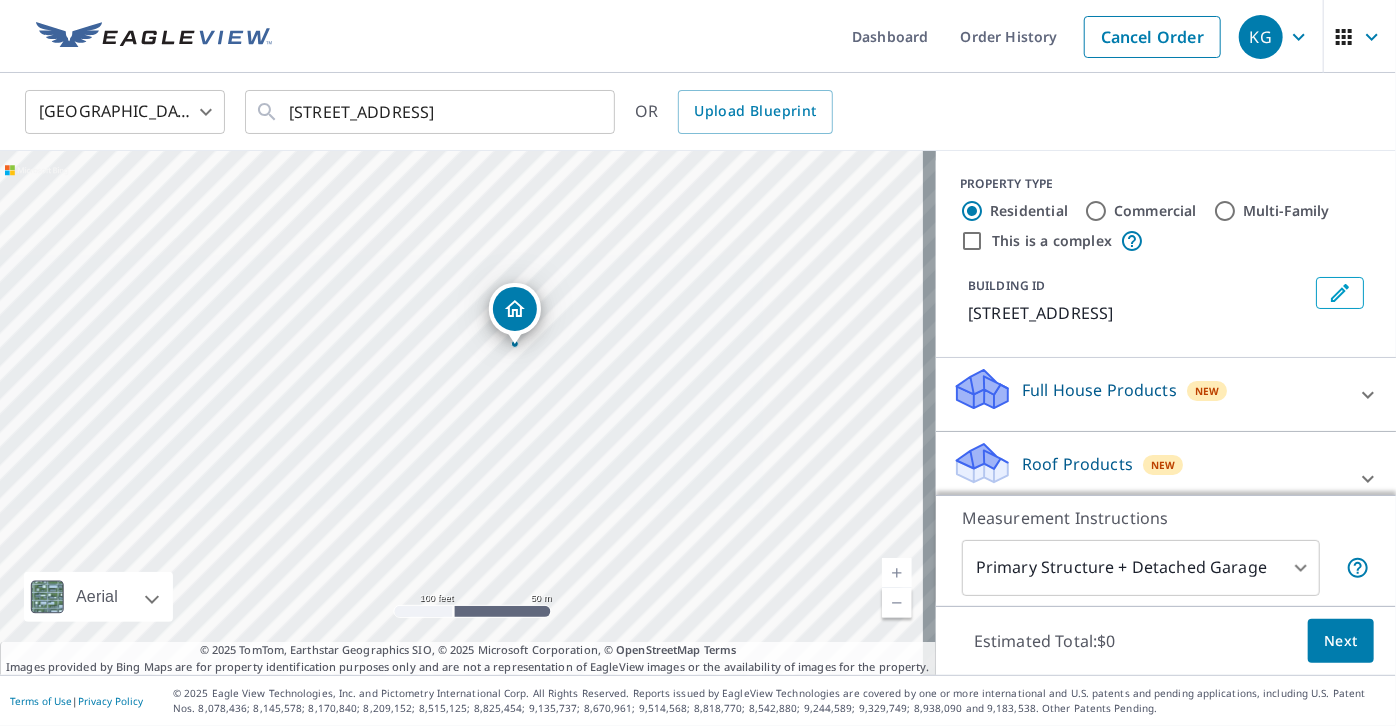 drag, startPoint x: 592, startPoint y: 473, endPoint x: 376, endPoint y: 340, distance: 253.66316 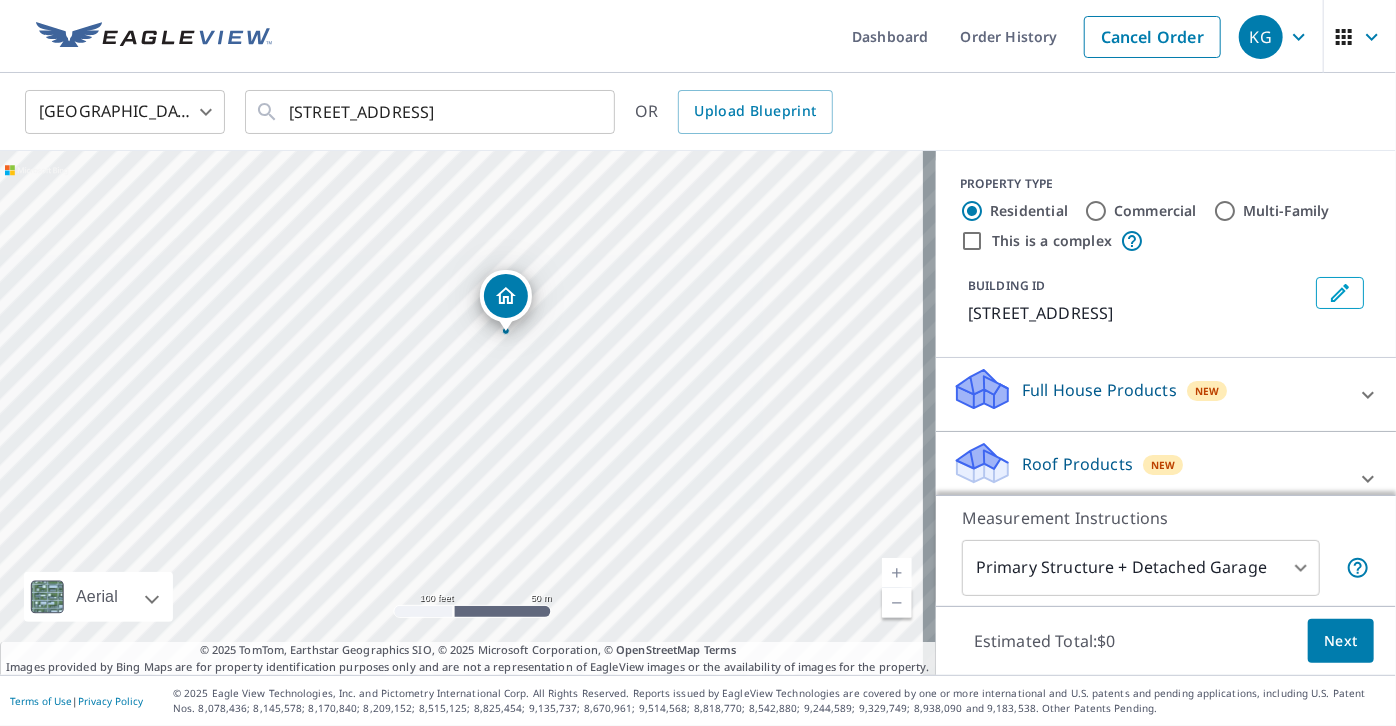 click on "[STREET_ADDRESS]" at bounding box center (468, 413) 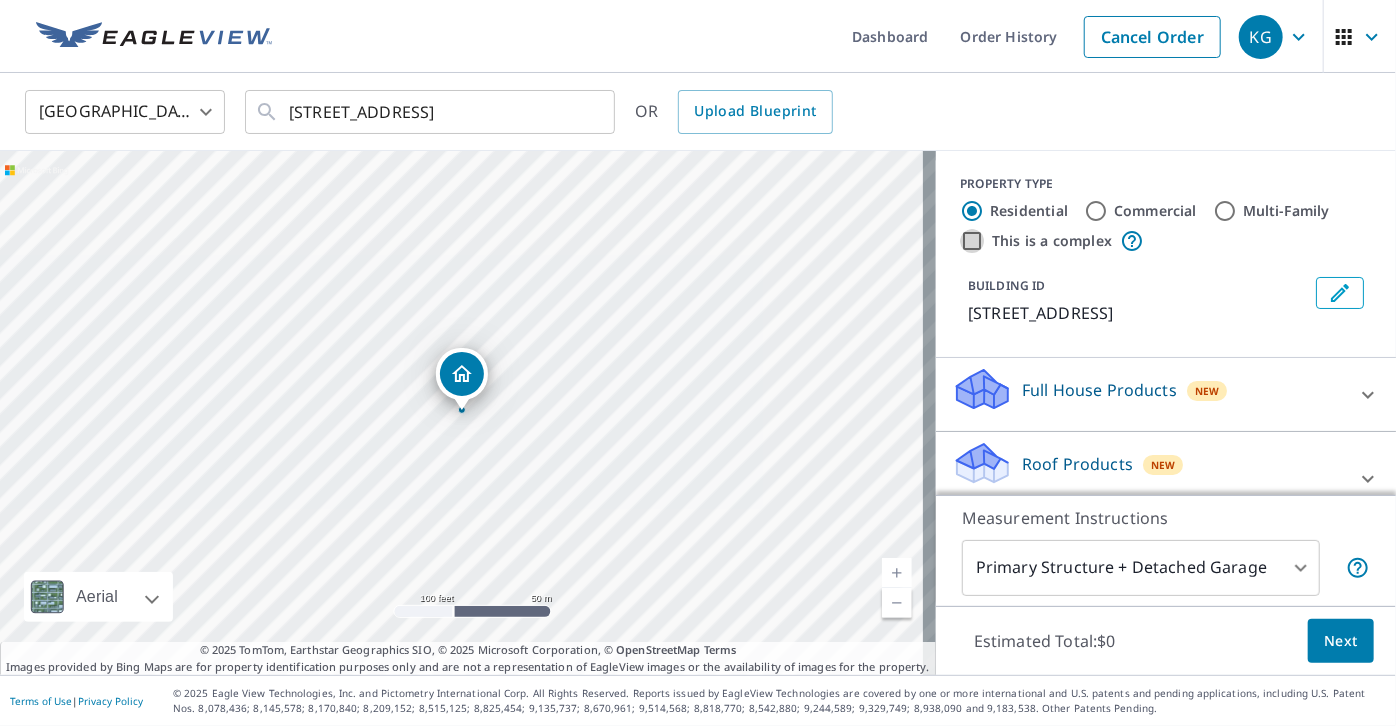 click on "This is a complex" at bounding box center (972, 241) 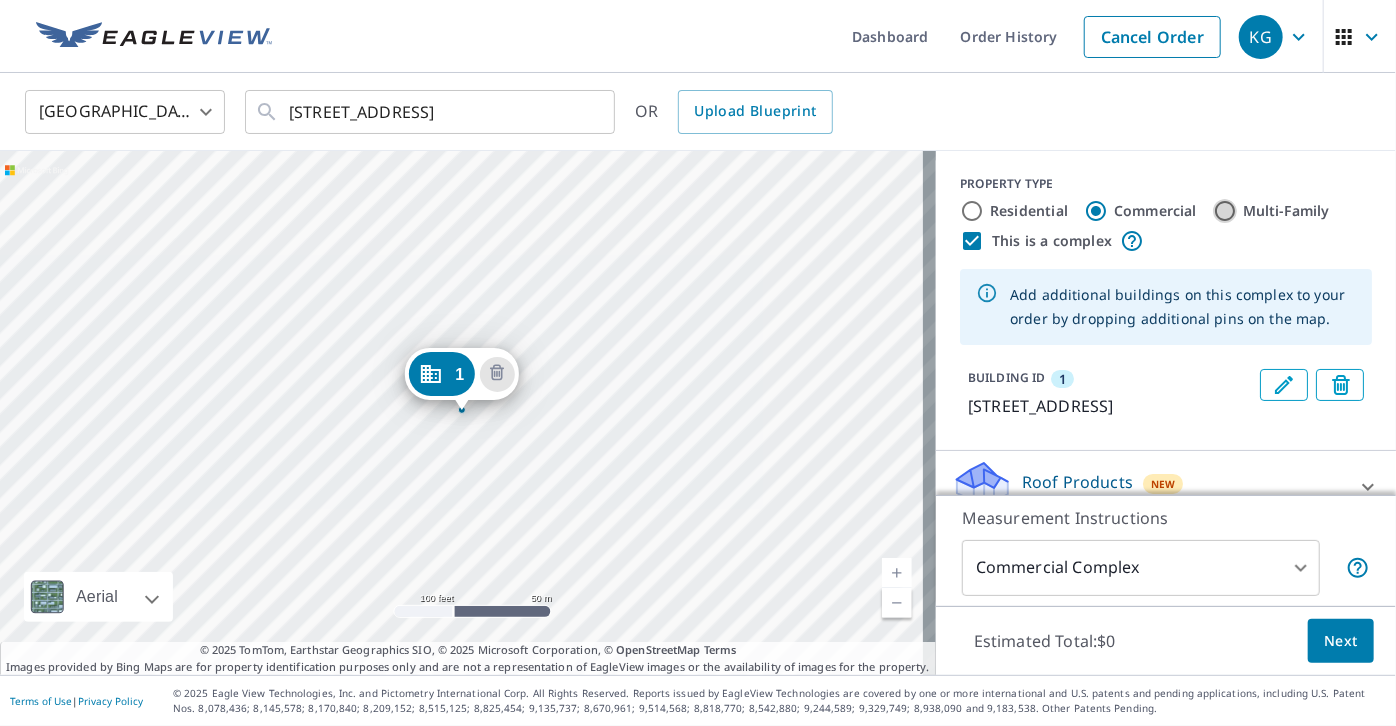 click on "Multi-Family" at bounding box center (1225, 211) 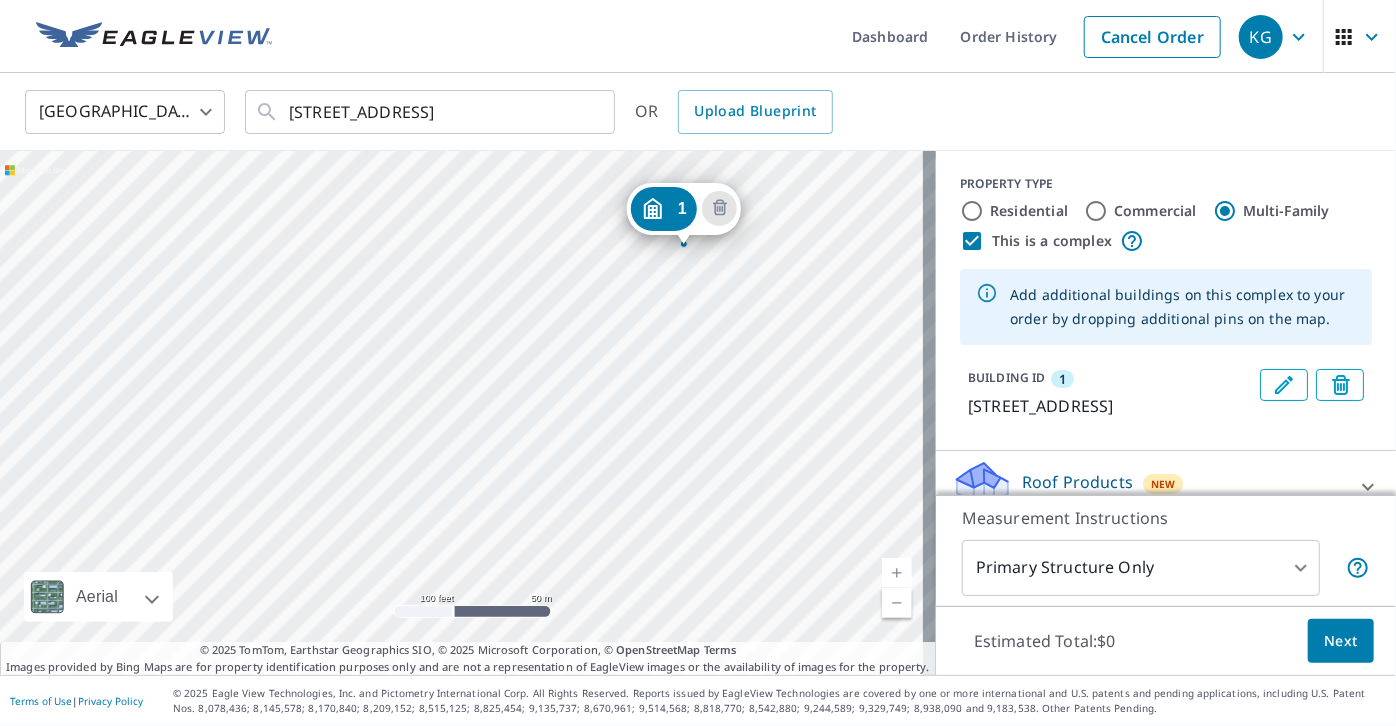drag, startPoint x: 449, startPoint y: 351, endPoint x: 671, endPoint y: 186, distance: 276.6026 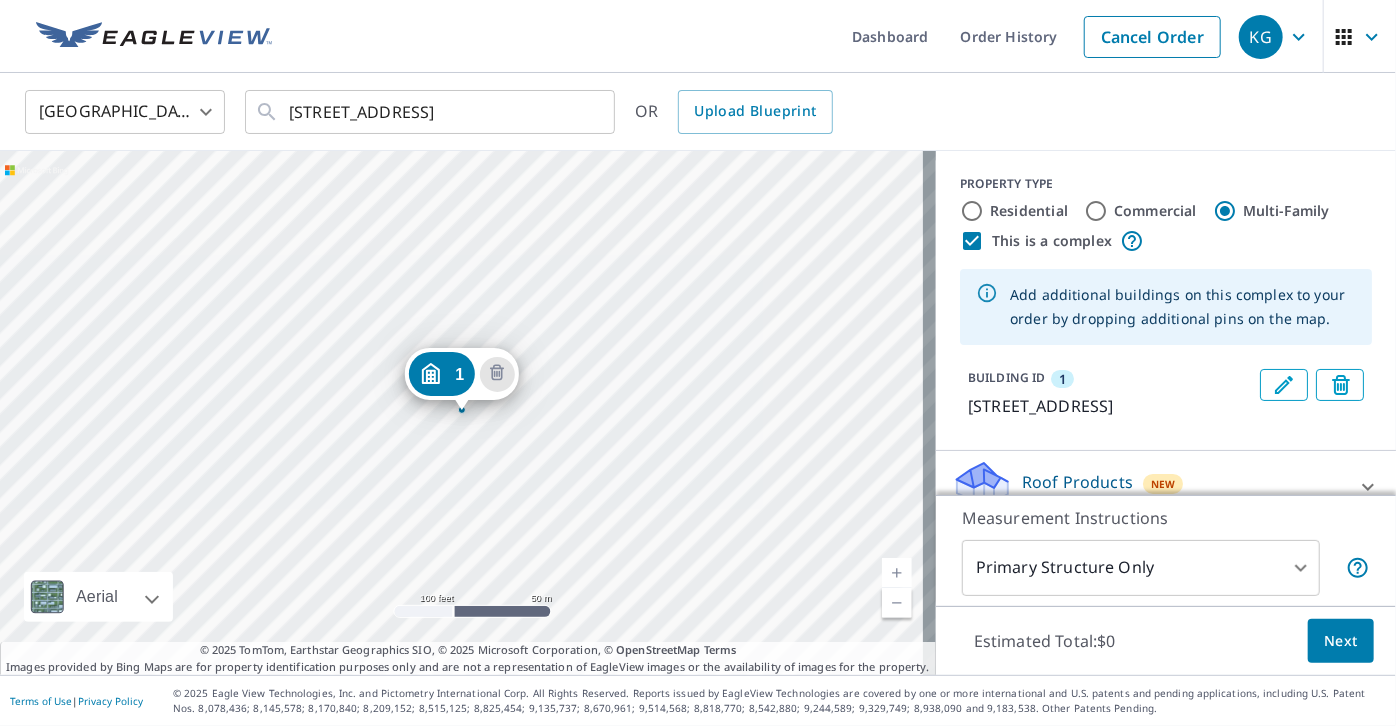 click at bounding box center (1284, 385) 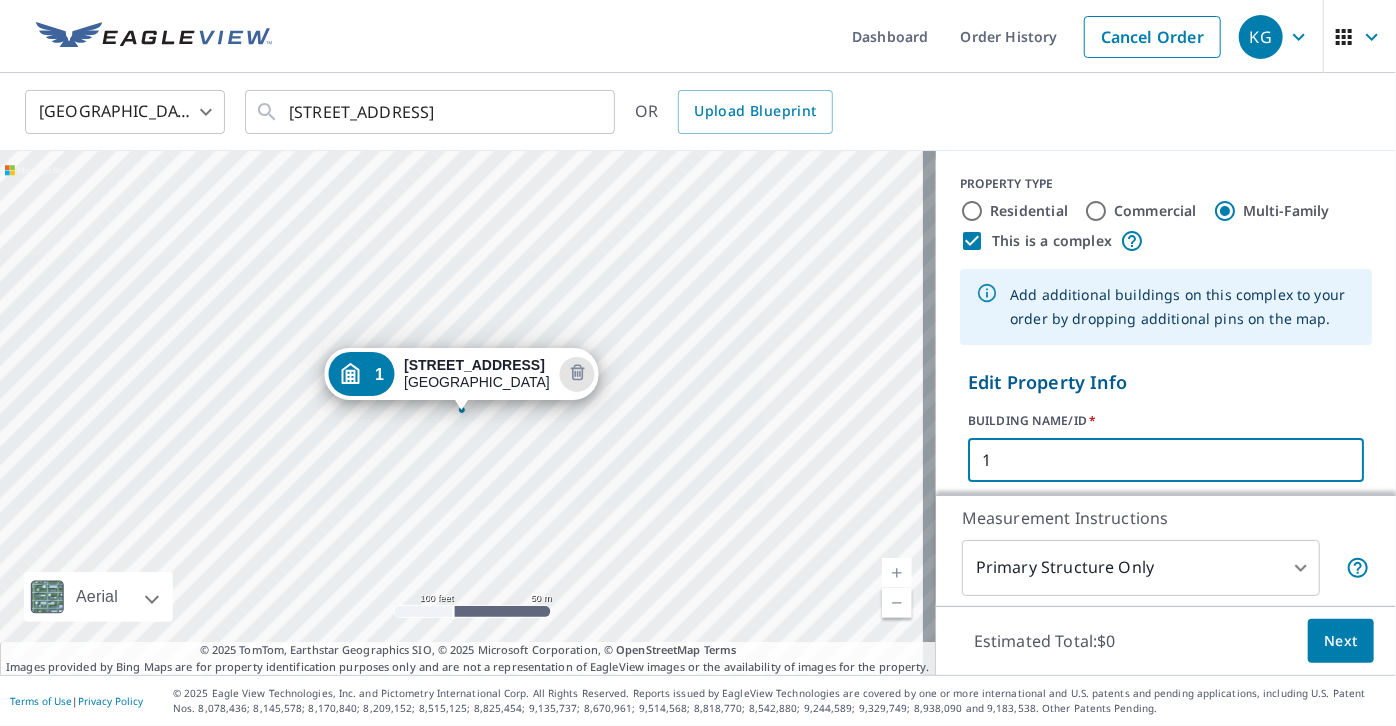 click on "1" at bounding box center (1166, 460) 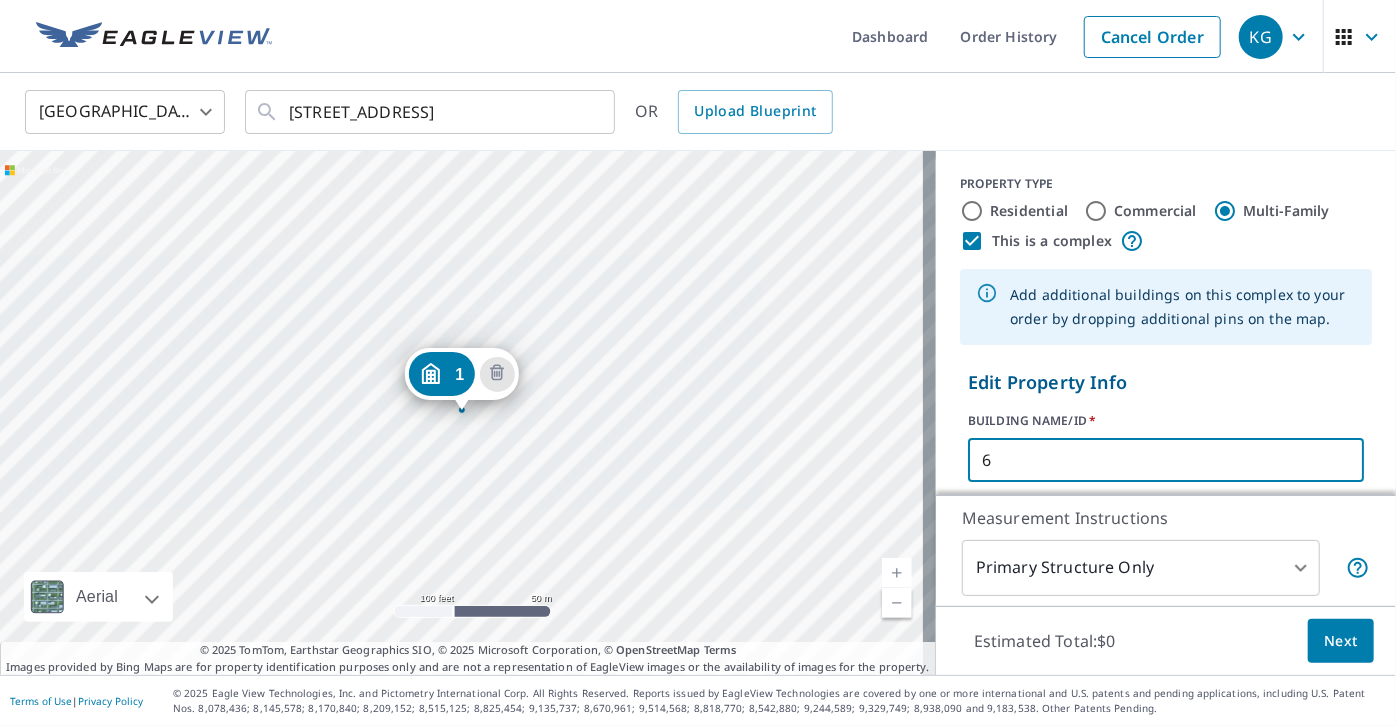 type on "6" 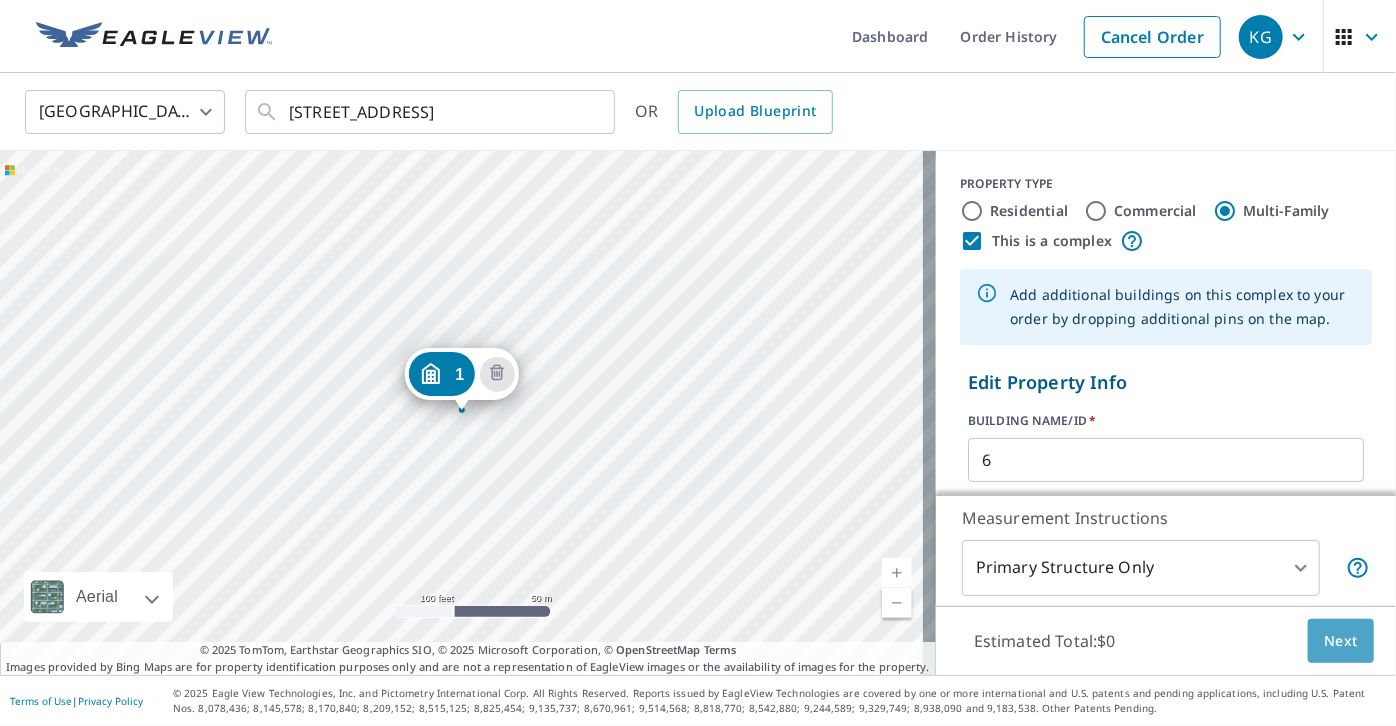 click on "Next" at bounding box center (1341, 641) 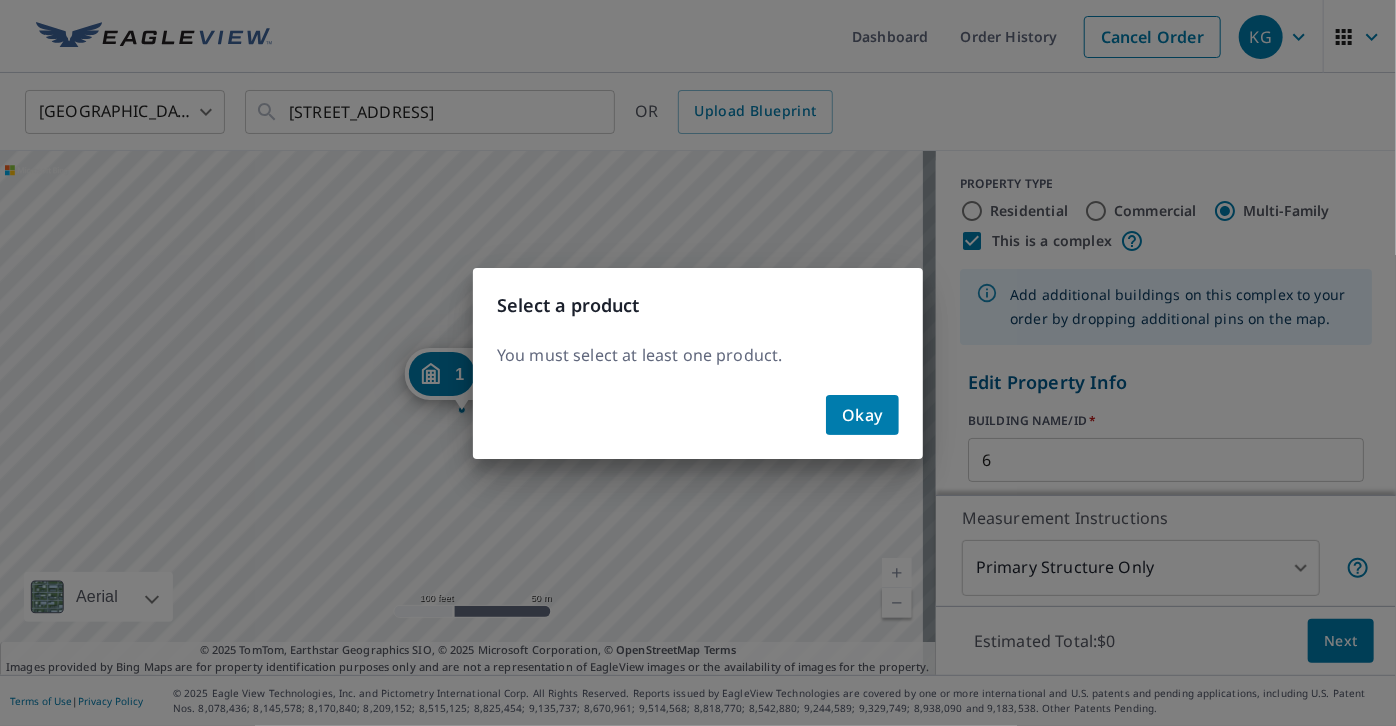 click on "Okay" at bounding box center (862, 415) 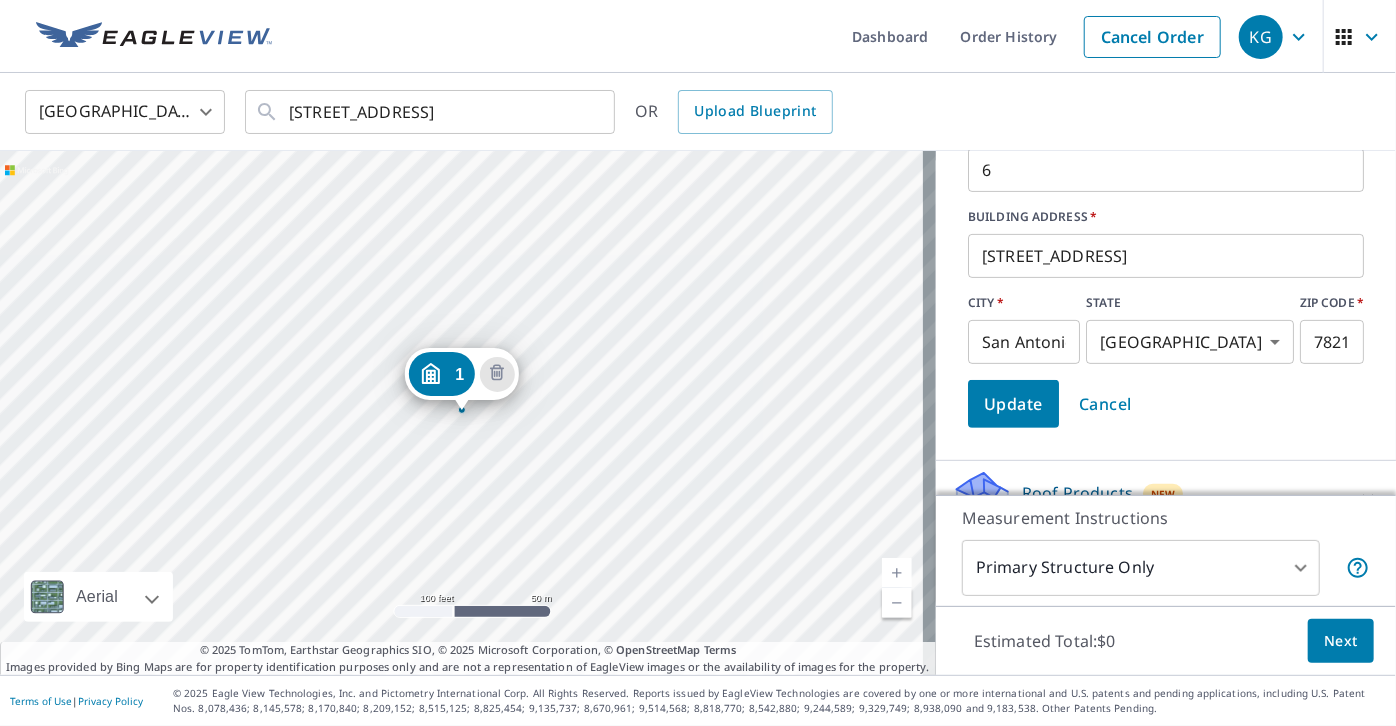 scroll, scrollTop: 327, scrollLeft: 0, axis: vertical 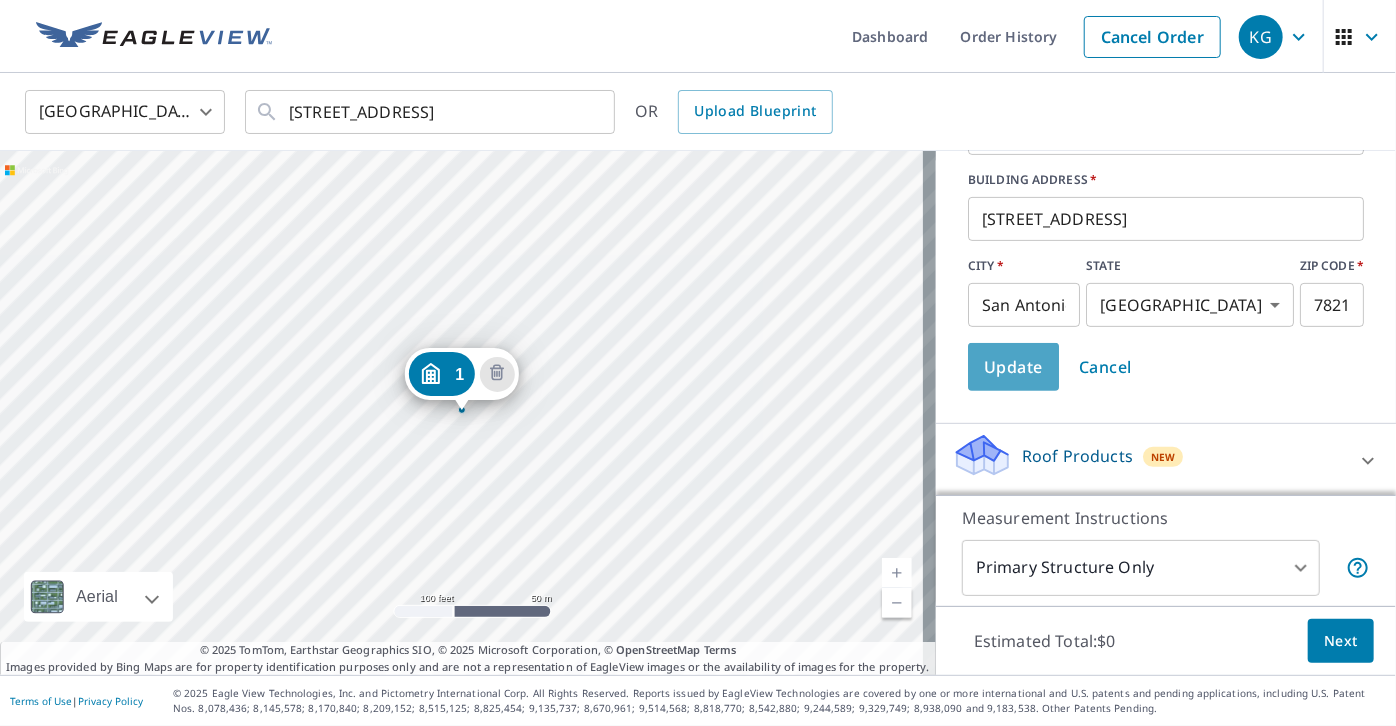 click on "Update" at bounding box center [1013, 367] 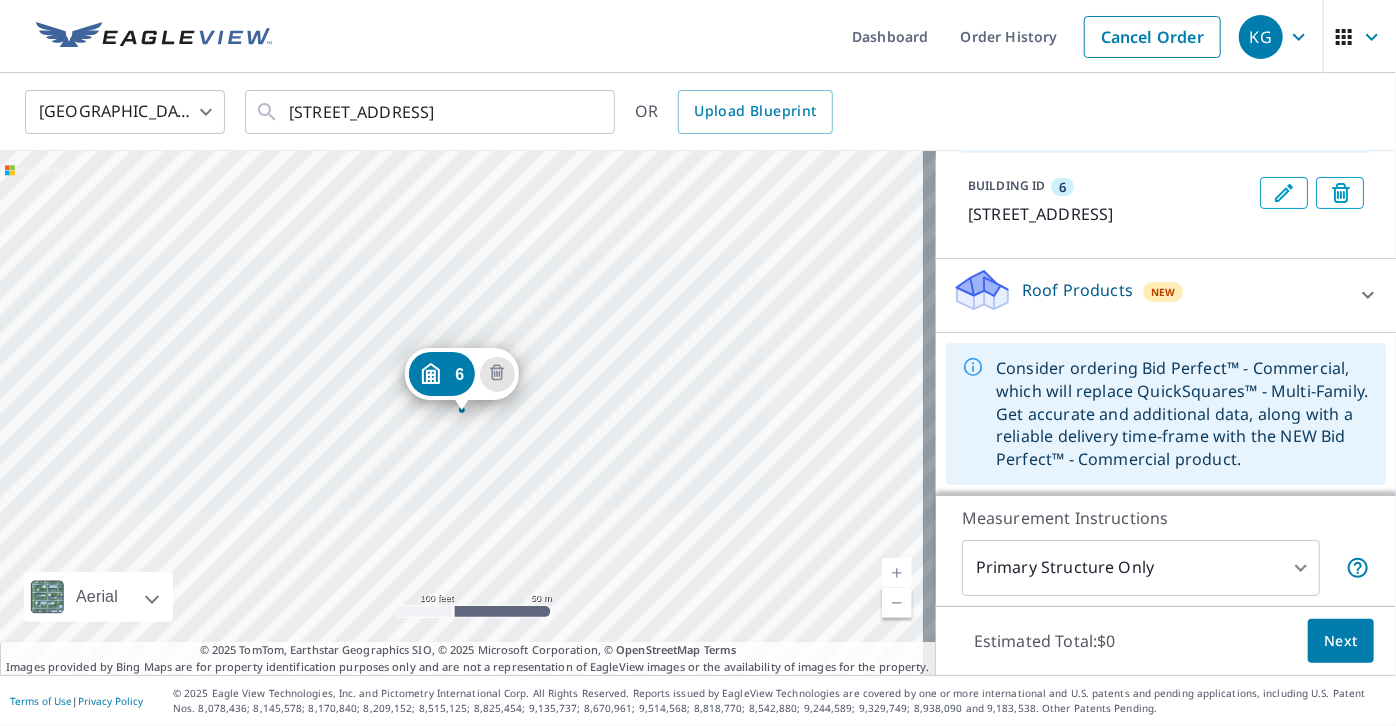click on "Roof Products New" at bounding box center [1148, 295] 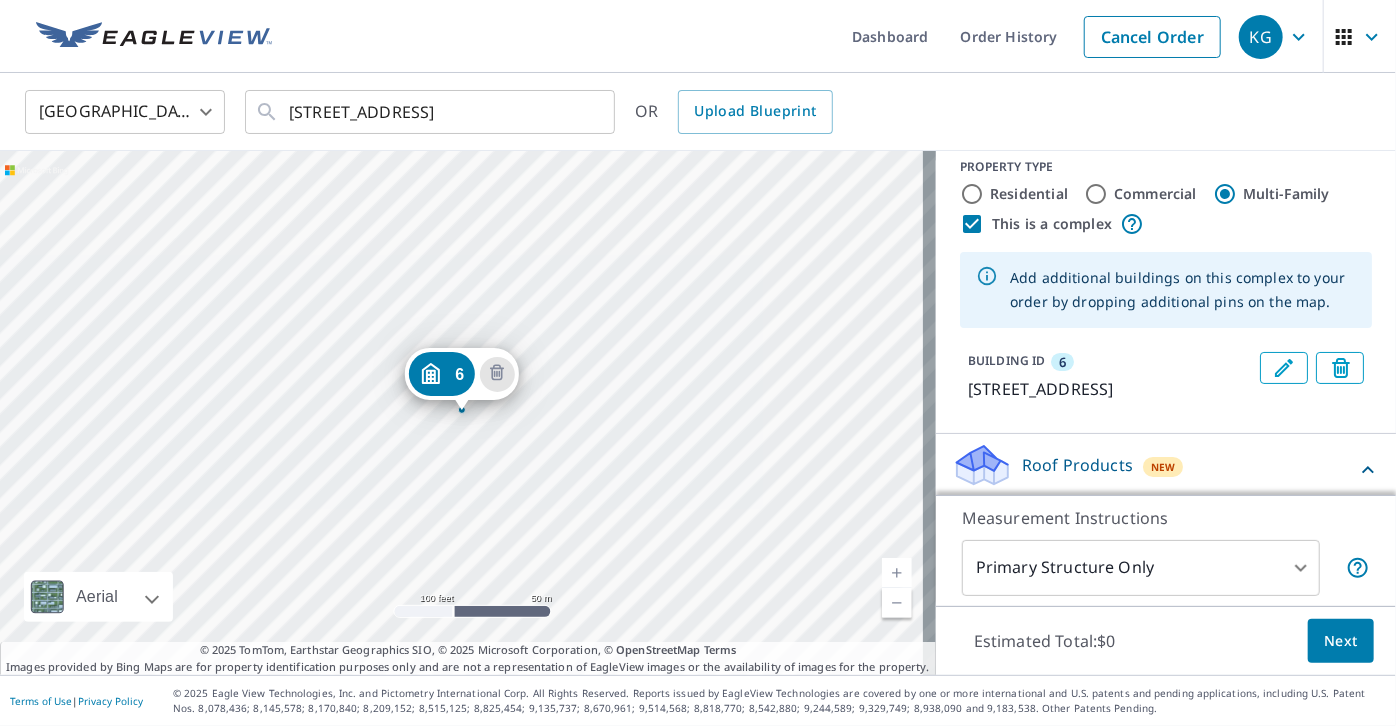 scroll, scrollTop: 0, scrollLeft: 0, axis: both 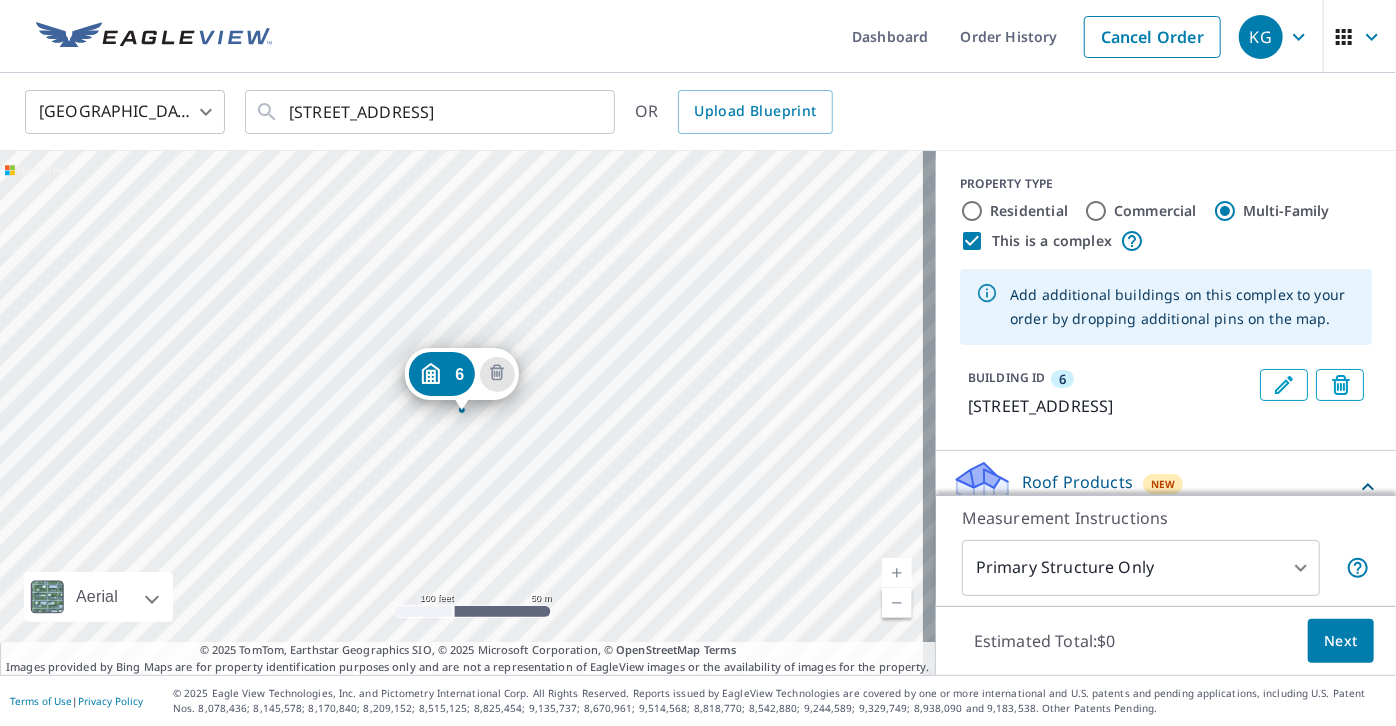 click on "Commercial" at bounding box center (1096, 211) 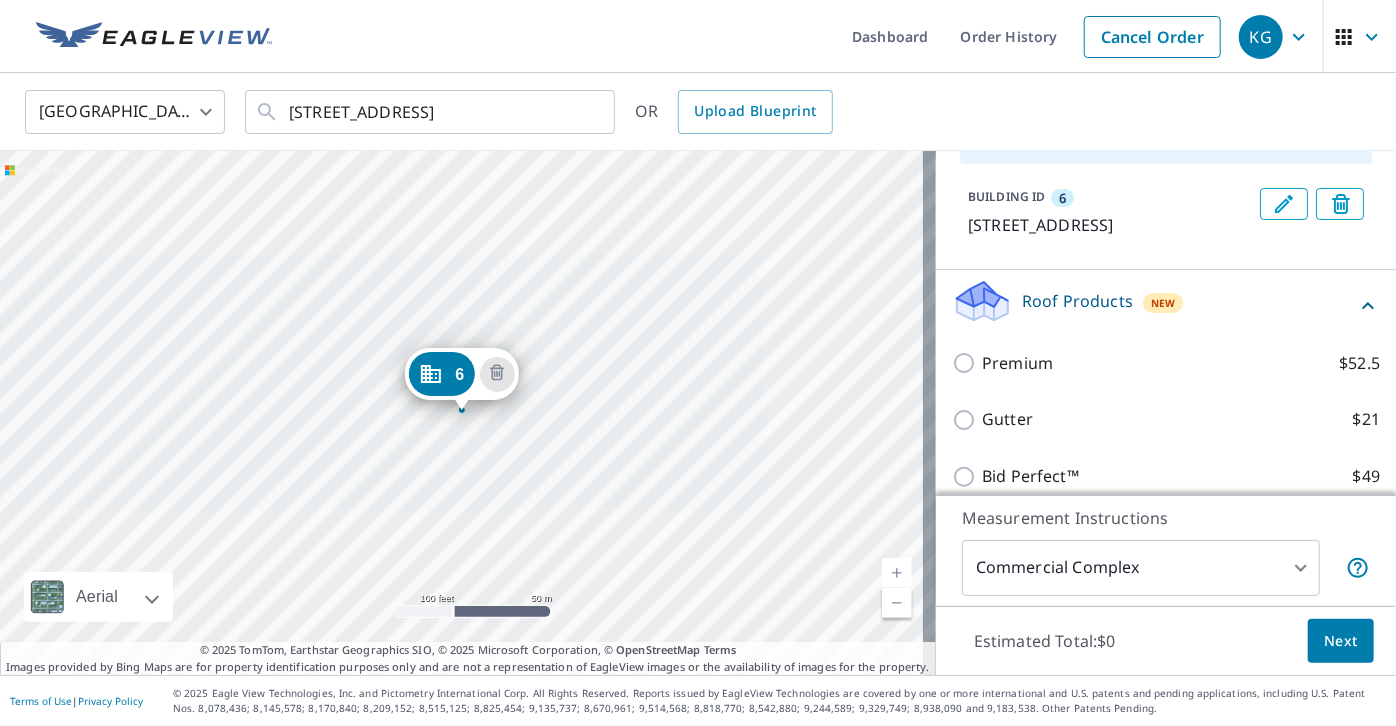 scroll, scrollTop: 218, scrollLeft: 0, axis: vertical 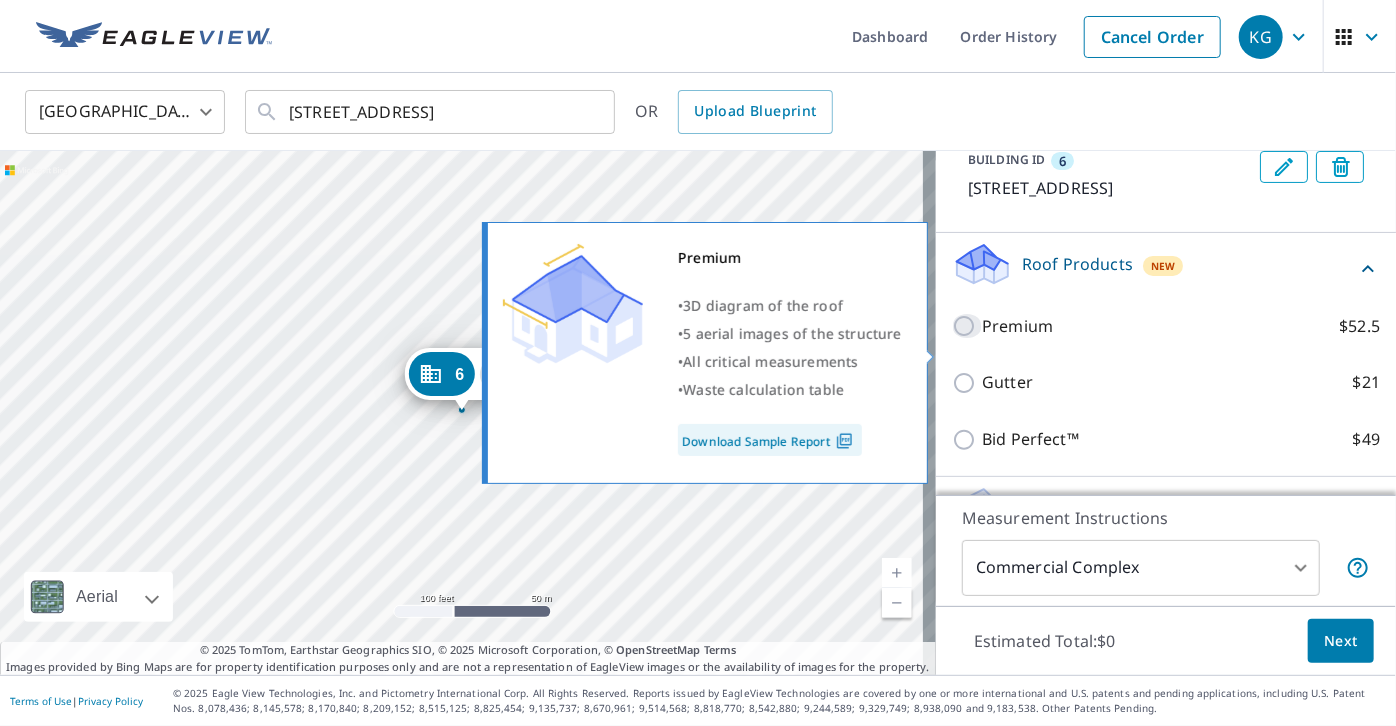 click on "Premium $52.5" at bounding box center [967, 326] 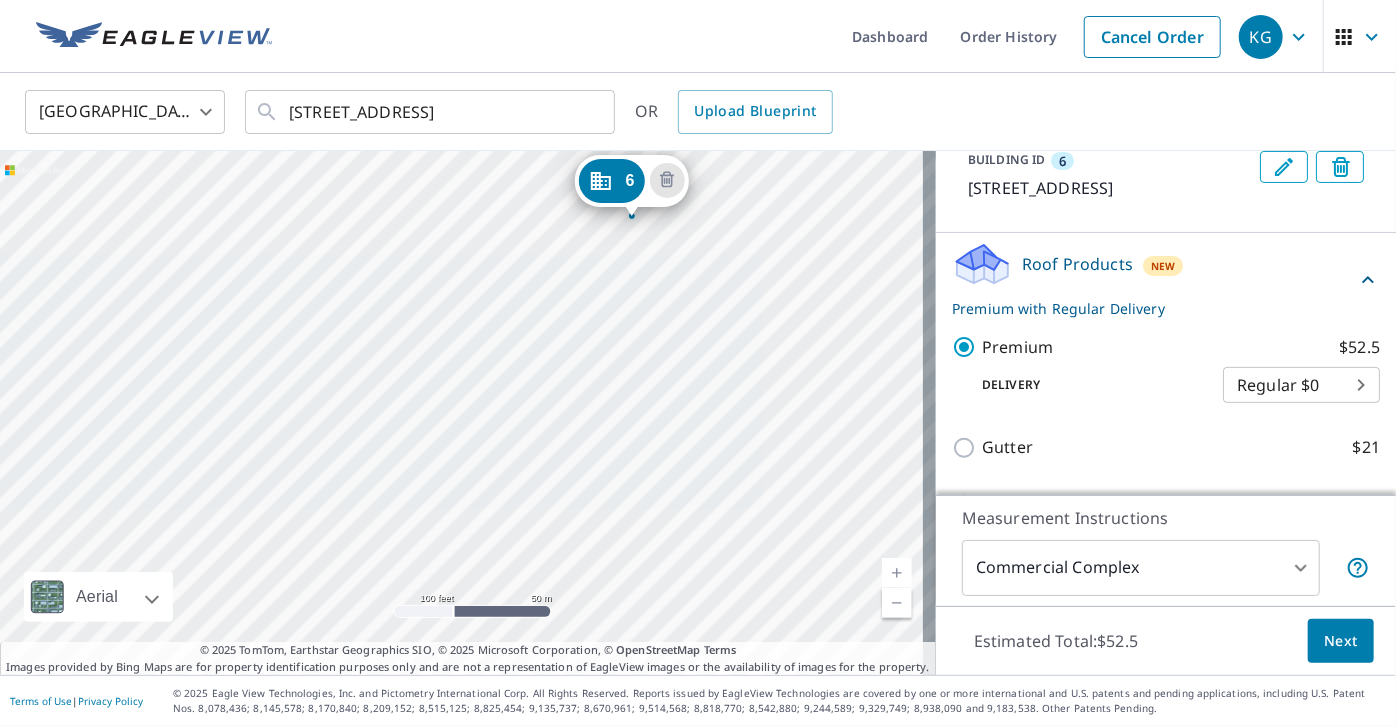 click on "6 [STREET_ADDRESS]" at bounding box center [468, 413] 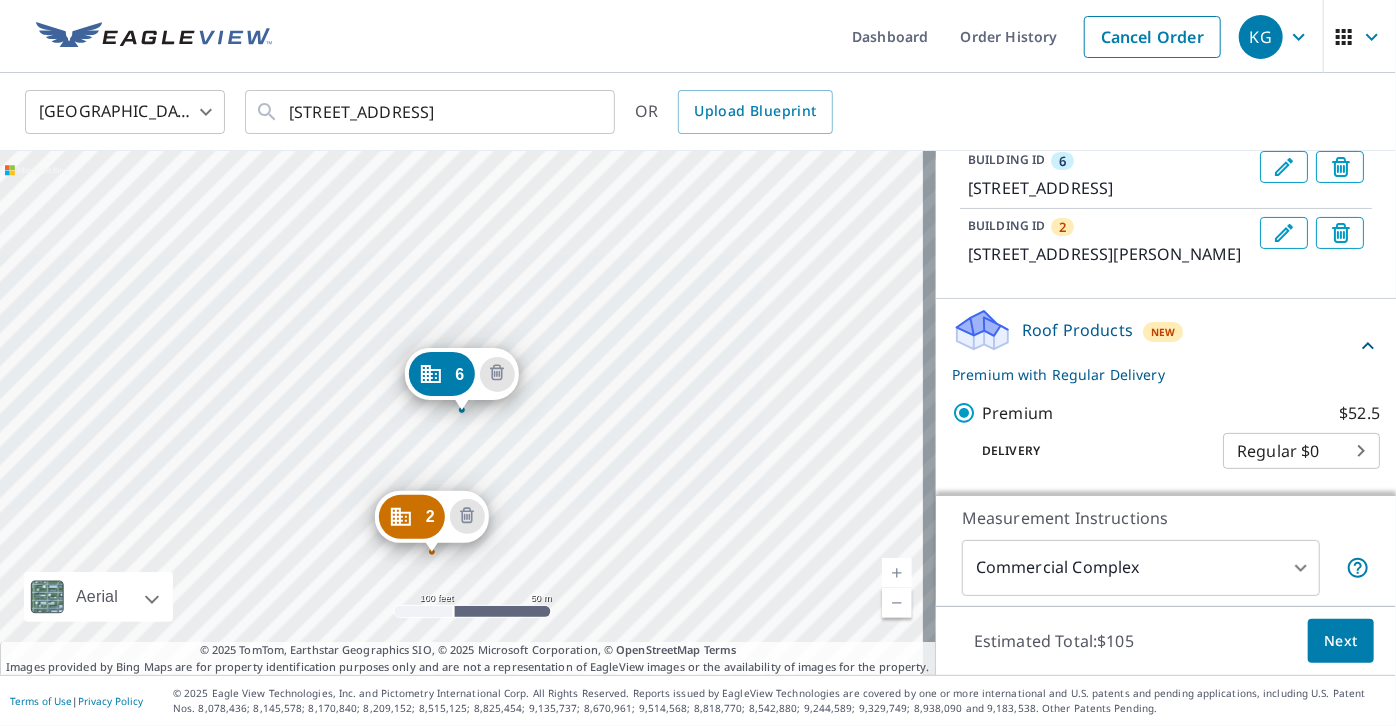 click 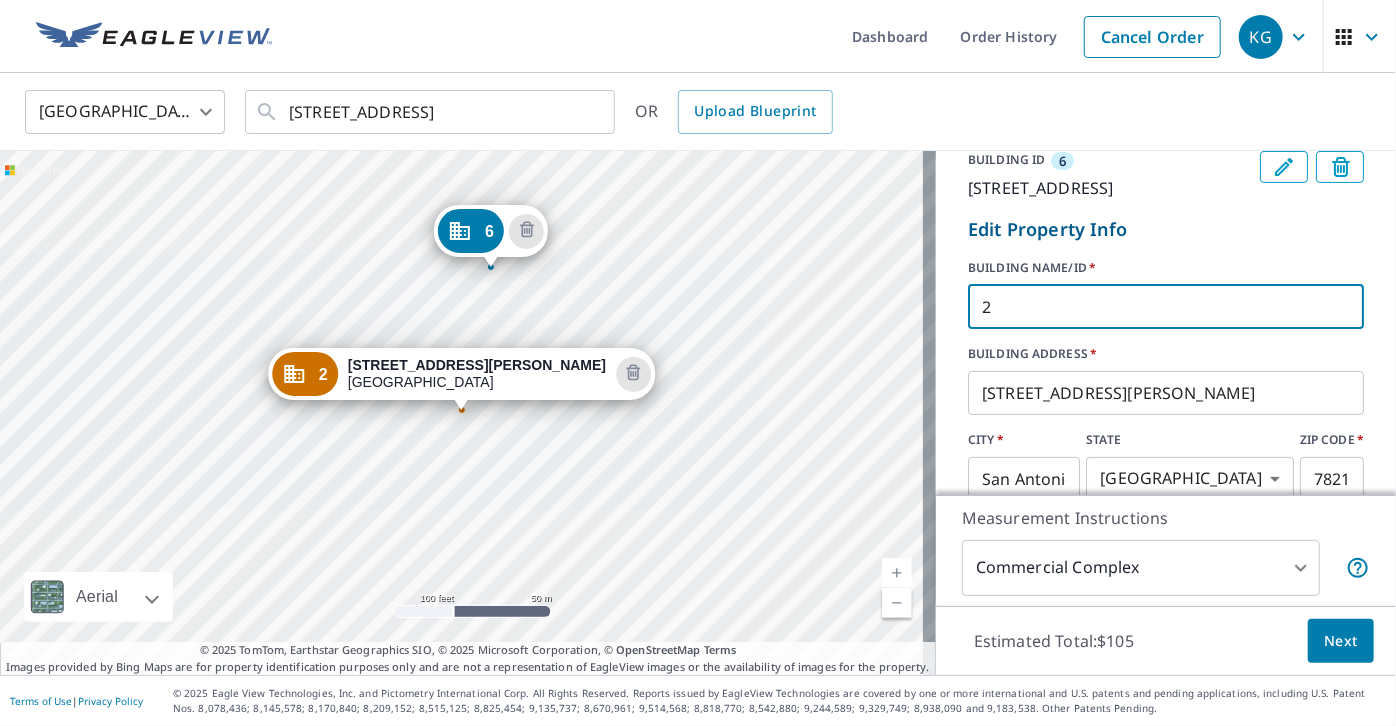 click on "2" at bounding box center [1166, 307] 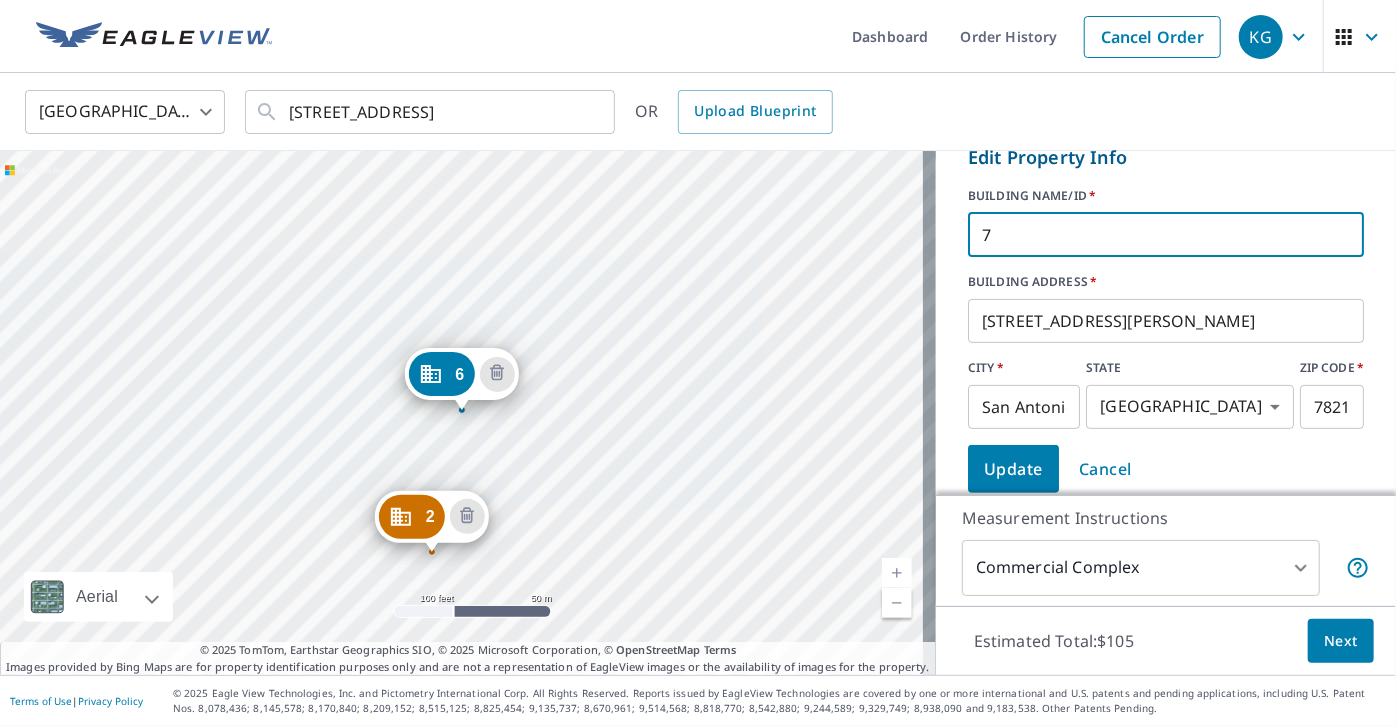 scroll, scrollTop: 327, scrollLeft: 0, axis: vertical 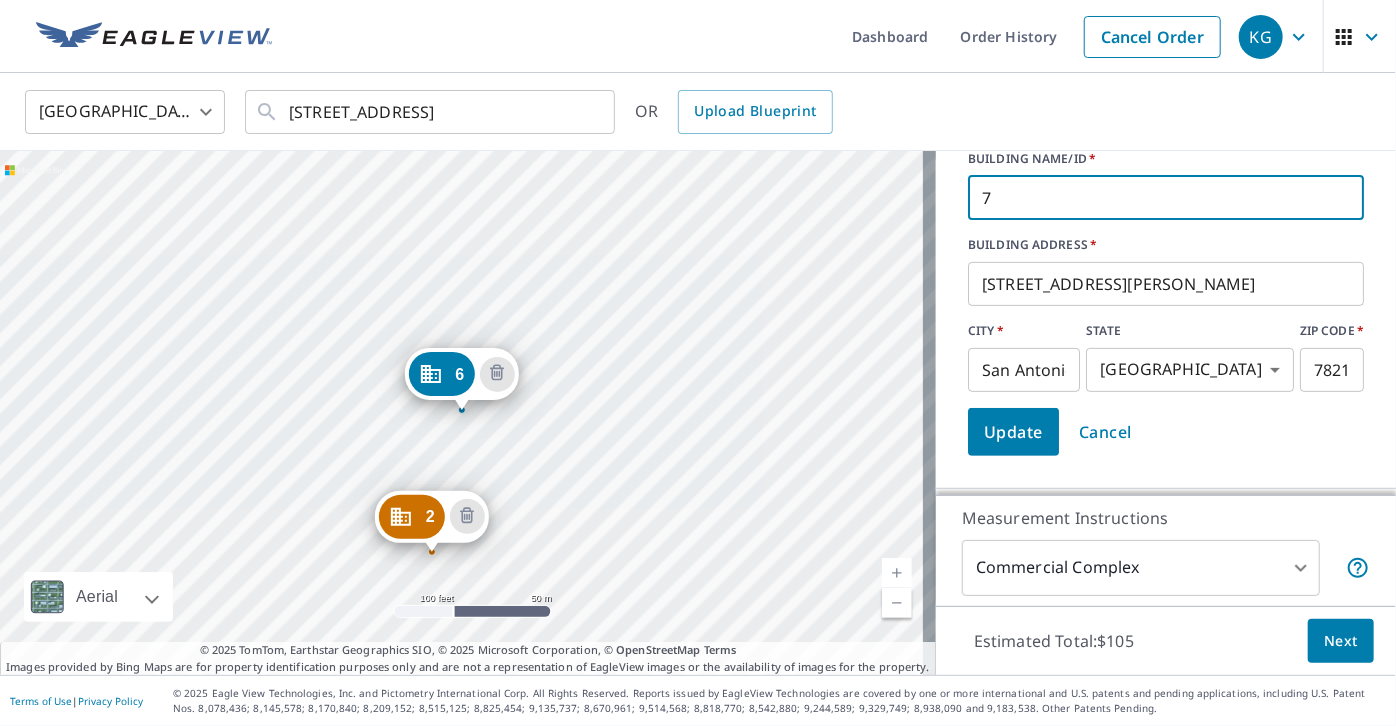 type on "7" 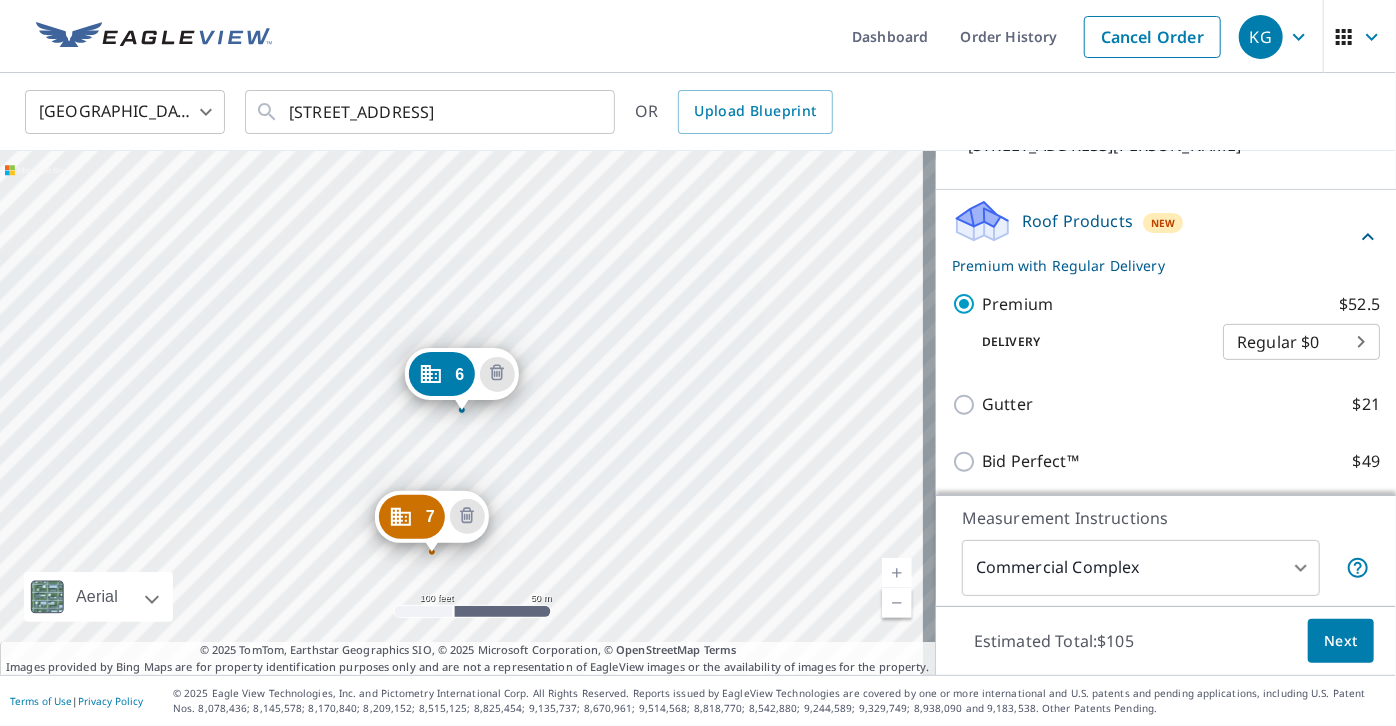 click on "7 [STREET_ADDRESS][PERSON_NAME] [GEOGRAPHIC_DATA][STREET_ADDRESS]" at bounding box center [468, 413] 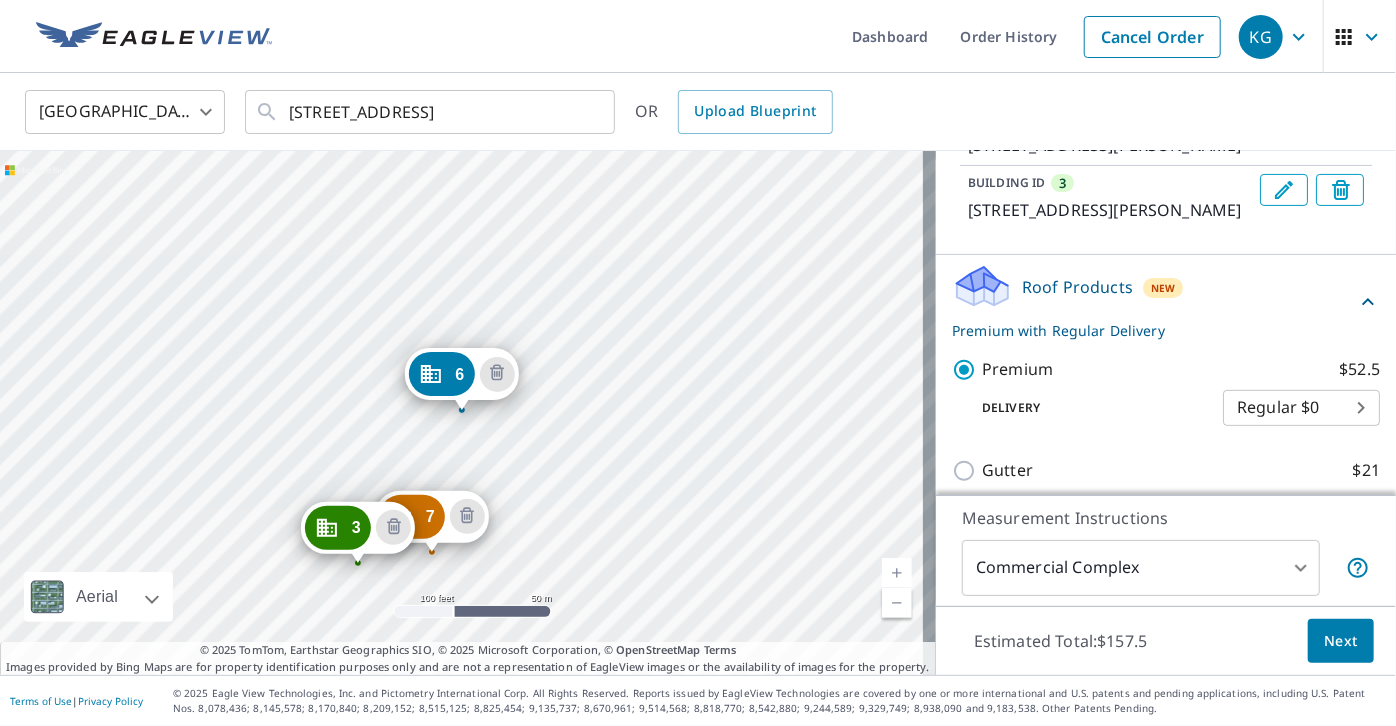 click 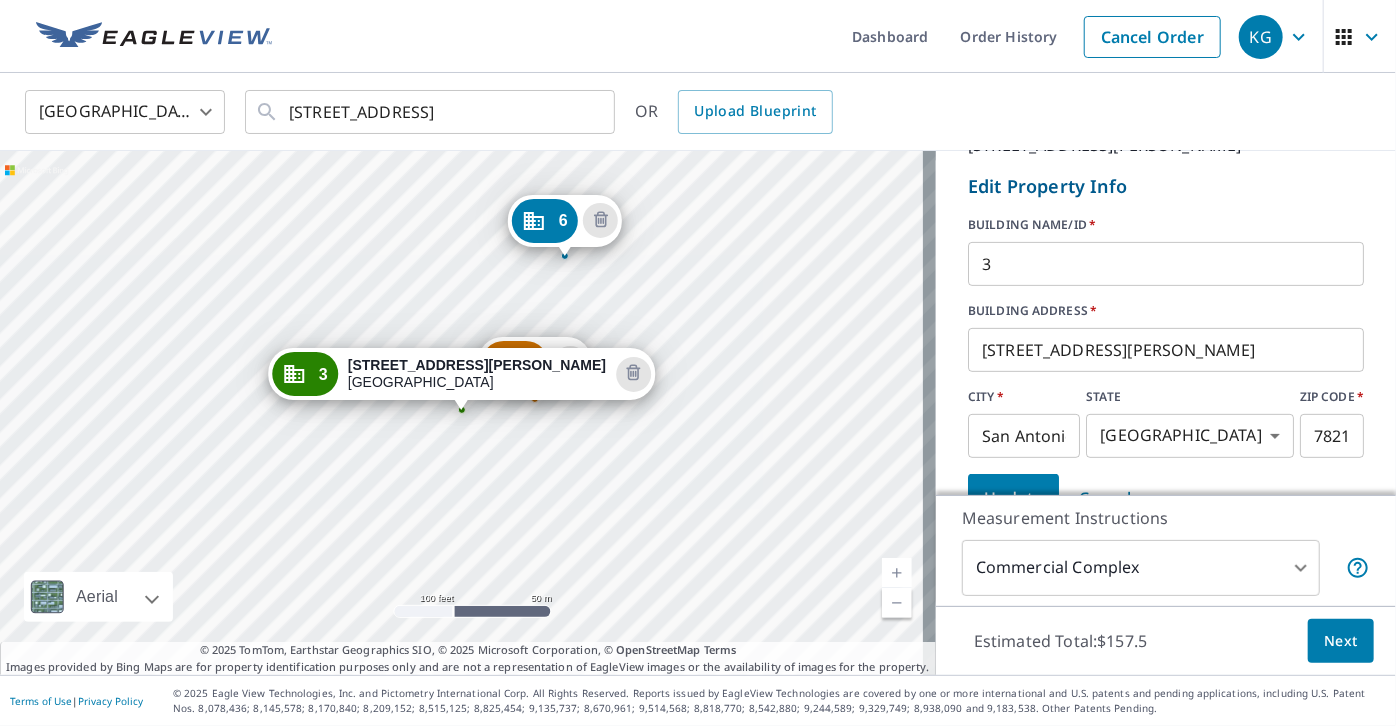 click on "3" at bounding box center [1166, 264] 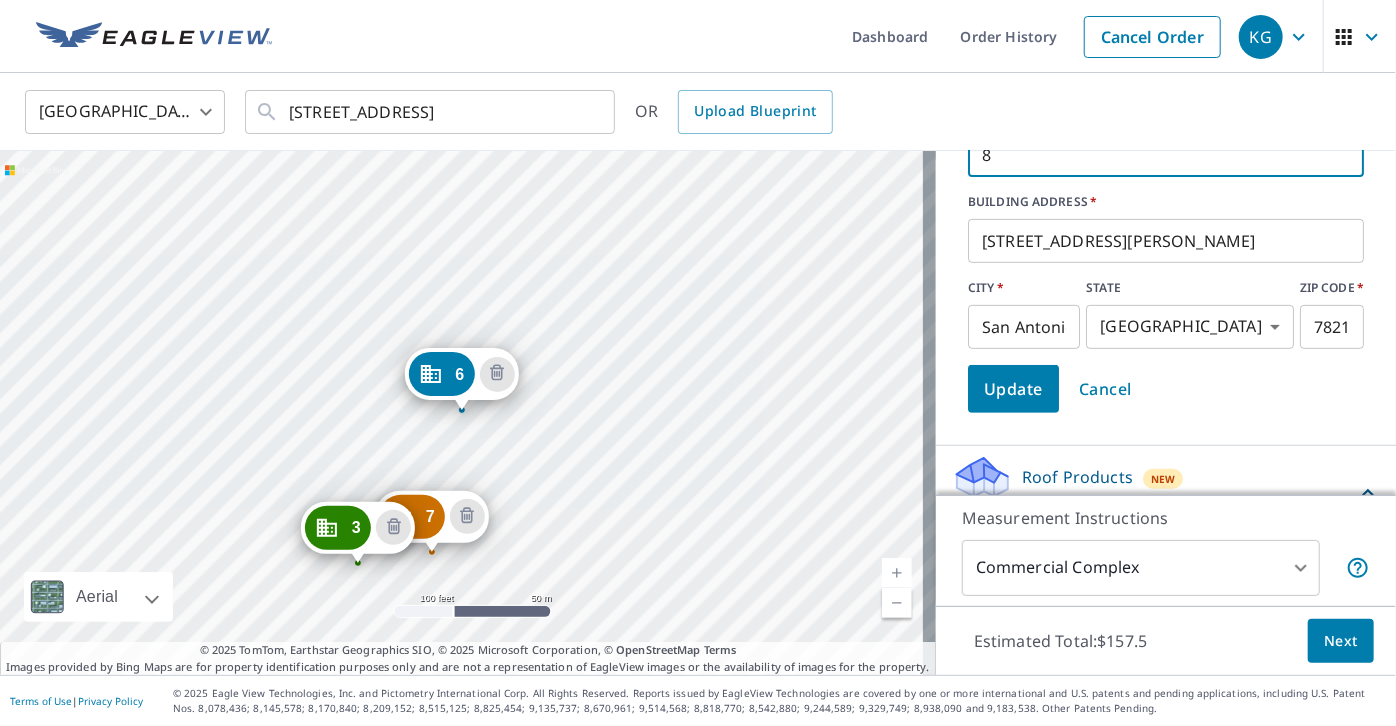 scroll, scrollTop: 472, scrollLeft: 0, axis: vertical 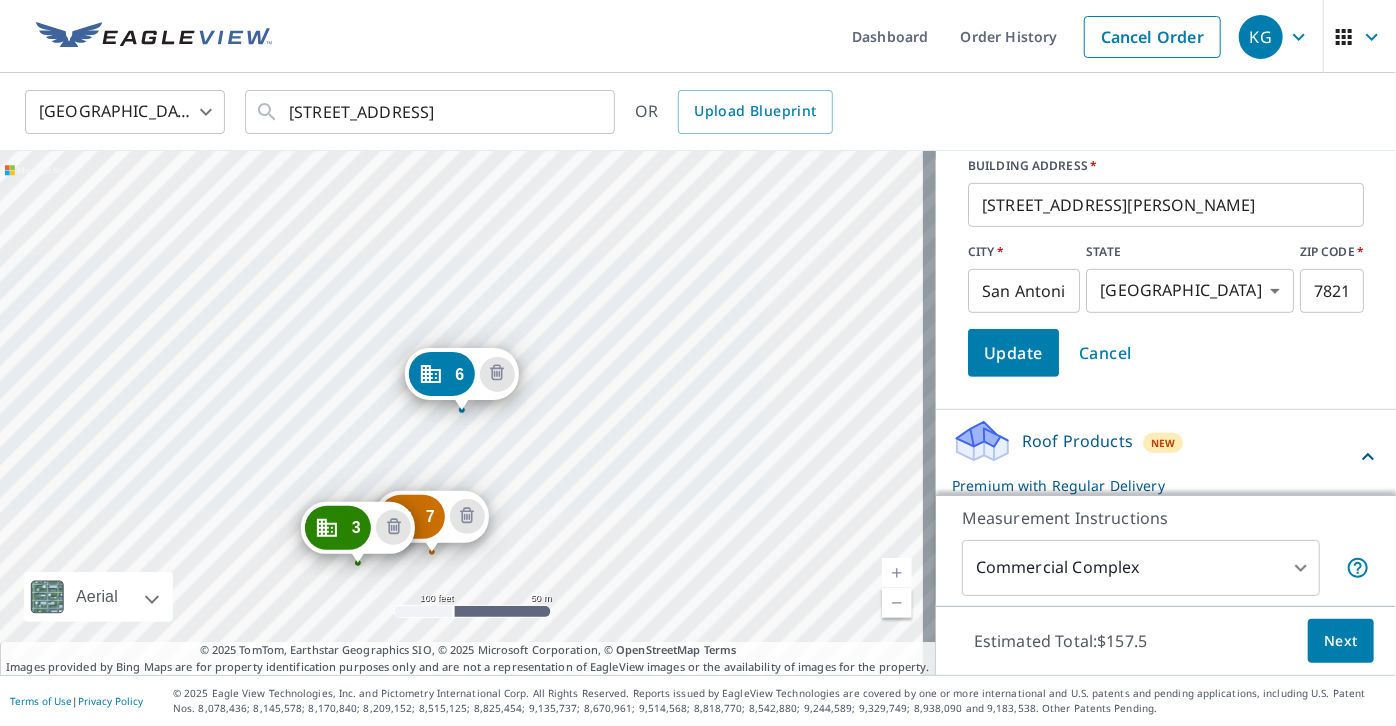 type on "8" 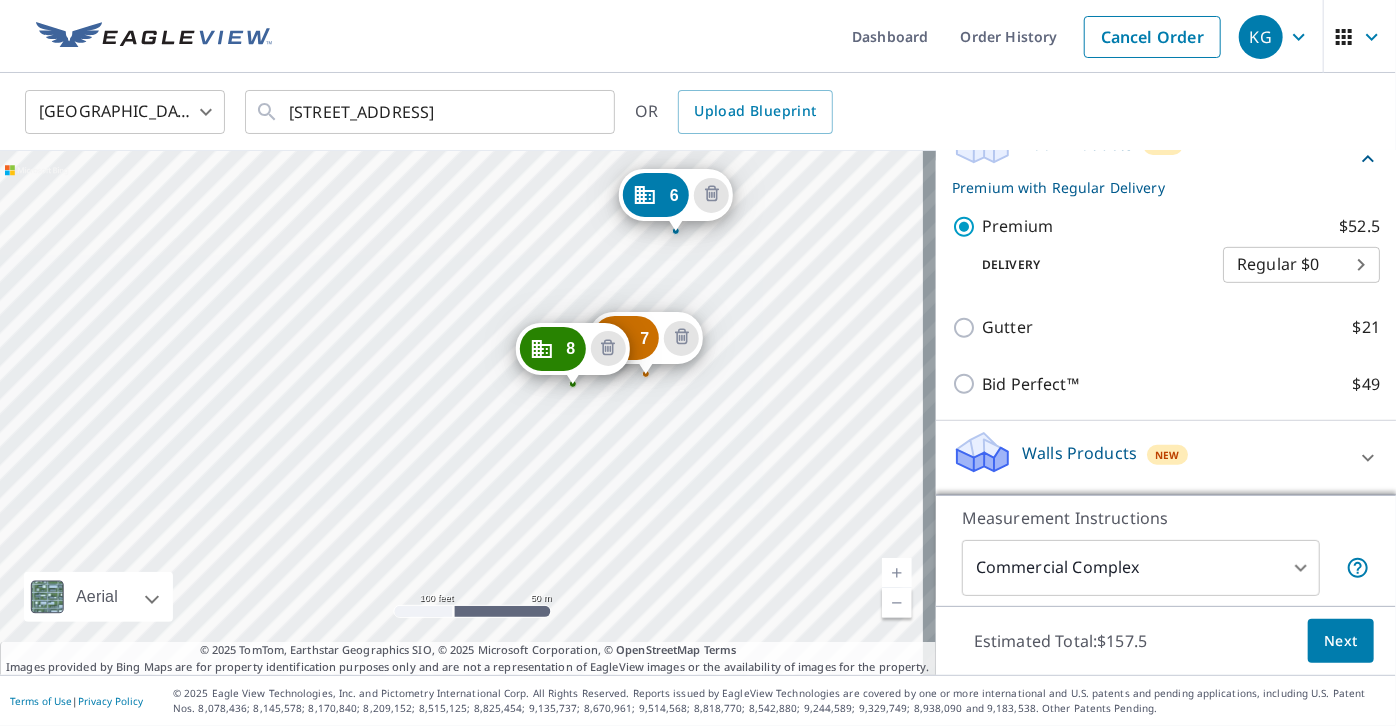 click on "7 [STREET_ADDRESS][PERSON_NAME] 8 [STREET_ADDRESS][PERSON_NAME] 6 [STREET_ADDRESS]" at bounding box center (468, 413) 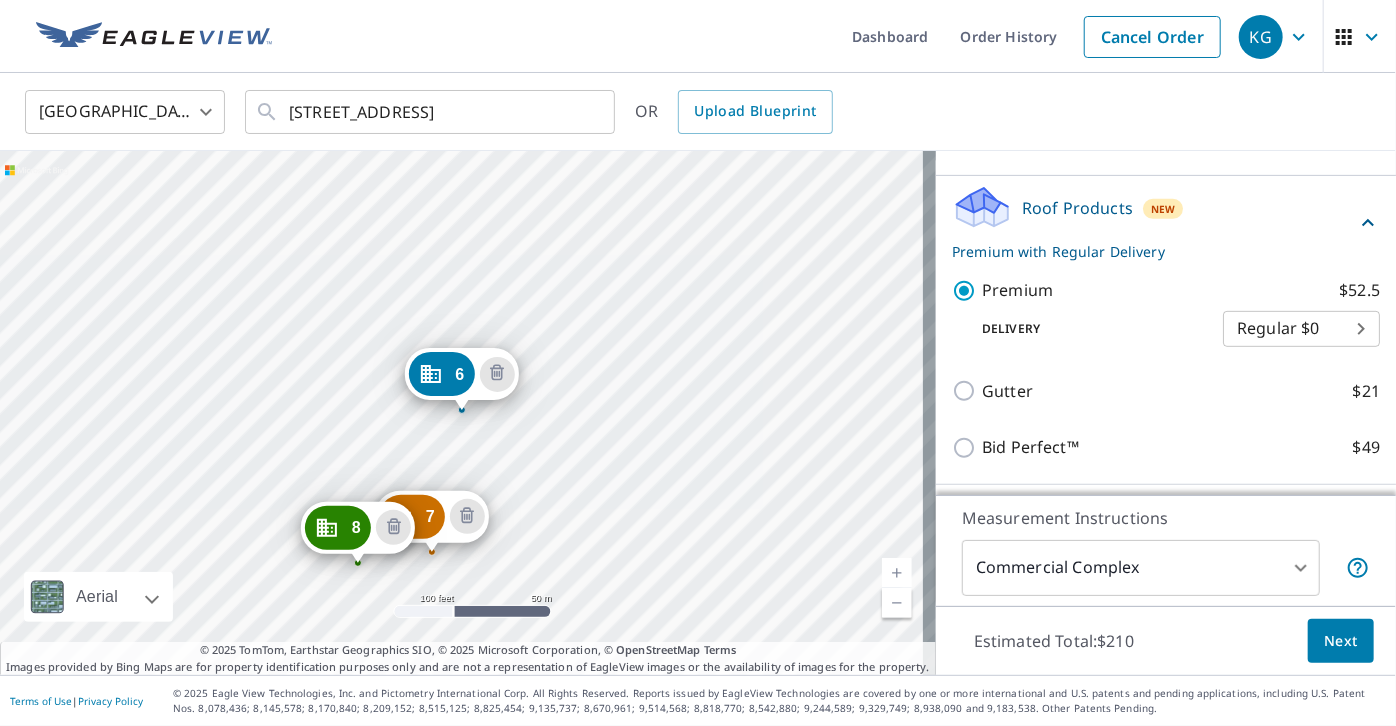 click 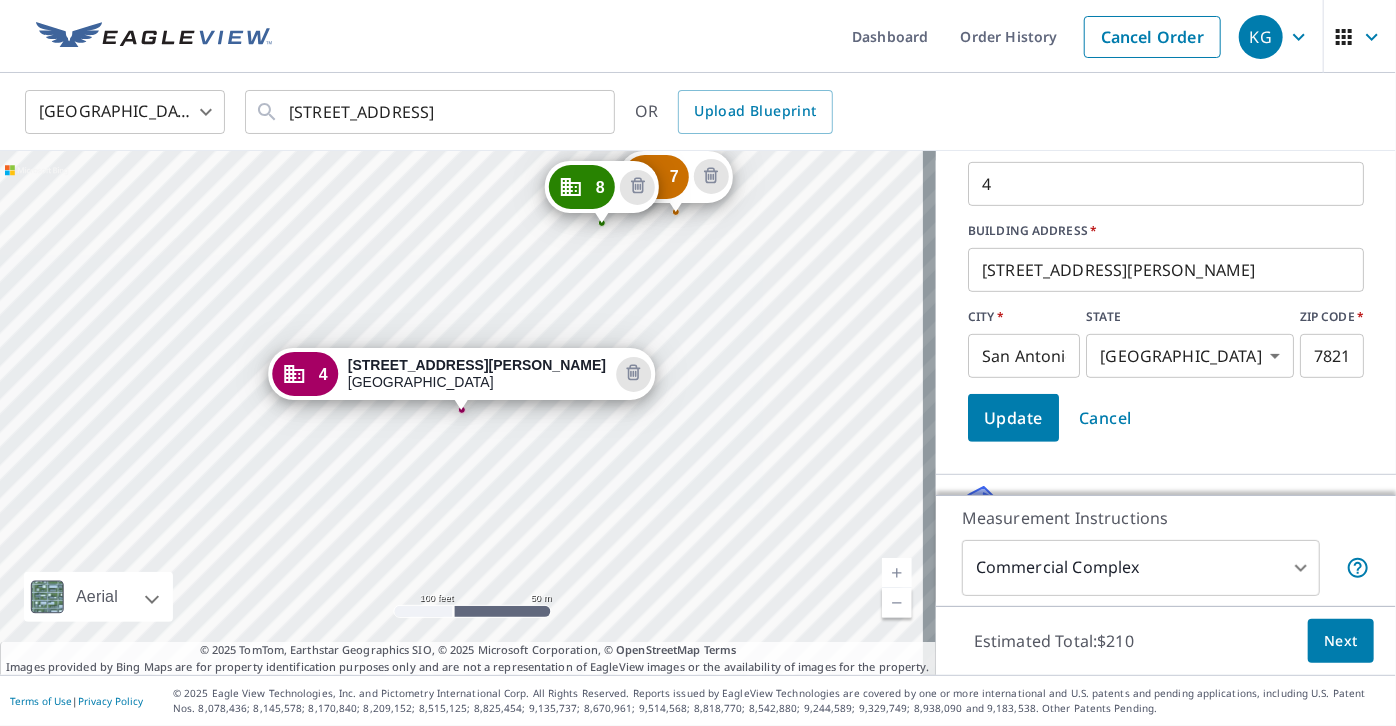 click on "4" at bounding box center [1166, 184] 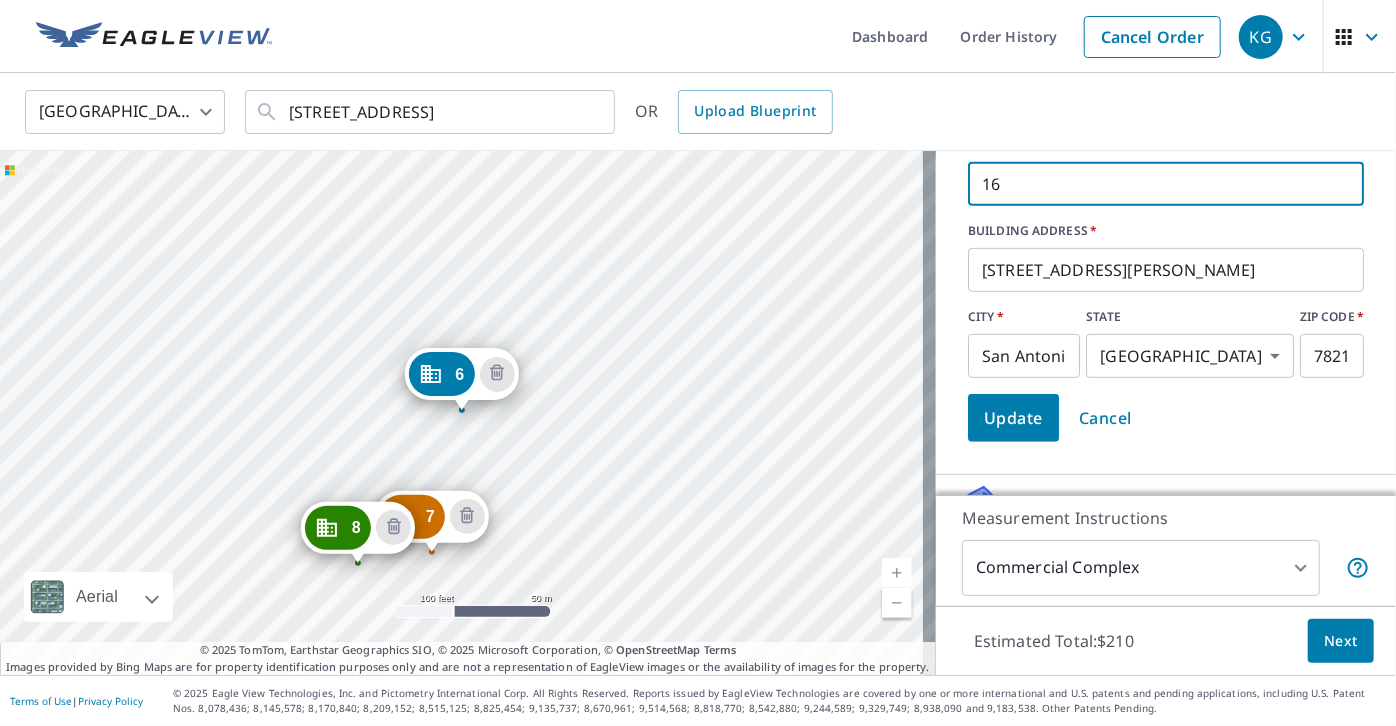 type on "16" 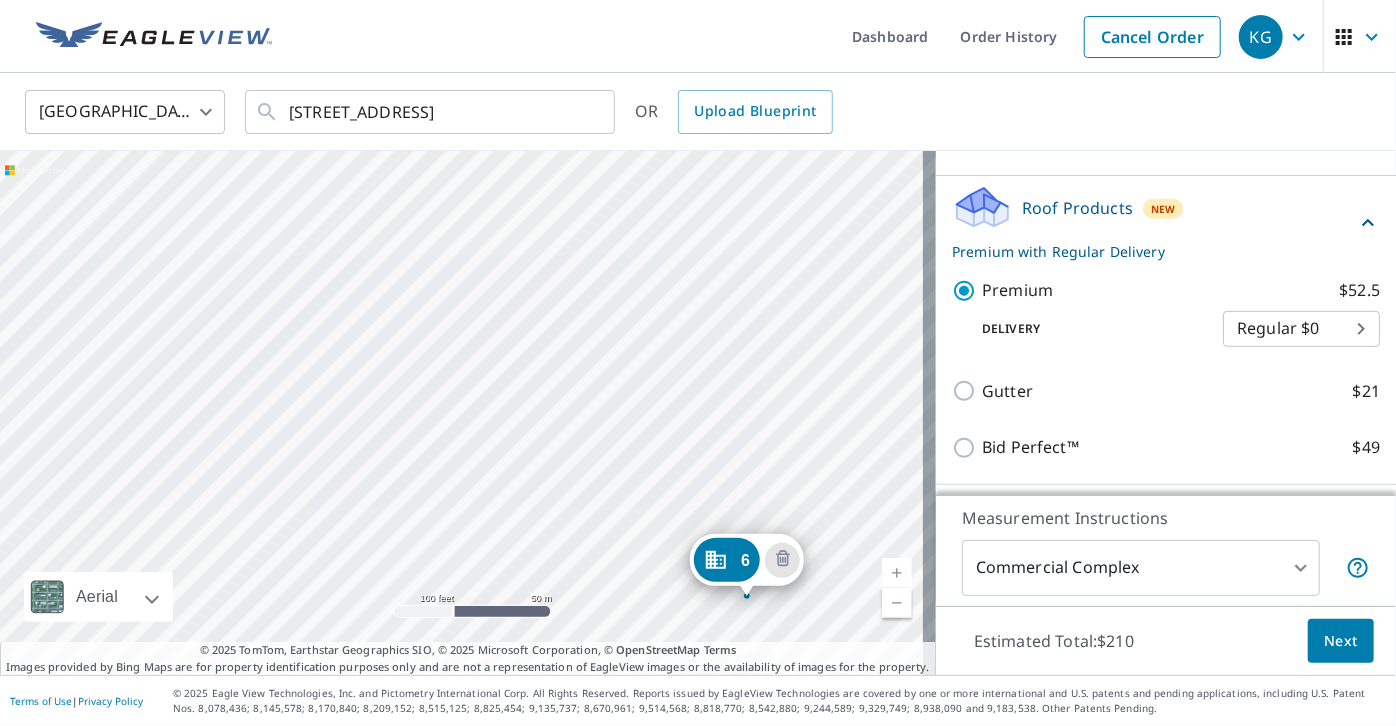 click at bounding box center (897, 603) 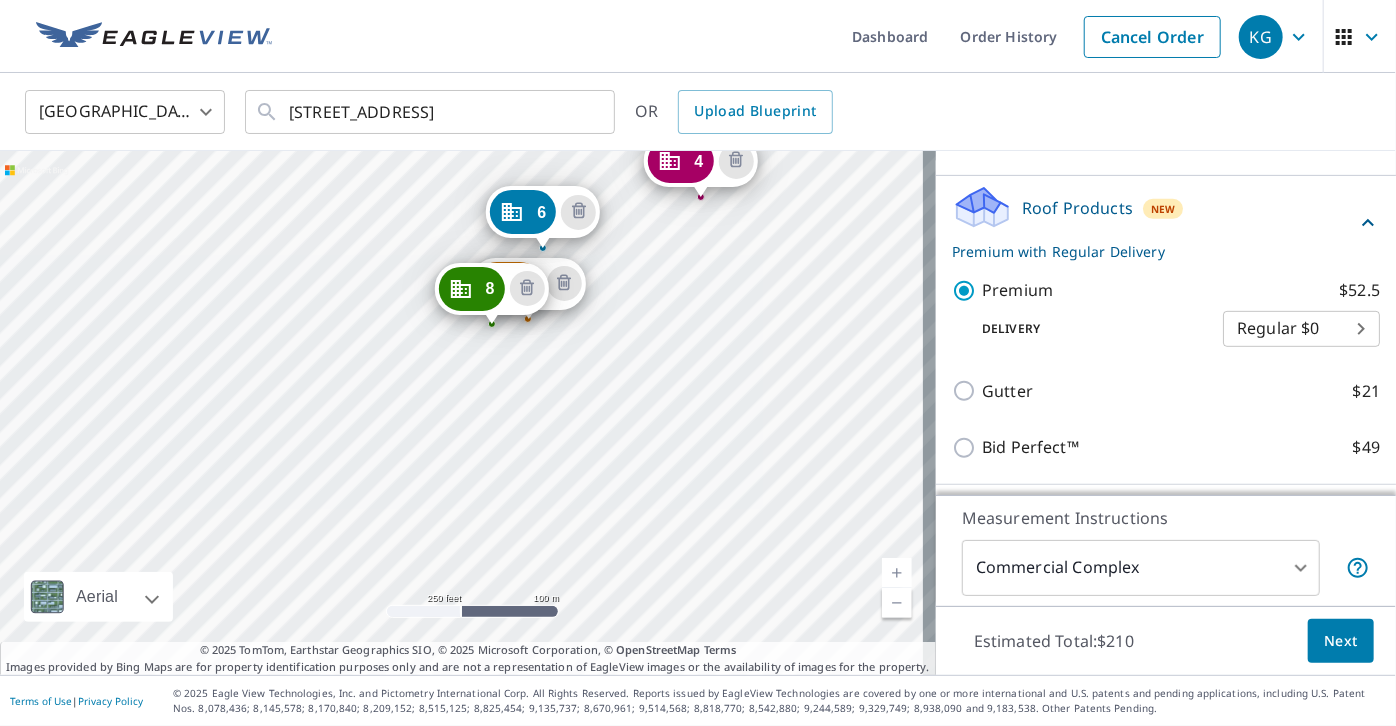 click on "7 [STREET_ADDRESS][PERSON_NAME] 8 [STREET_ADDRESS][PERSON_NAME] 4 [STREET_ADDRESS][PERSON_NAME] [GEOGRAPHIC_DATA][STREET_ADDRESS]" at bounding box center (468, 413) 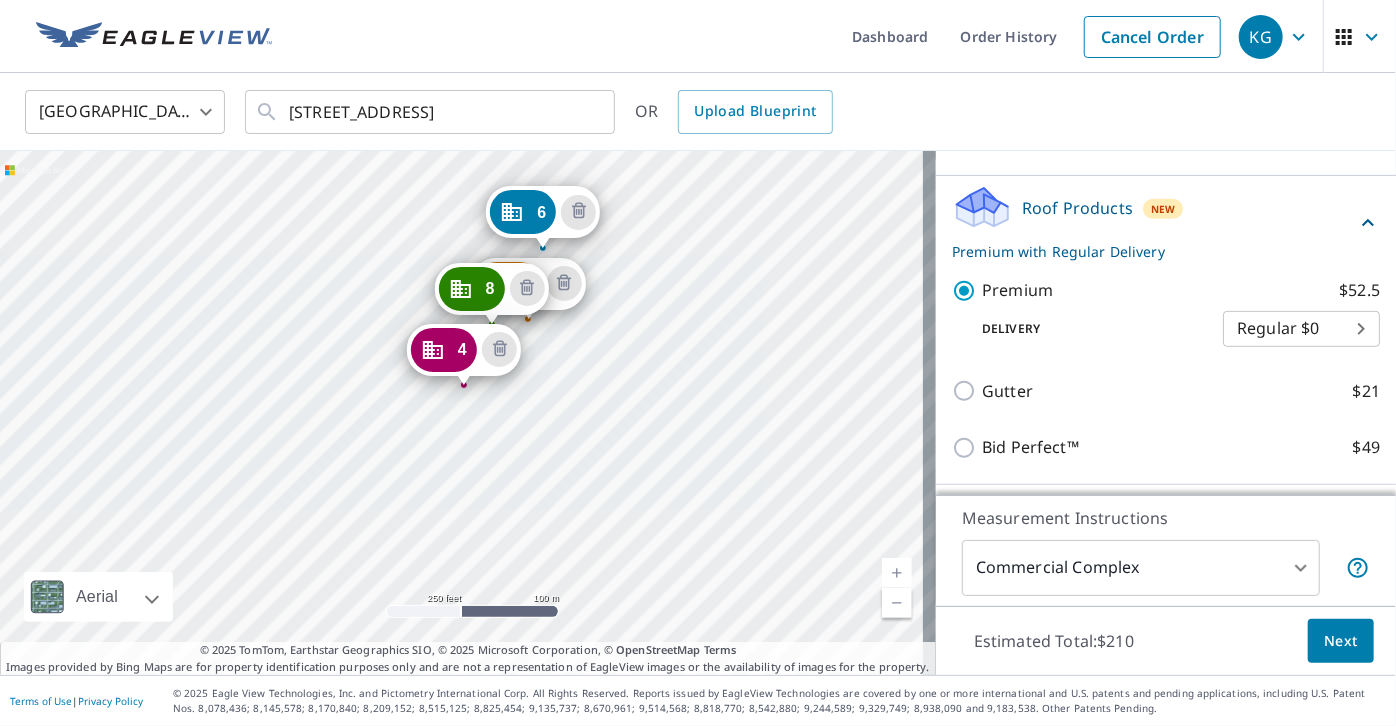 drag, startPoint x: 714, startPoint y: 182, endPoint x: 477, endPoint y: 370, distance: 302.51117 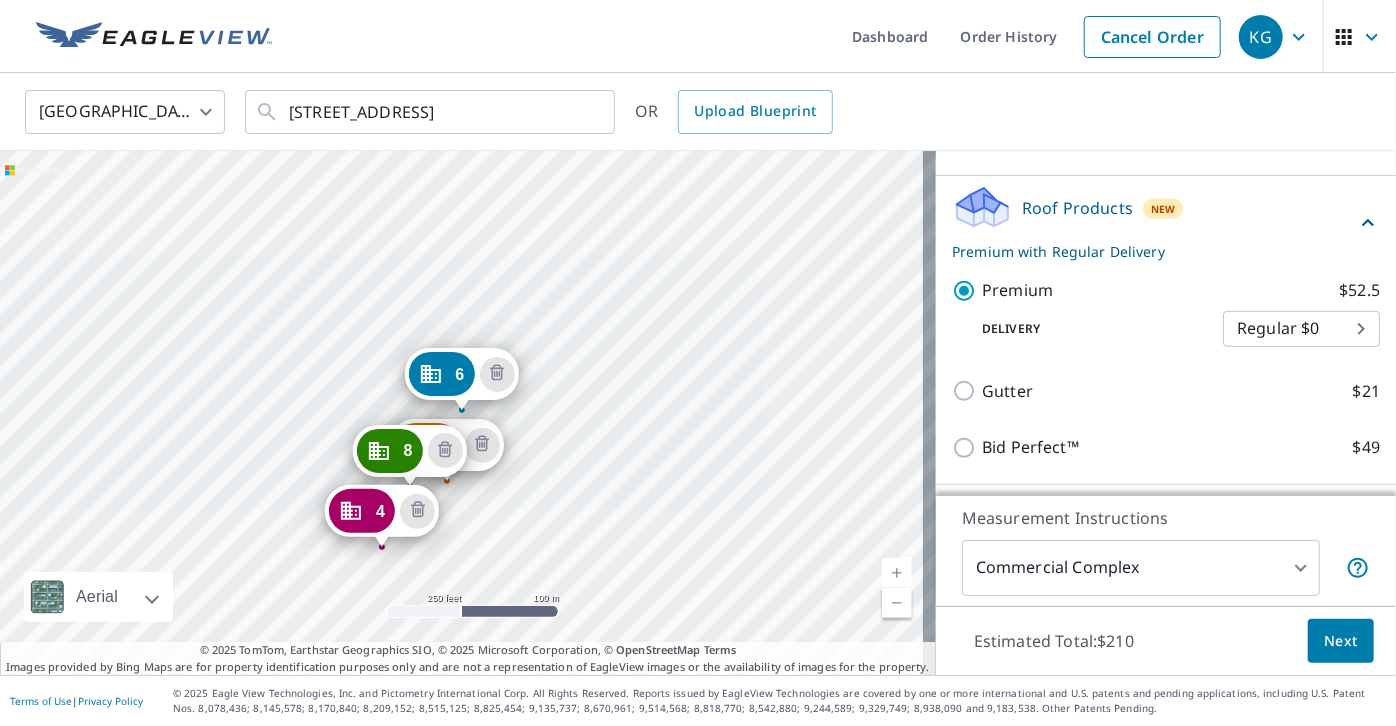 click at bounding box center (897, 573) 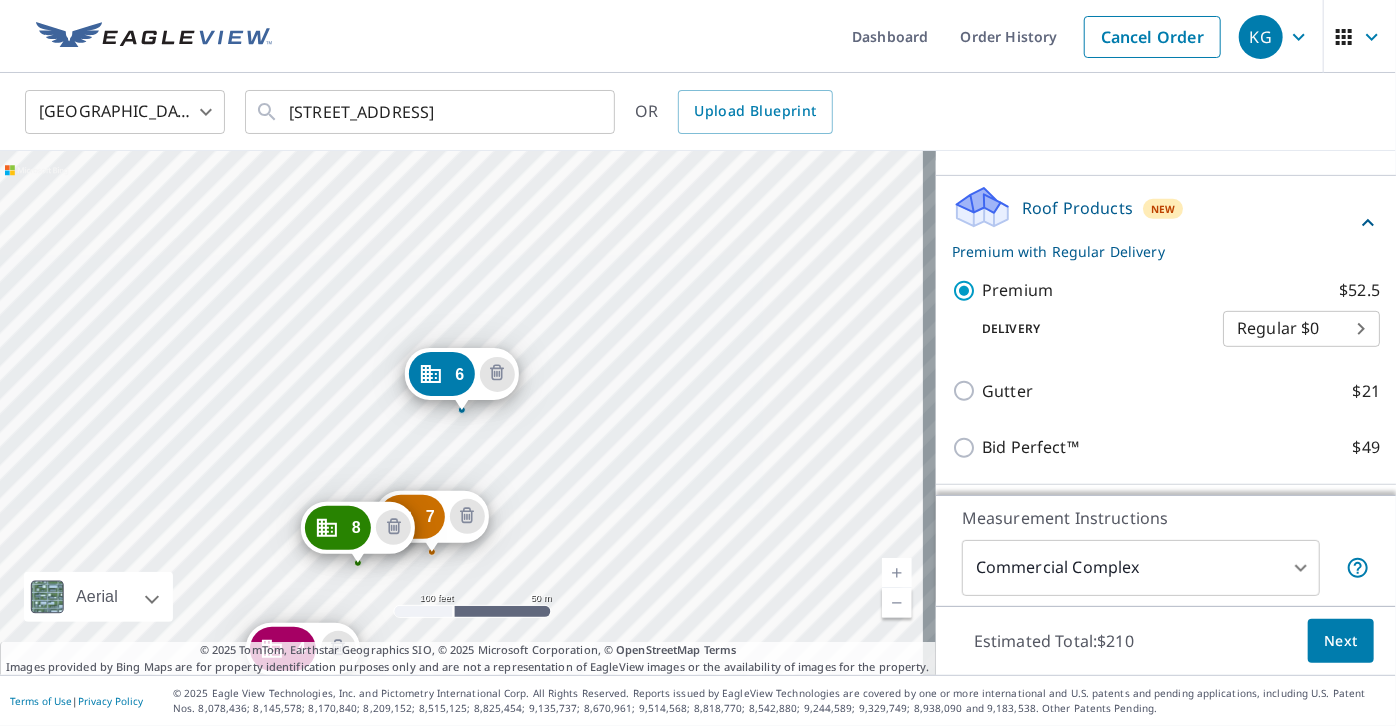 click at bounding box center (897, 573) 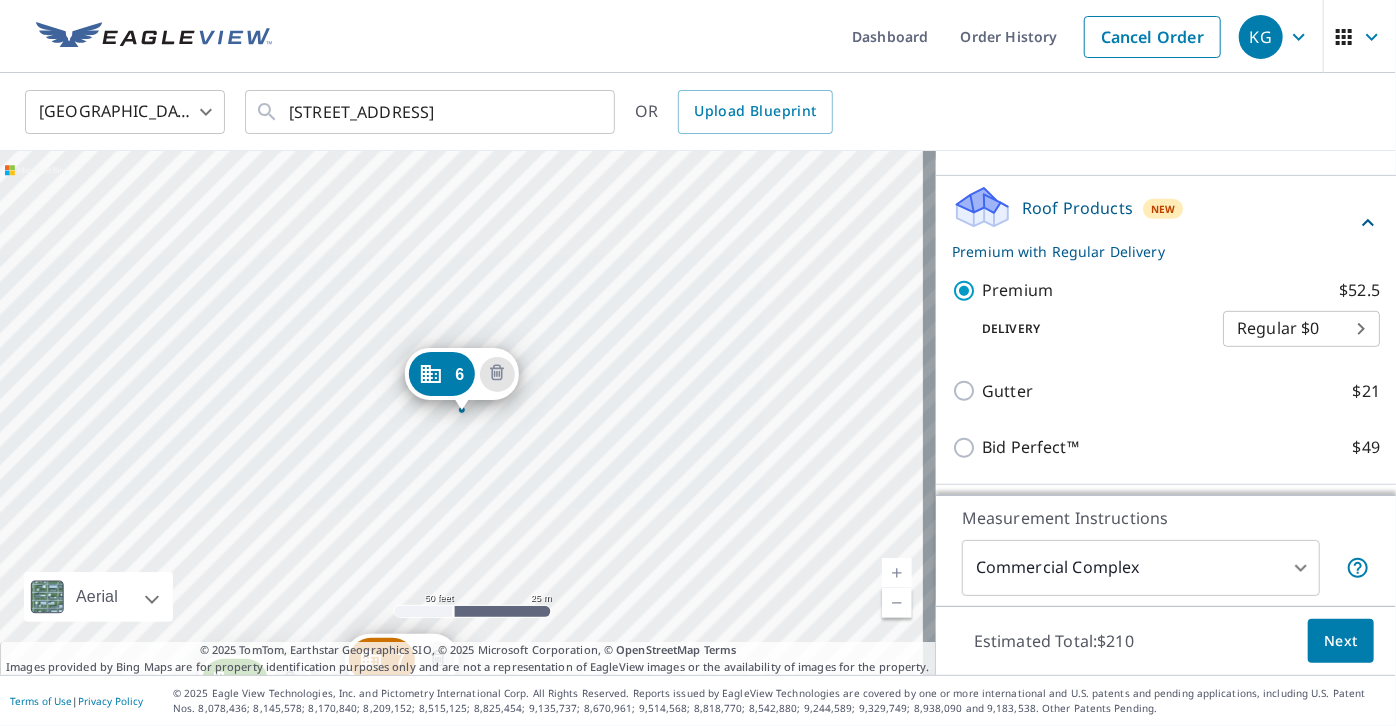 click on "7 [STREET_ADDRESS][PERSON_NAME] 8 [STREET_ADDRESS][PERSON_NAME] 4 [STREET_ADDRESS][PERSON_NAME] 6 [STREET_ADDRESS]" at bounding box center [468, 413] 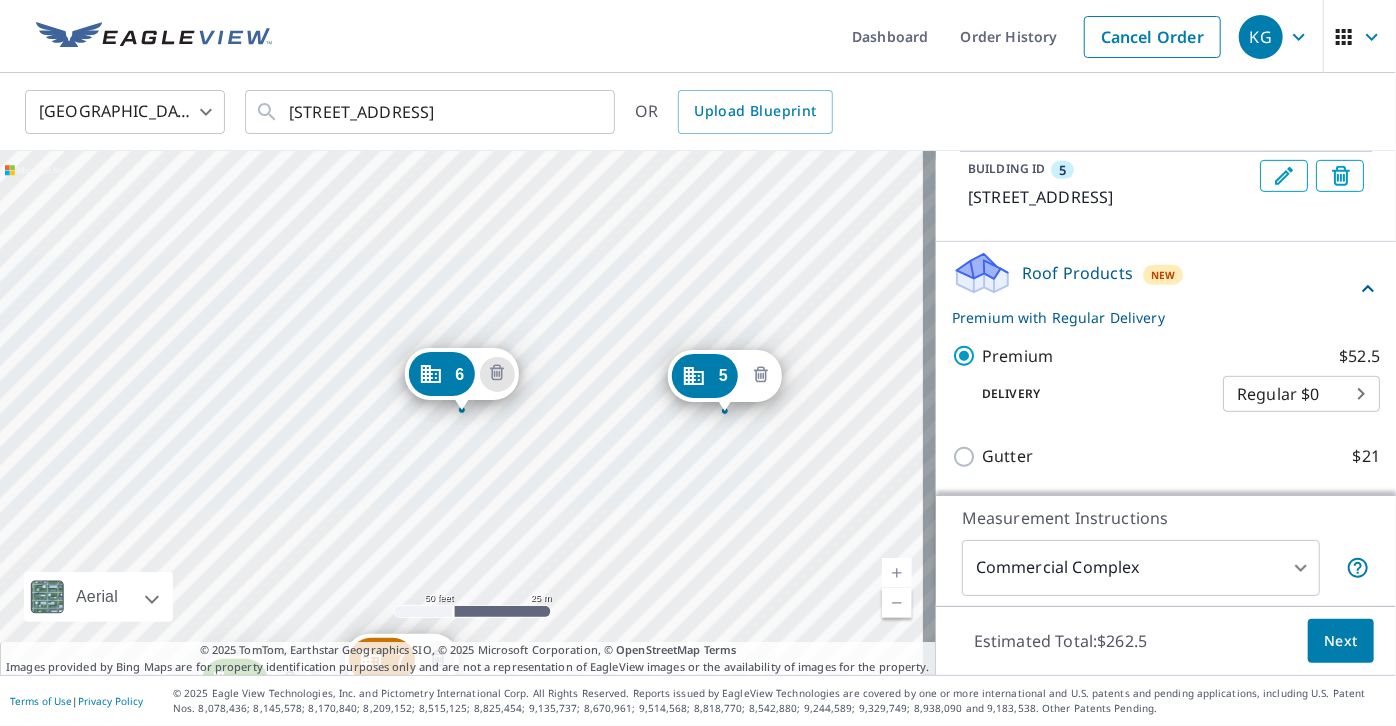 click 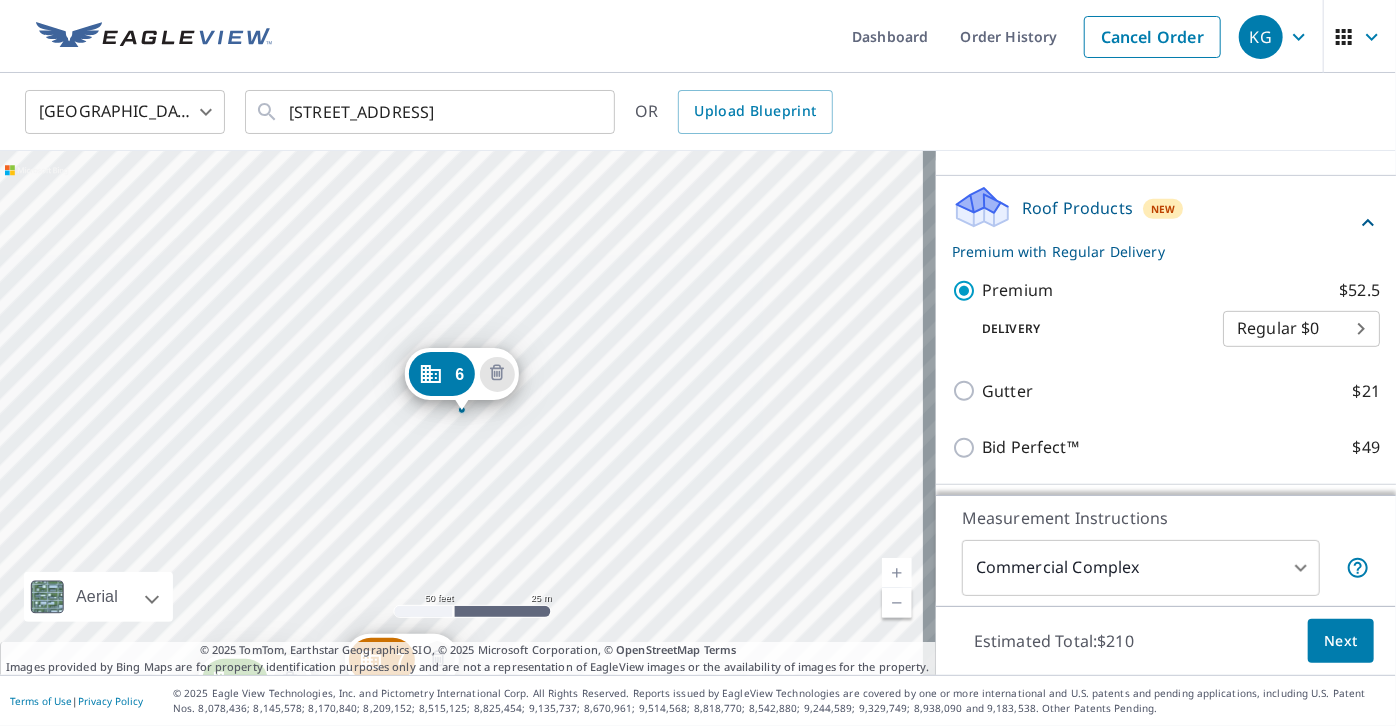 click at bounding box center (897, 603) 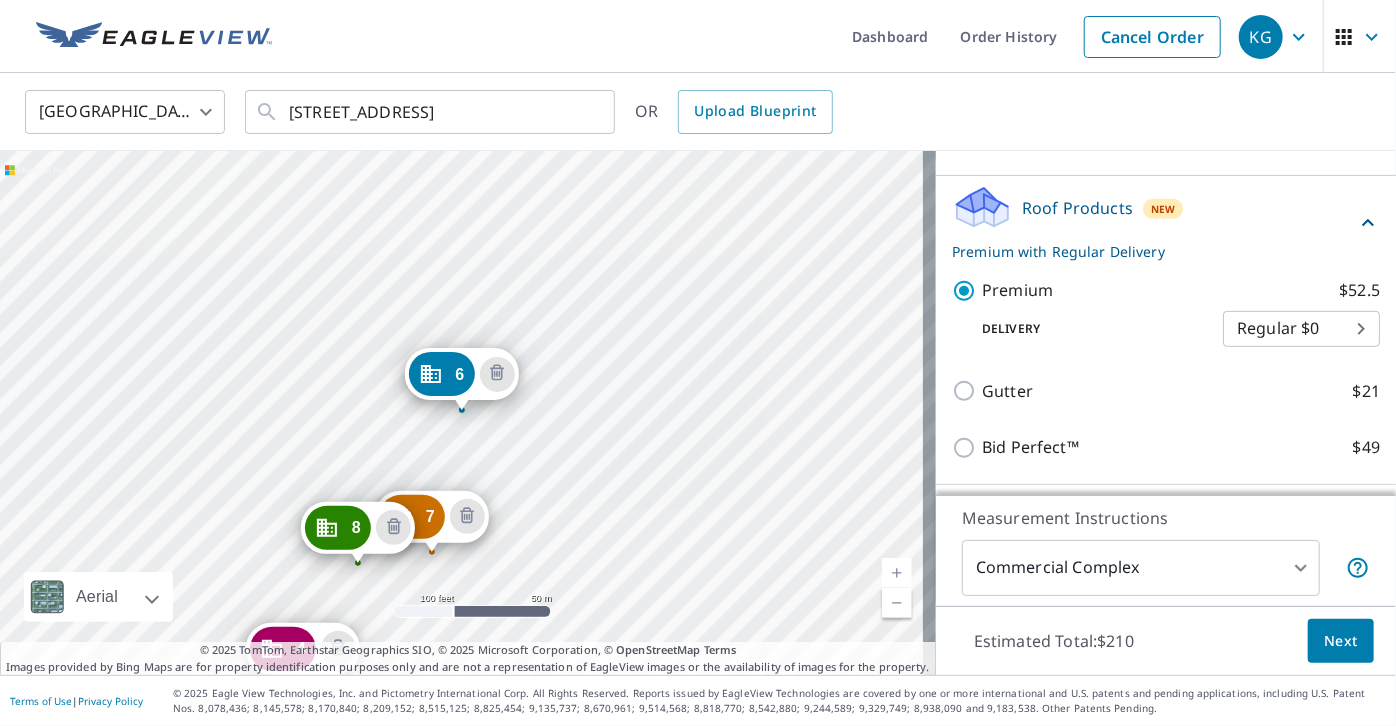 click at bounding box center (897, 603) 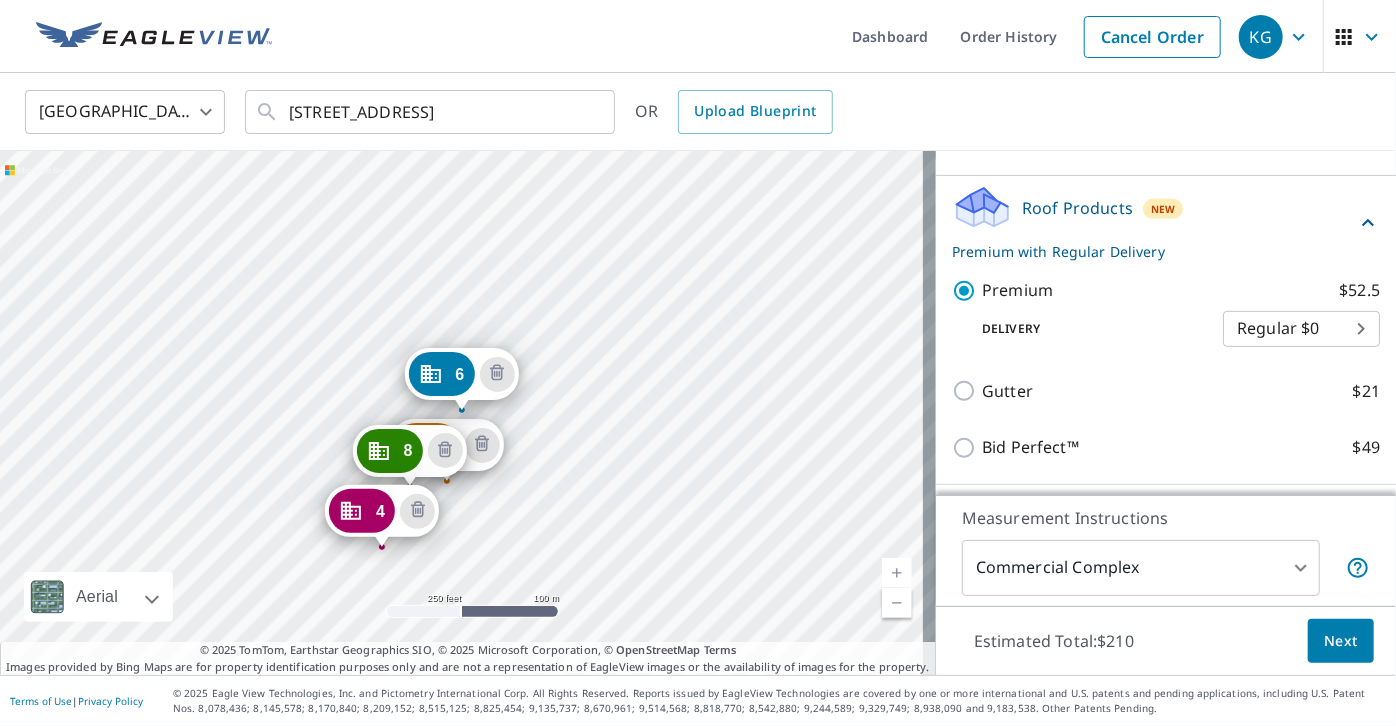 click at bounding box center [897, 573] 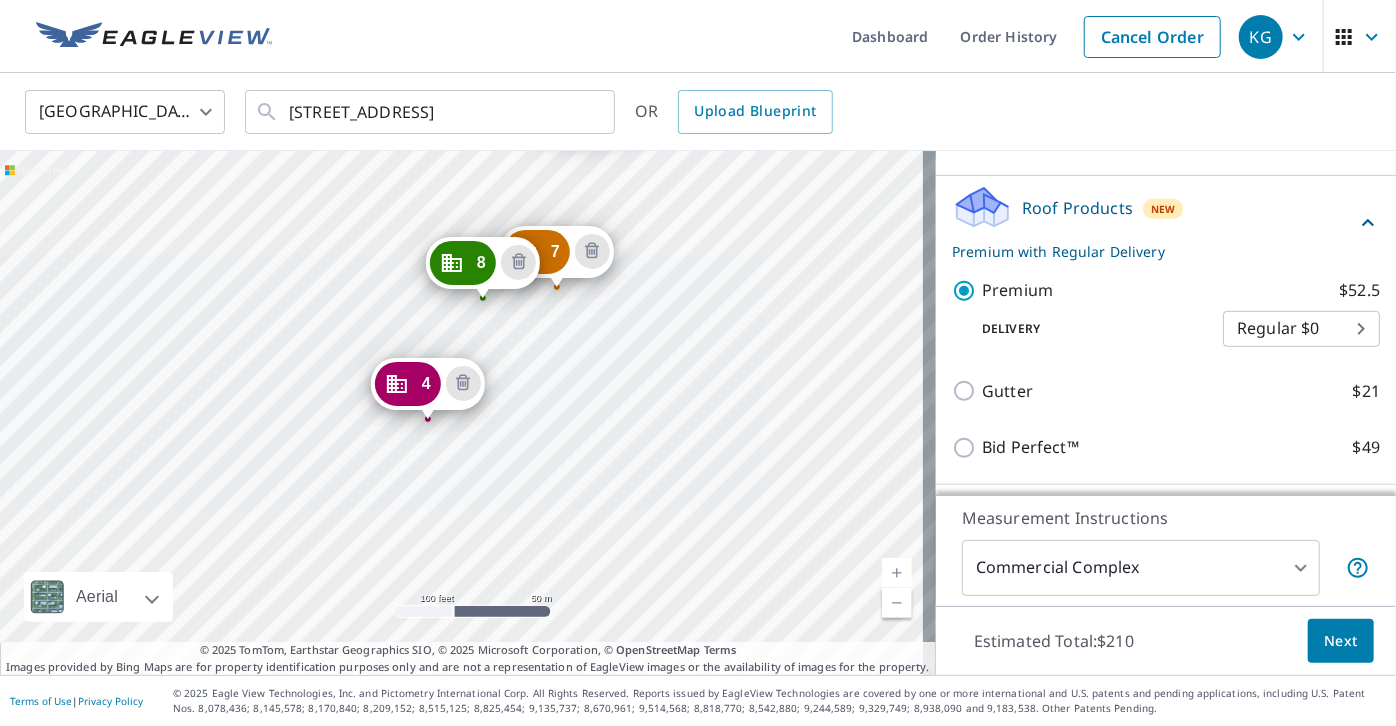 drag, startPoint x: 728, startPoint y: 468, endPoint x: 853, endPoint y: 203, distance: 293.0017 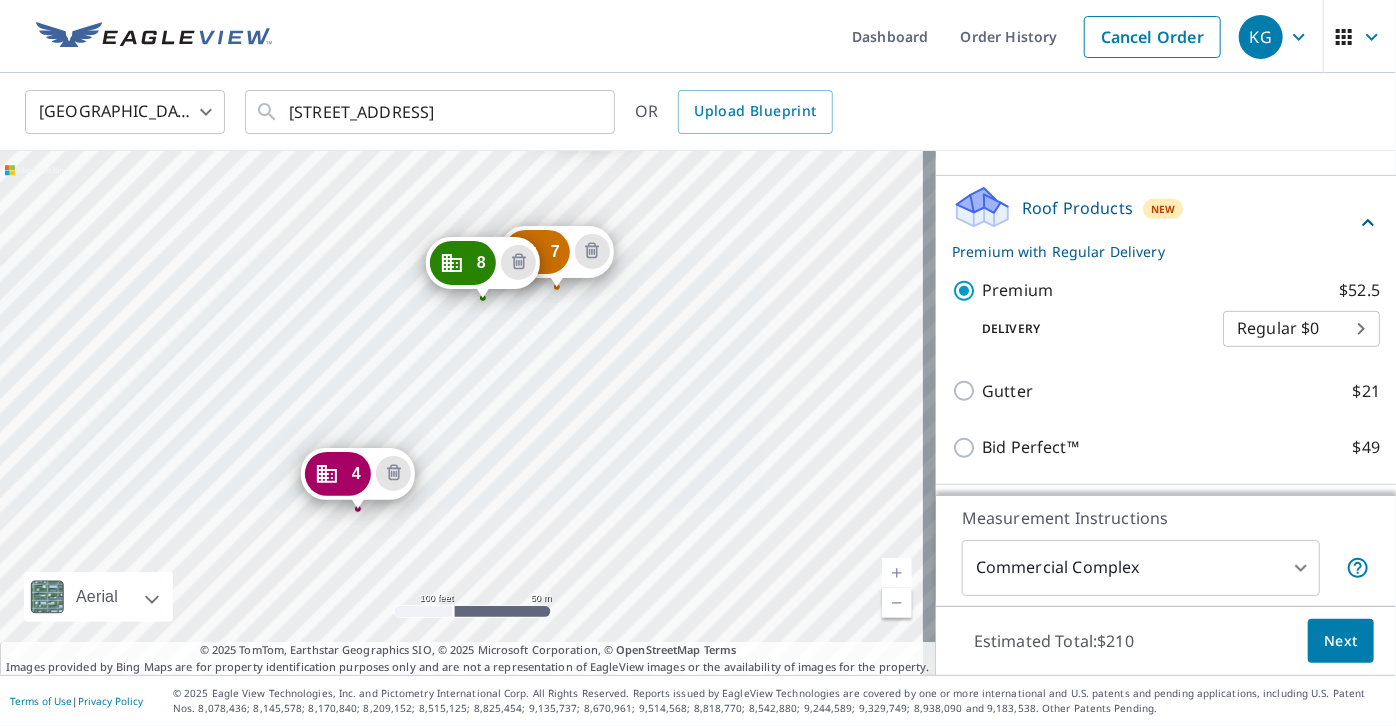drag, startPoint x: 428, startPoint y: 402, endPoint x: 358, endPoint y: 492, distance: 114.01754 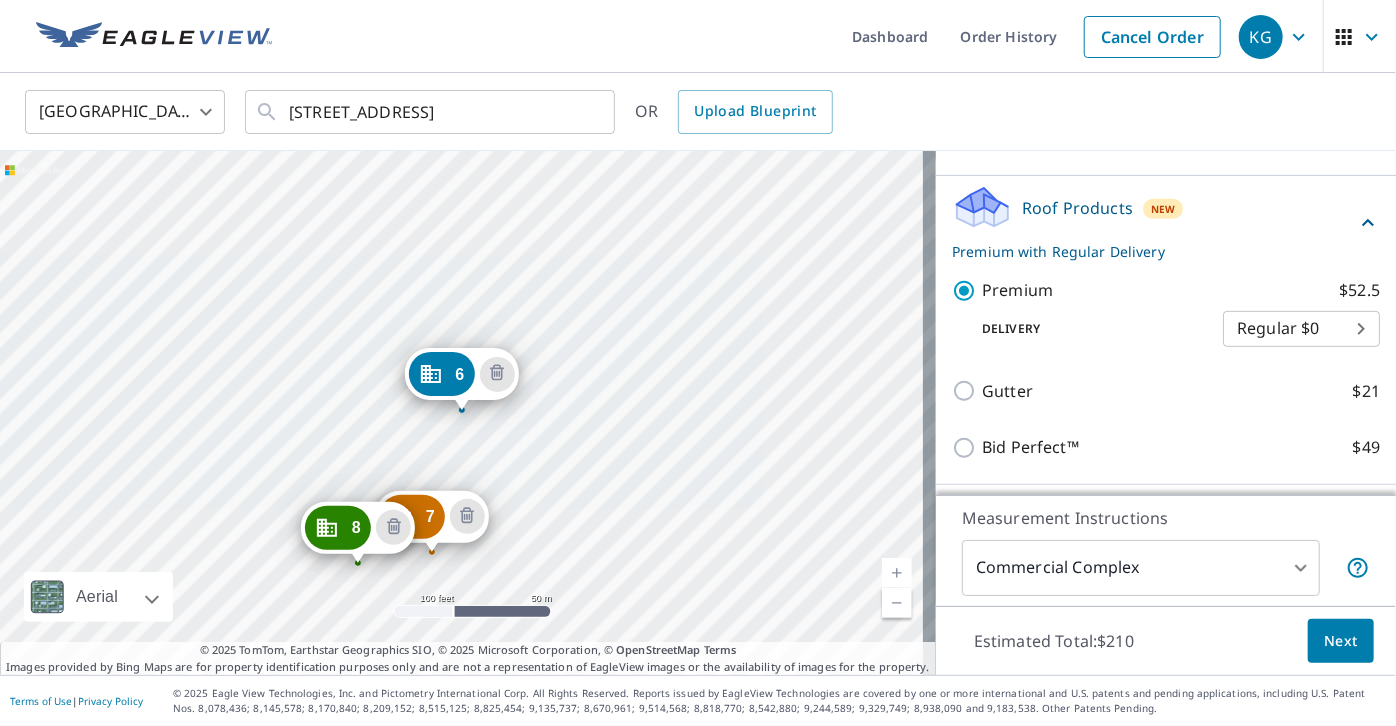 click 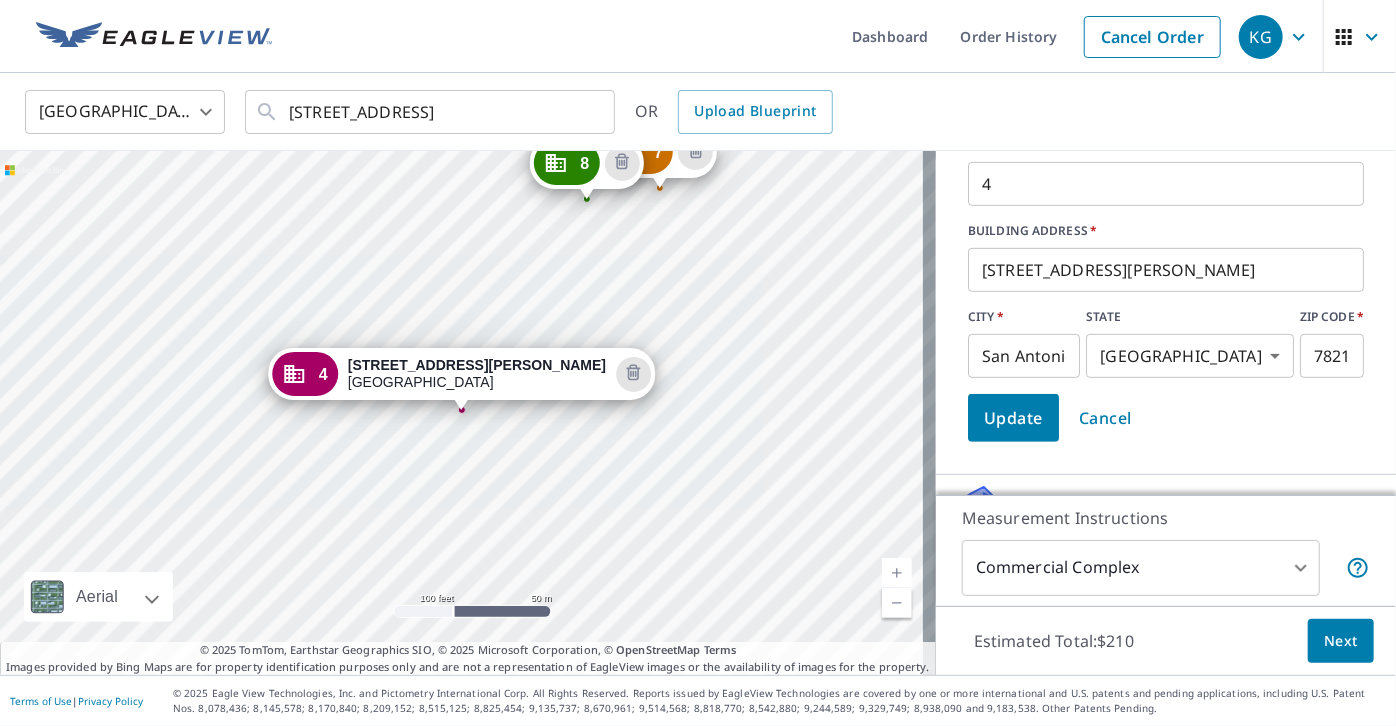 click on "4" at bounding box center (1166, 184) 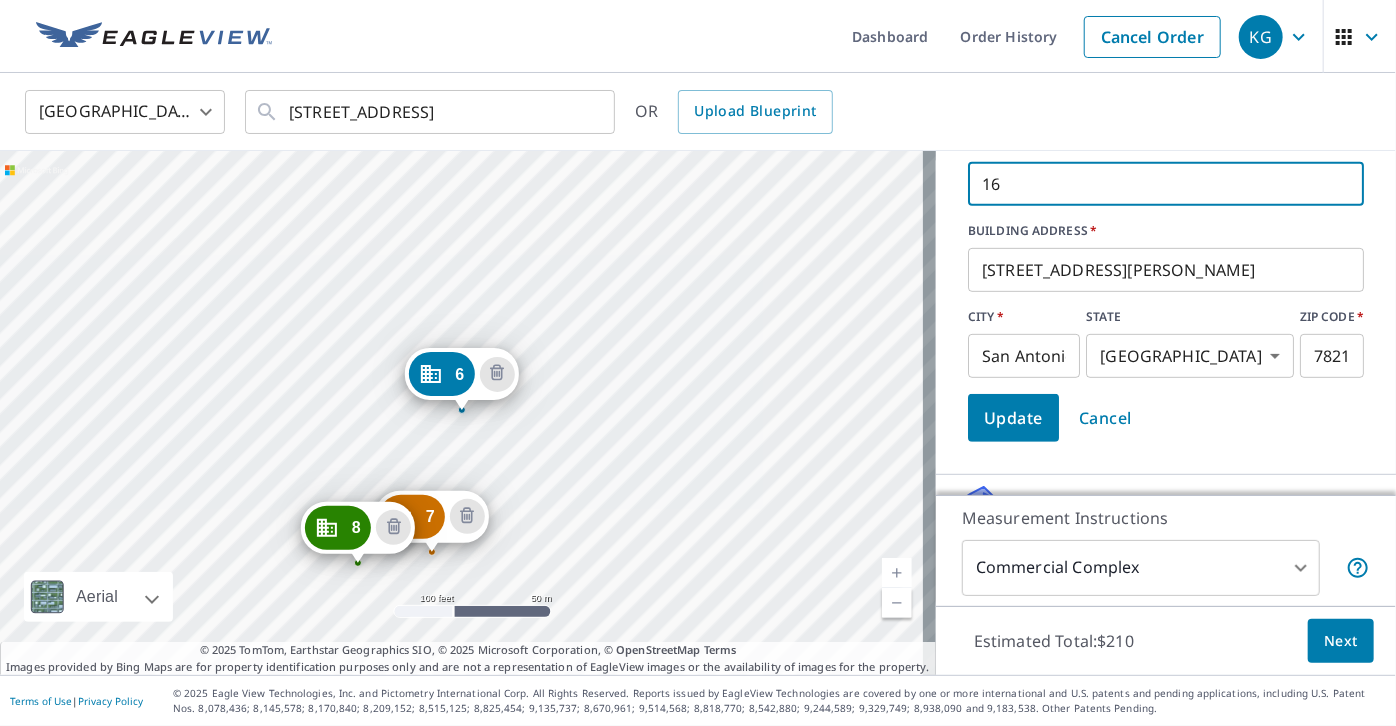 type on "16" 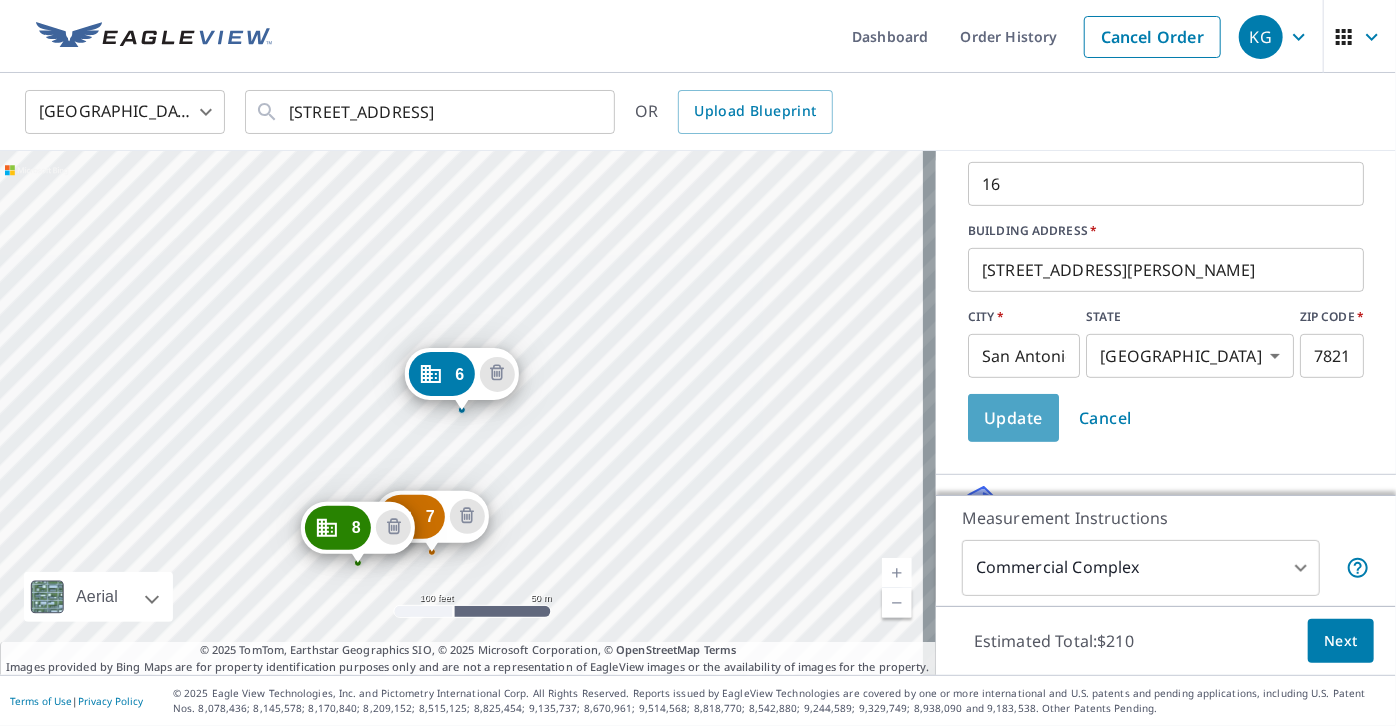 click on "Update" at bounding box center [1013, 418] 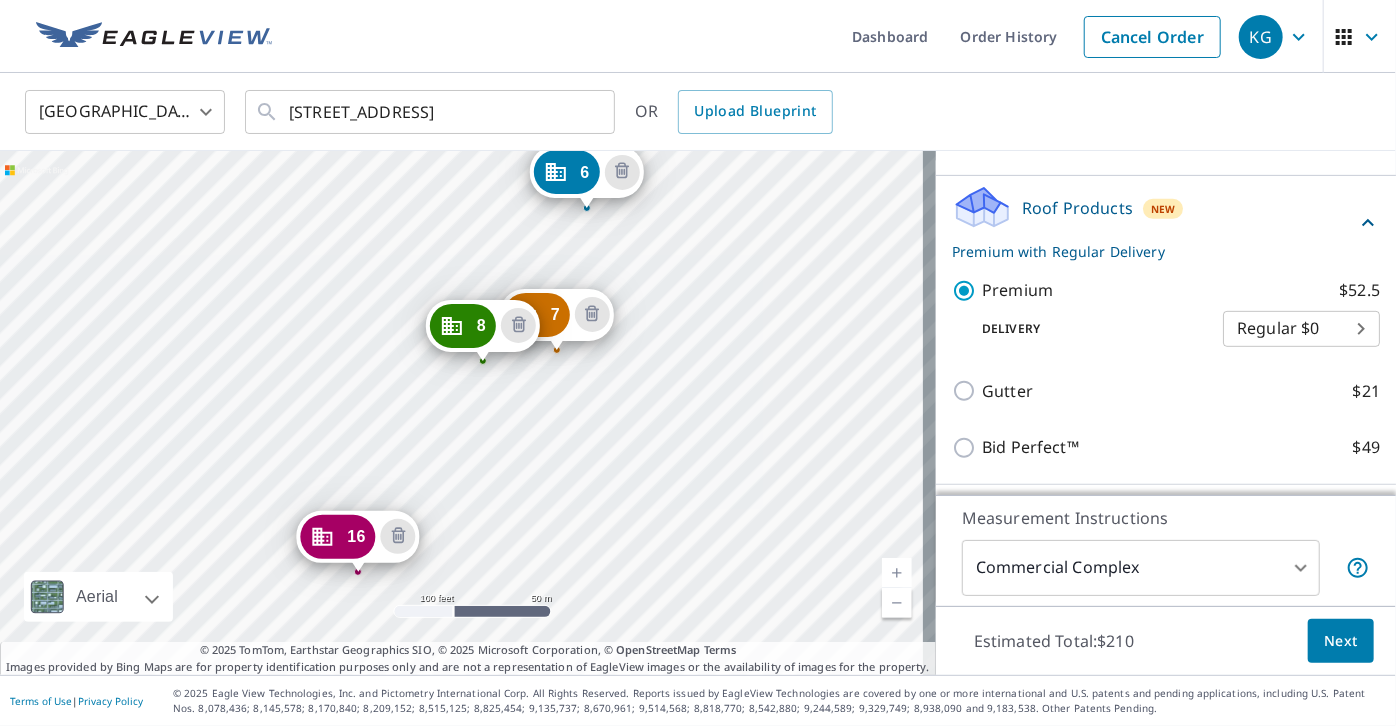 drag, startPoint x: 814, startPoint y: 466, endPoint x: 1021, endPoint y: 158, distance: 371.09702 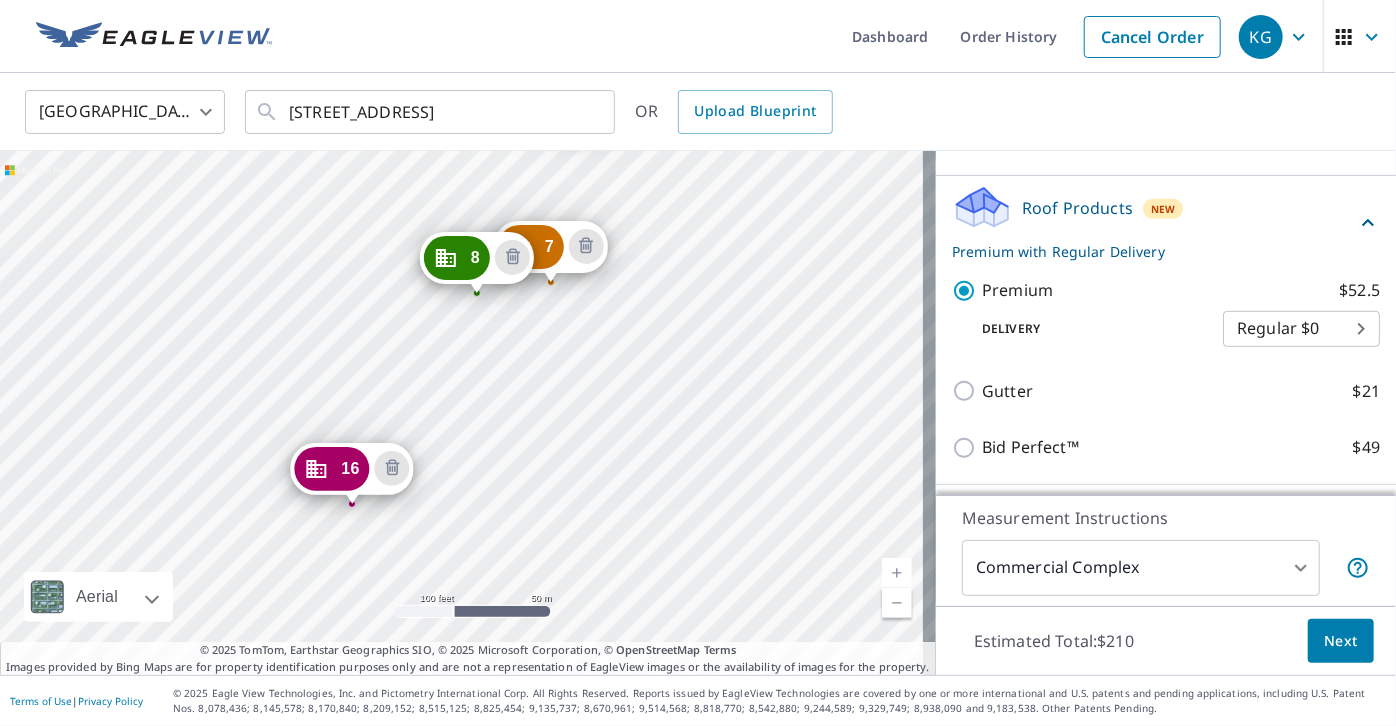 click on "7 [STREET_ADDRESS][PERSON_NAME] 8 [STREET_ADDRESS][PERSON_NAME] 16 [STREET_ADDRESS][PERSON_NAME] 6 [STREET_ADDRESS]" at bounding box center [468, 413] 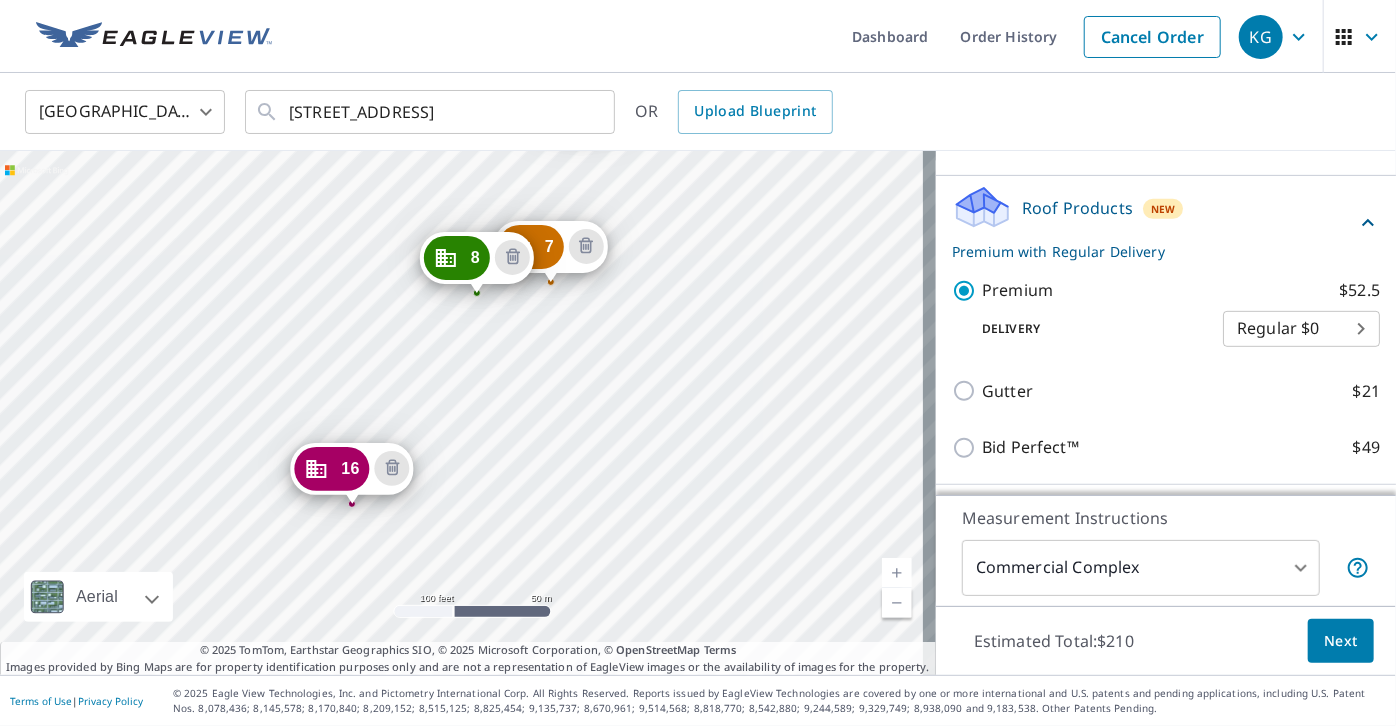 click on "7 [STREET_ADDRESS][PERSON_NAME] 8 [STREET_ADDRESS][PERSON_NAME] 16 [STREET_ADDRESS][PERSON_NAME] 6 [STREET_ADDRESS]" at bounding box center (468, 413) 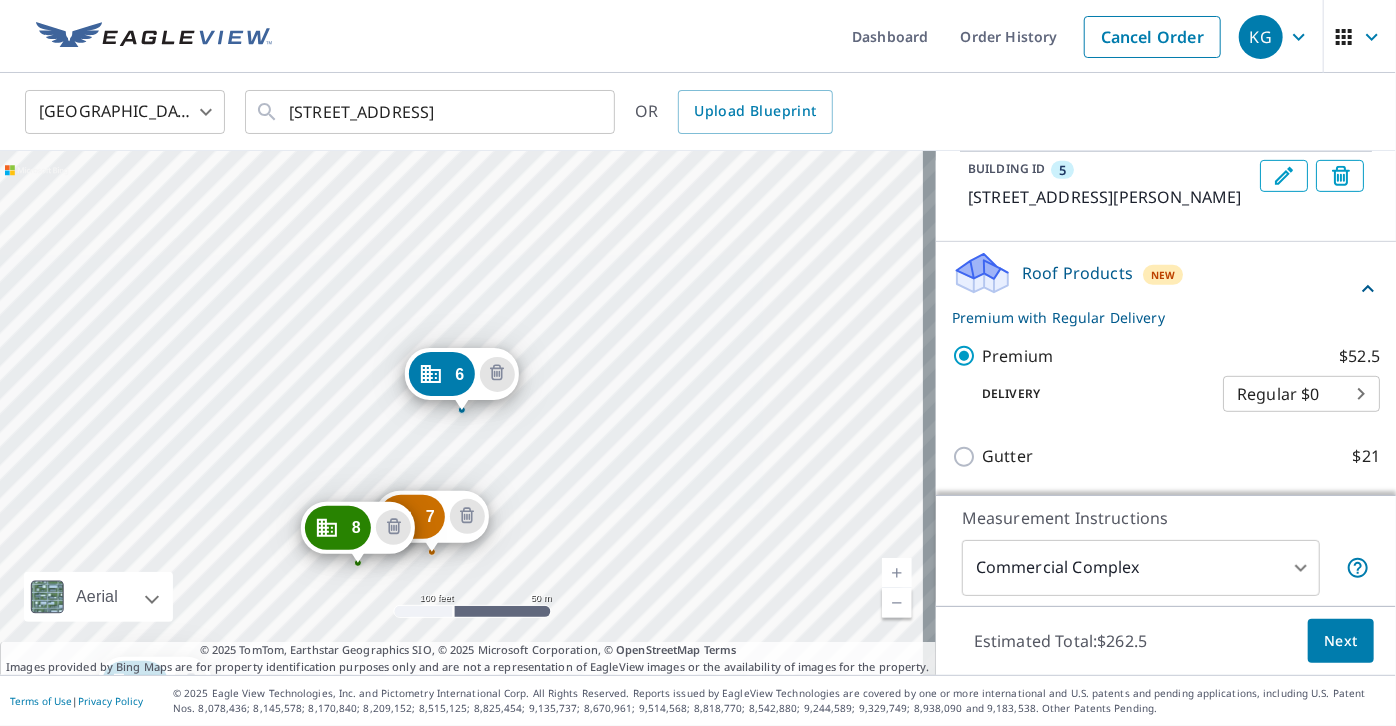 click 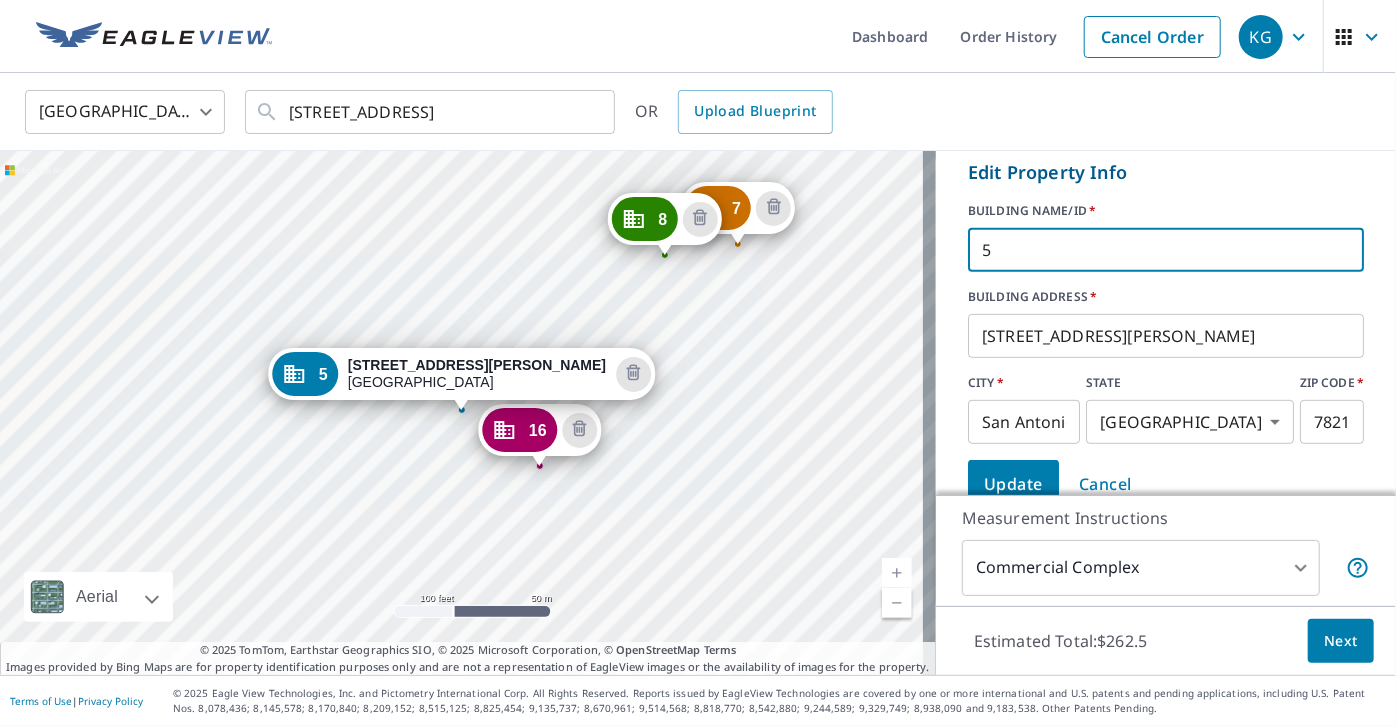 click on "5" at bounding box center [1166, 250] 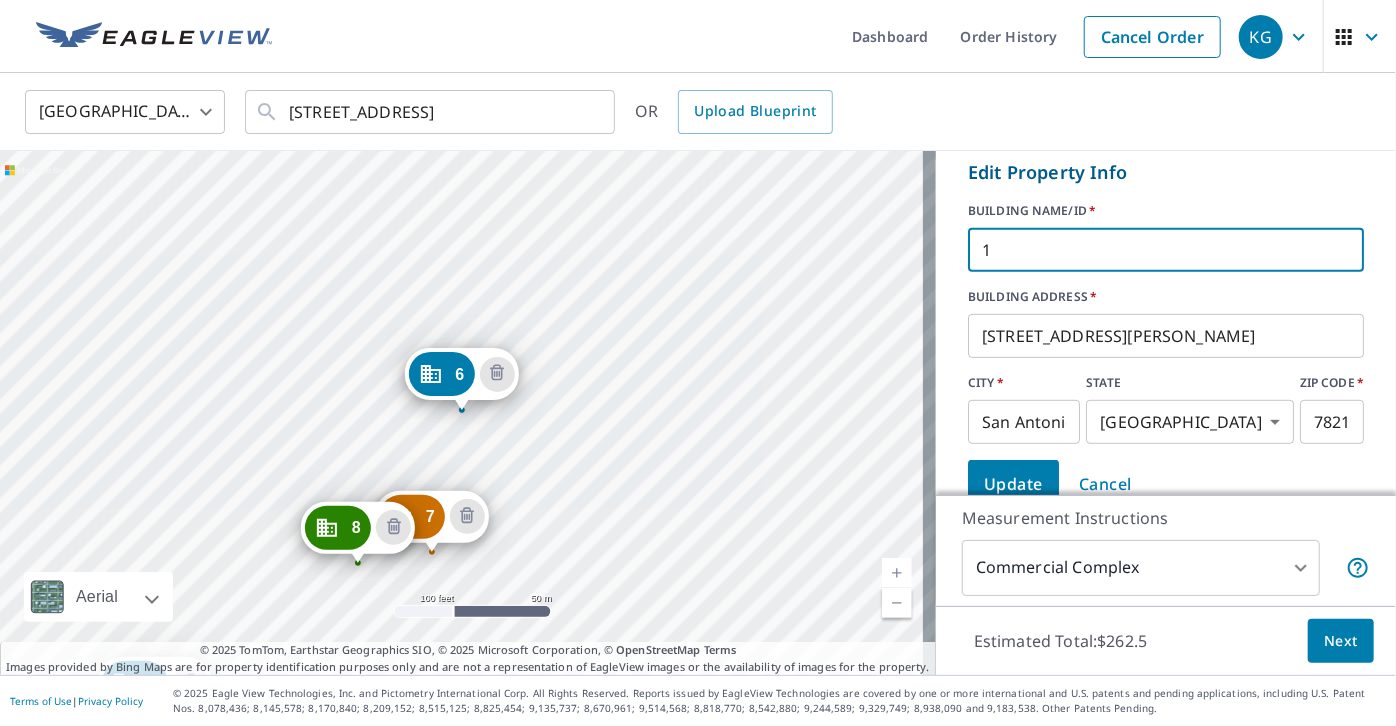 type on "17" 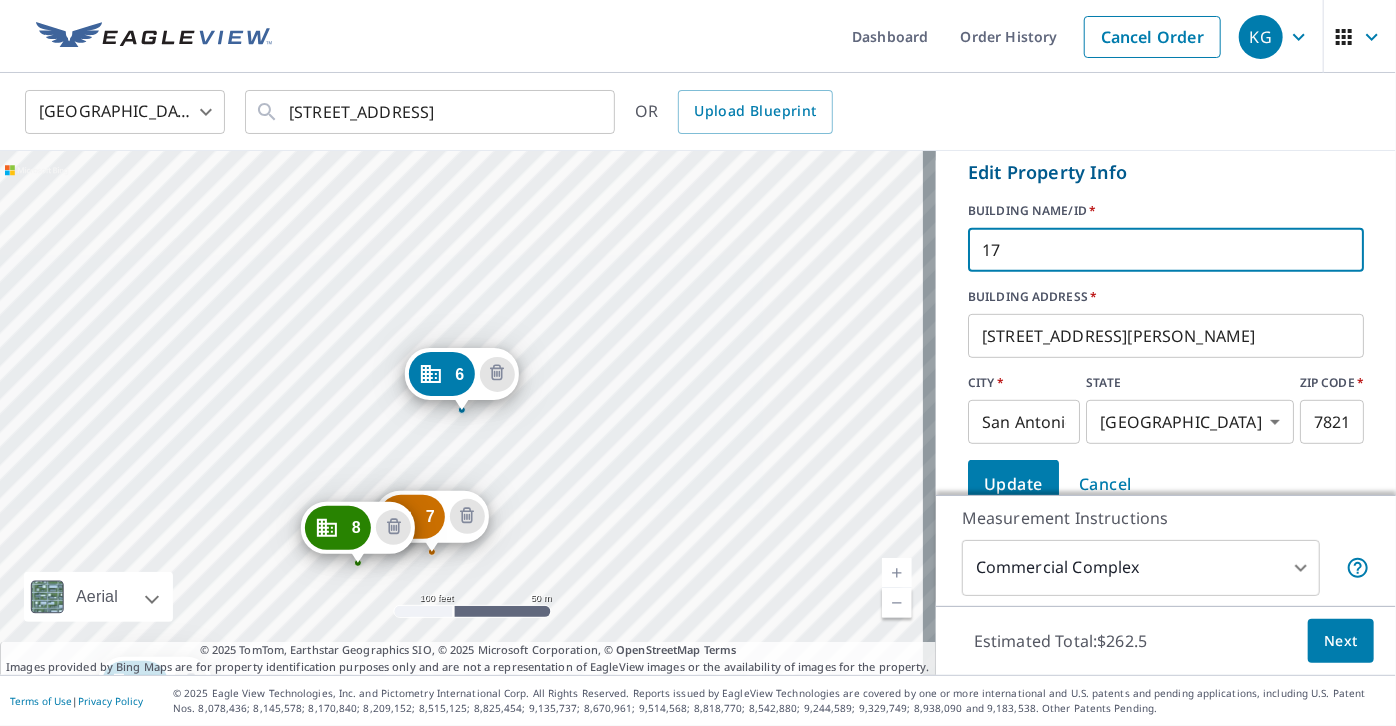 scroll, scrollTop: 509, scrollLeft: 0, axis: vertical 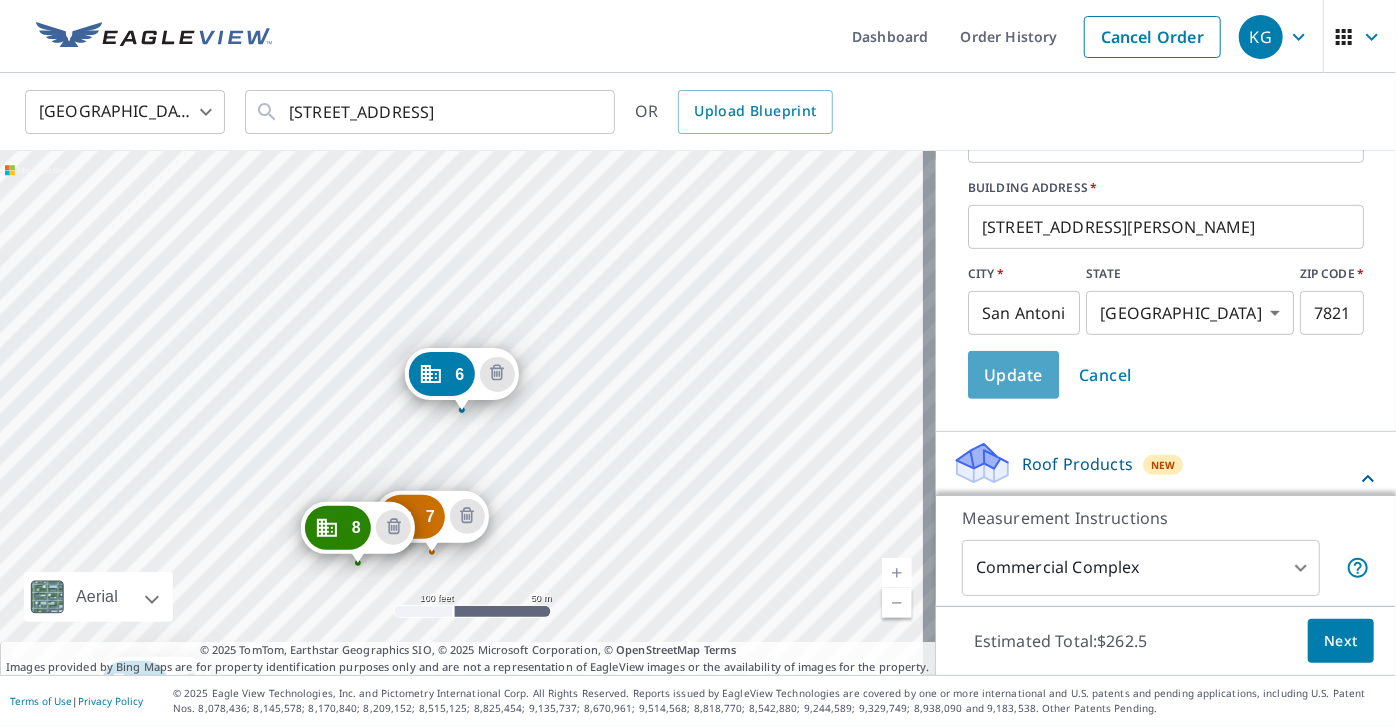 click on "Update" at bounding box center (1013, 375) 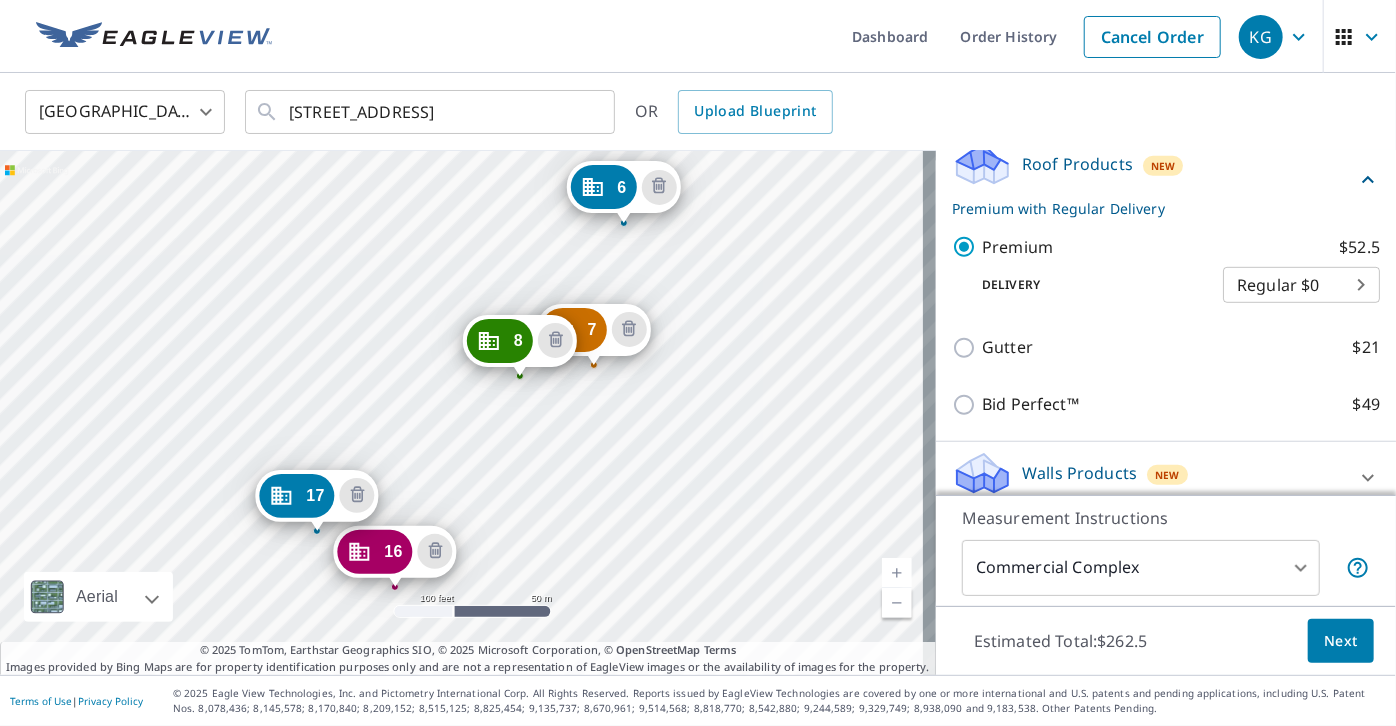 drag, startPoint x: 680, startPoint y: 340, endPoint x: 848, endPoint y: 104, distance: 289.68948 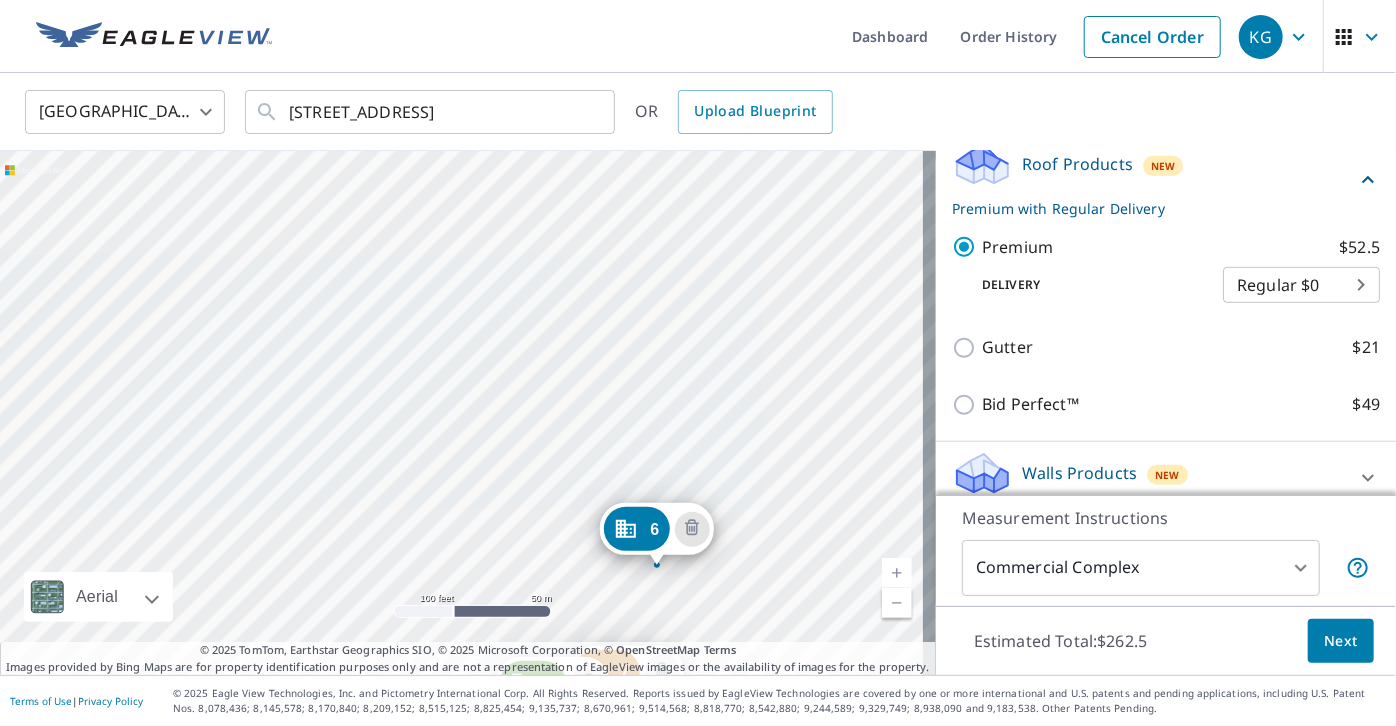 click on "7 [STREET_ADDRESS][PERSON_NAME] 8 [STREET_ADDRESS][PERSON_NAME] 16 [STREET_ADDRESS][PERSON_NAME] 17 [STREET_ADDRESS][PERSON_NAME] 6 [STREET_ADDRESS]" at bounding box center [468, 413] 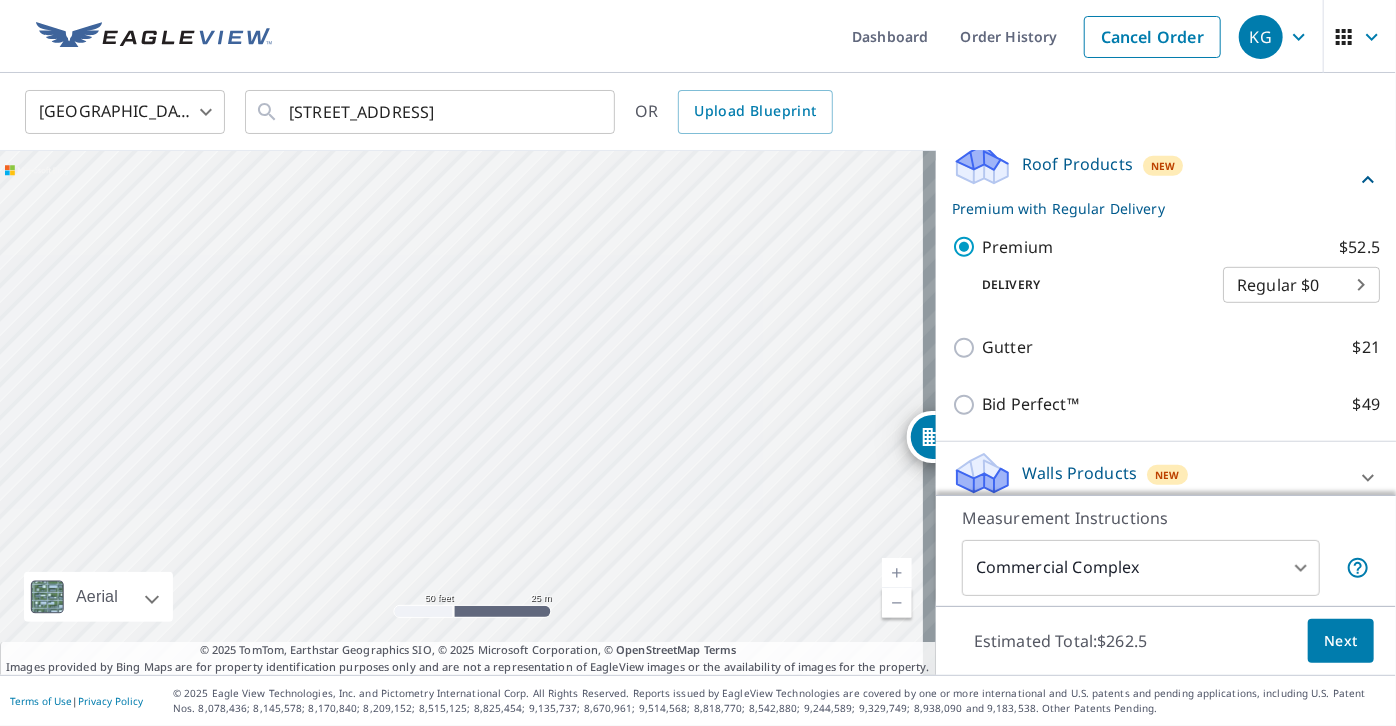 drag, startPoint x: 693, startPoint y: 450, endPoint x: 818, endPoint y: 168, distance: 308.4623 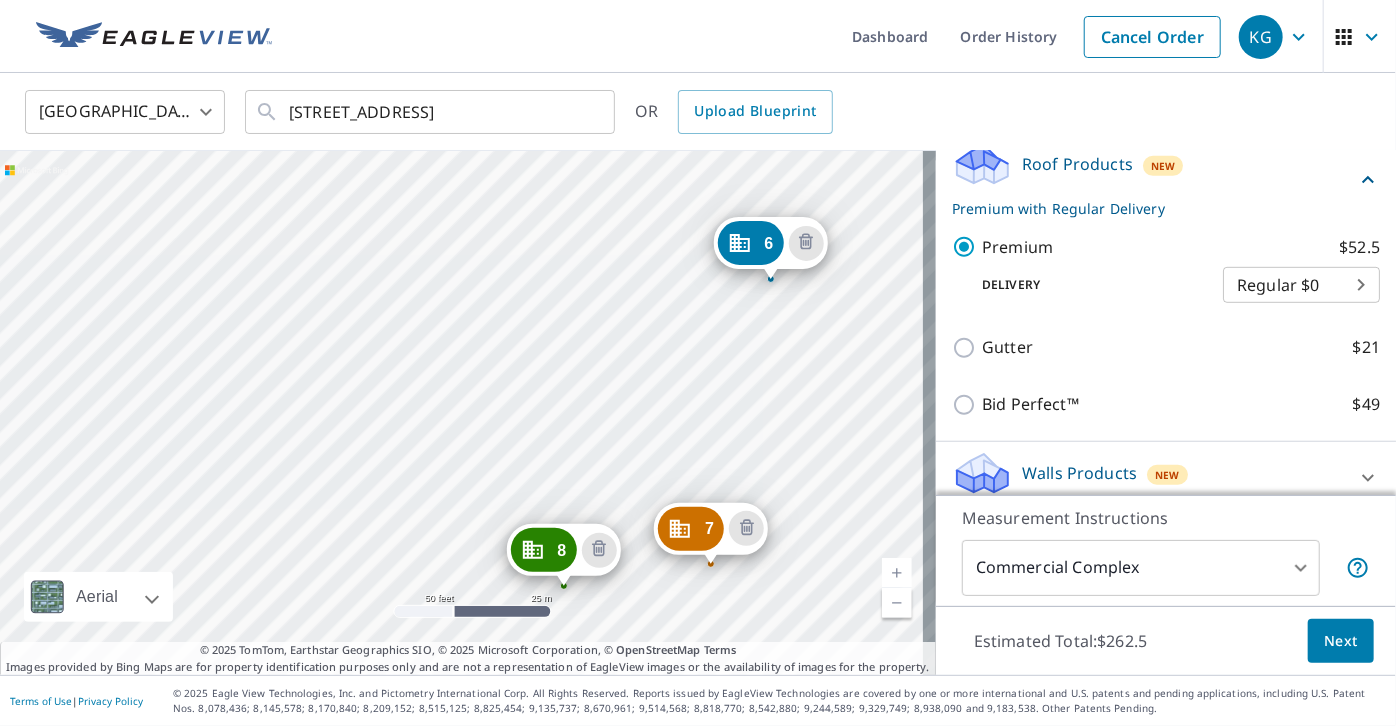 drag, startPoint x: 709, startPoint y: 324, endPoint x: 510, endPoint y: -39, distance: 413.9686 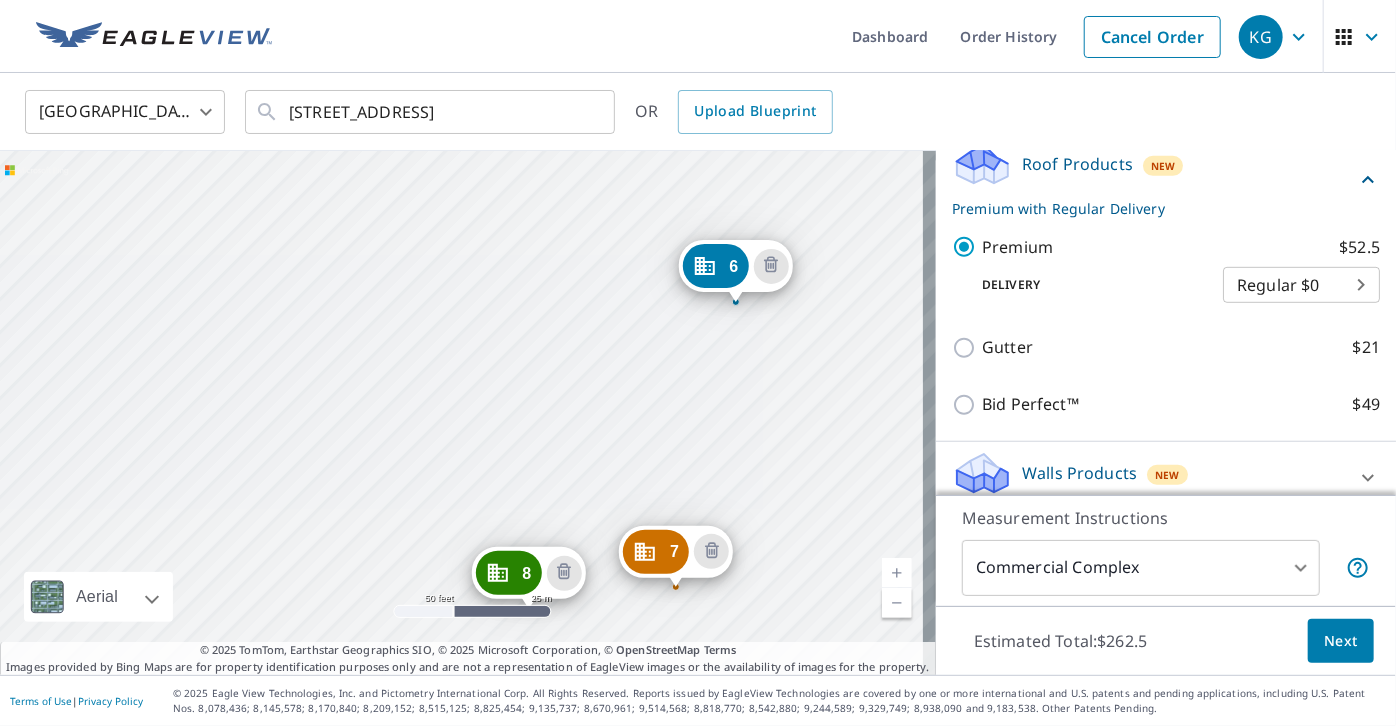 drag, startPoint x: 392, startPoint y: 406, endPoint x: 479, endPoint y: 154, distance: 266.59518 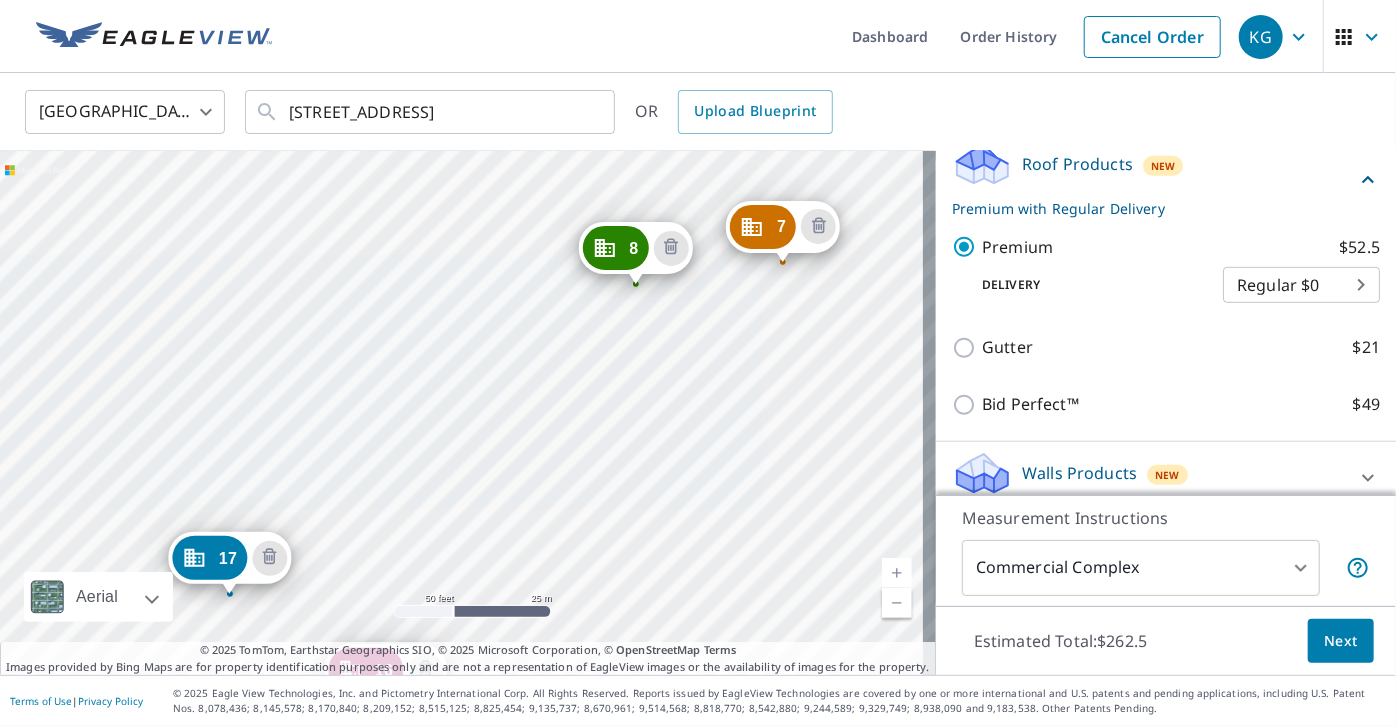 drag, startPoint x: 336, startPoint y: 444, endPoint x: 432, endPoint y: 152, distance: 307.37598 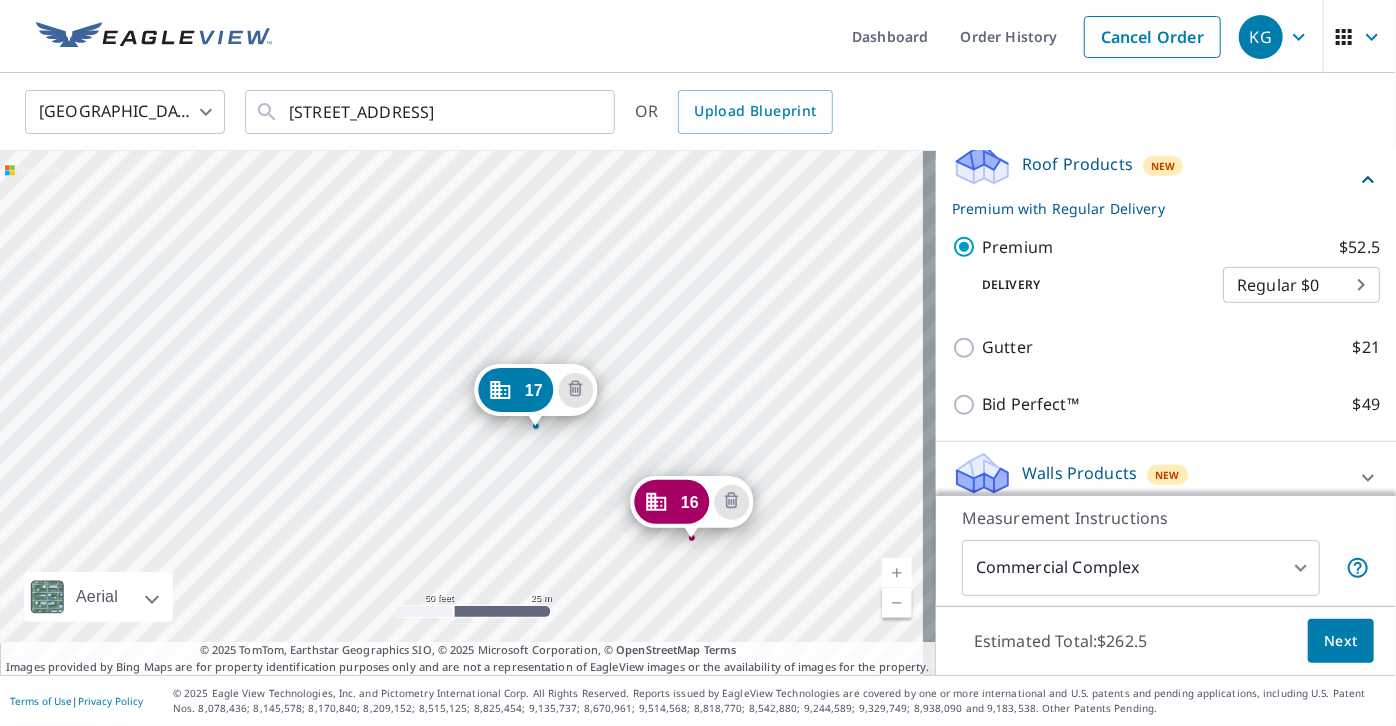 drag, startPoint x: 400, startPoint y: 406, endPoint x: 706, endPoint y: 239, distance: 348.60437 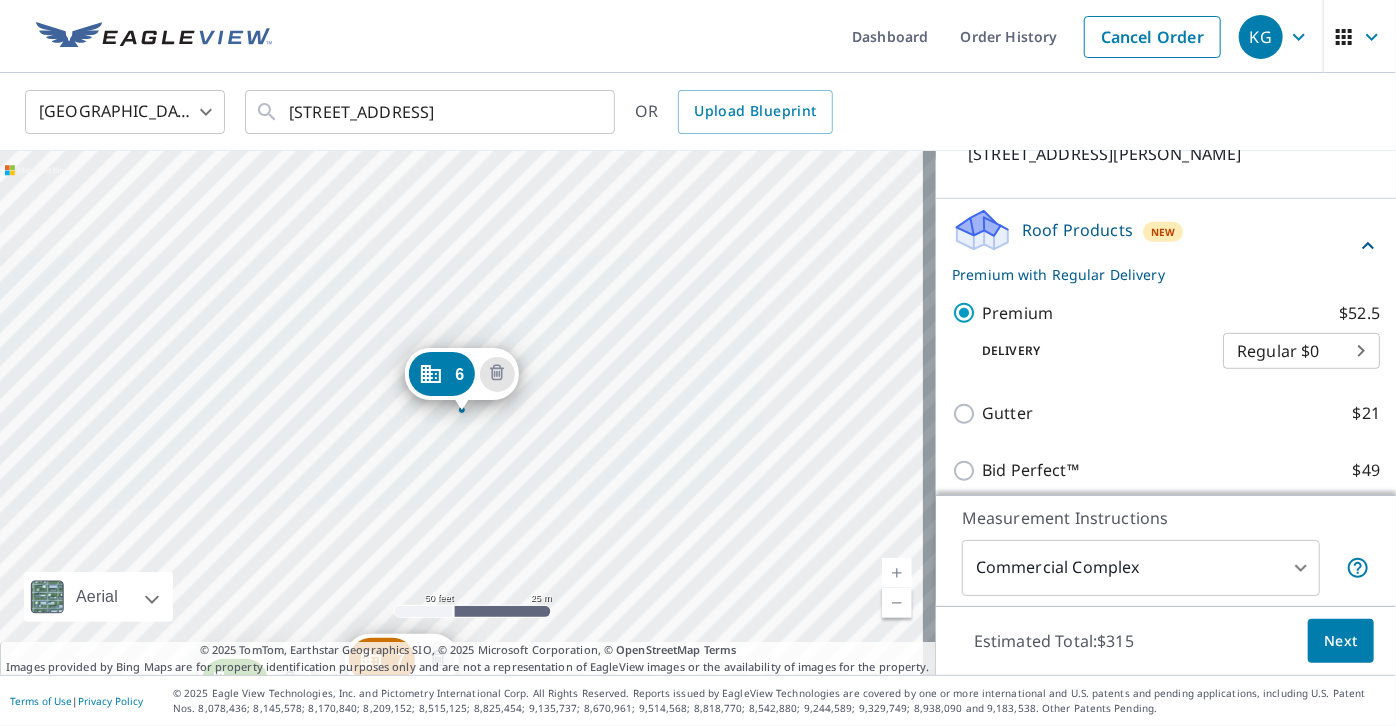 click 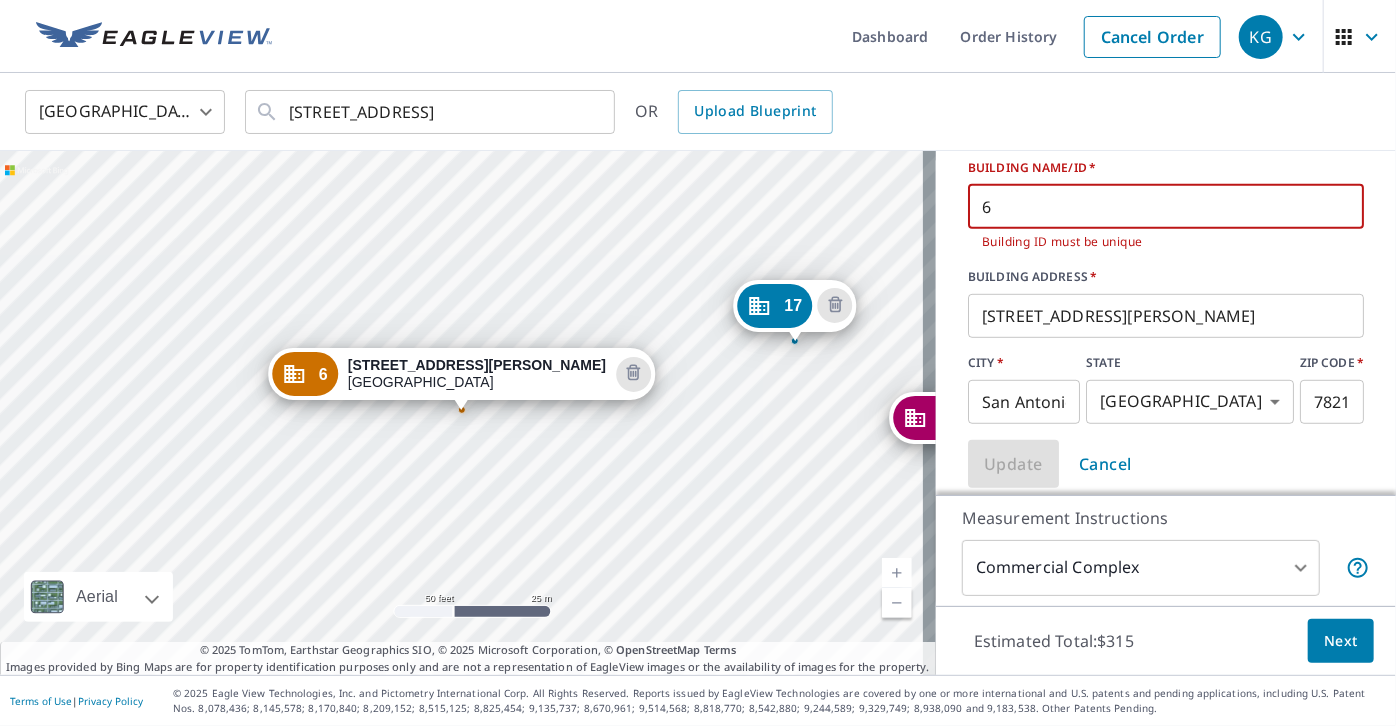 click on "6" at bounding box center (1166, 207) 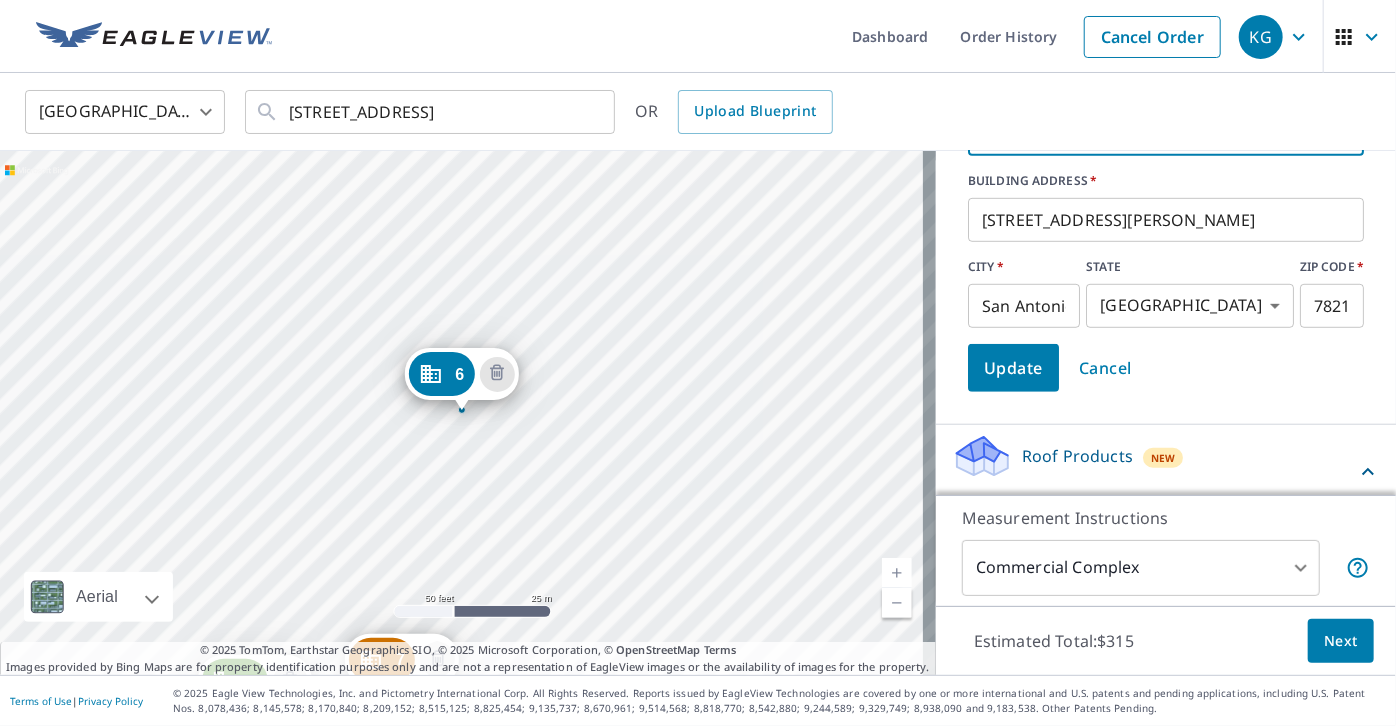 scroll, scrollTop: 690, scrollLeft: 0, axis: vertical 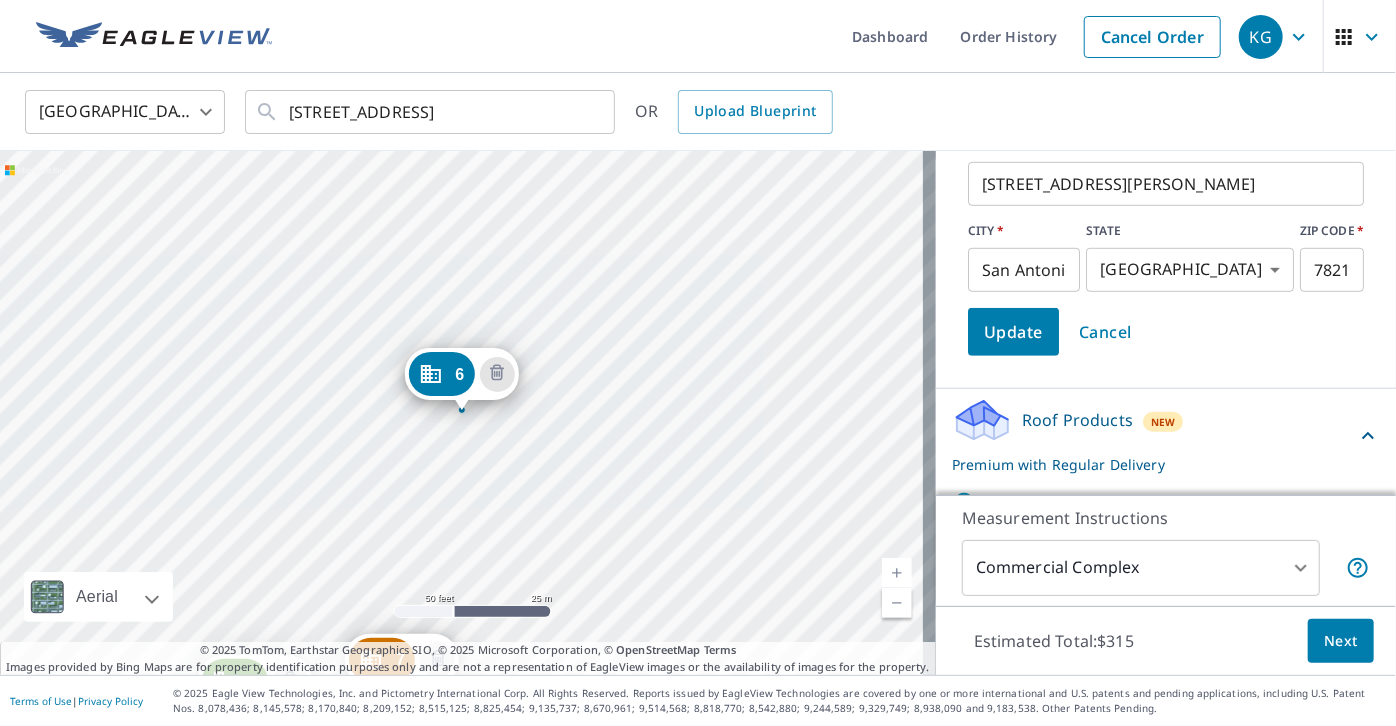 type on "21" 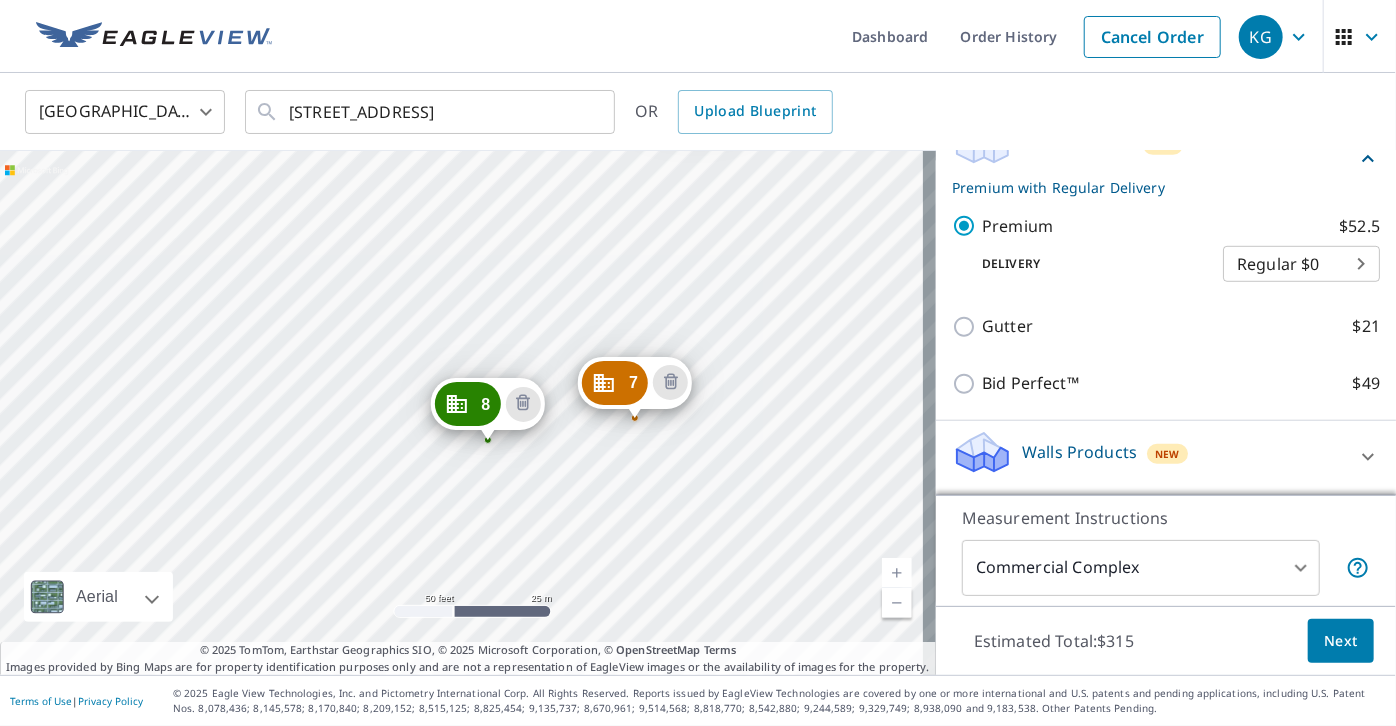 drag, startPoint x: 620, startPoint y: 487, endPoint x: 853, endPoint y: 210, distance: 361.96408 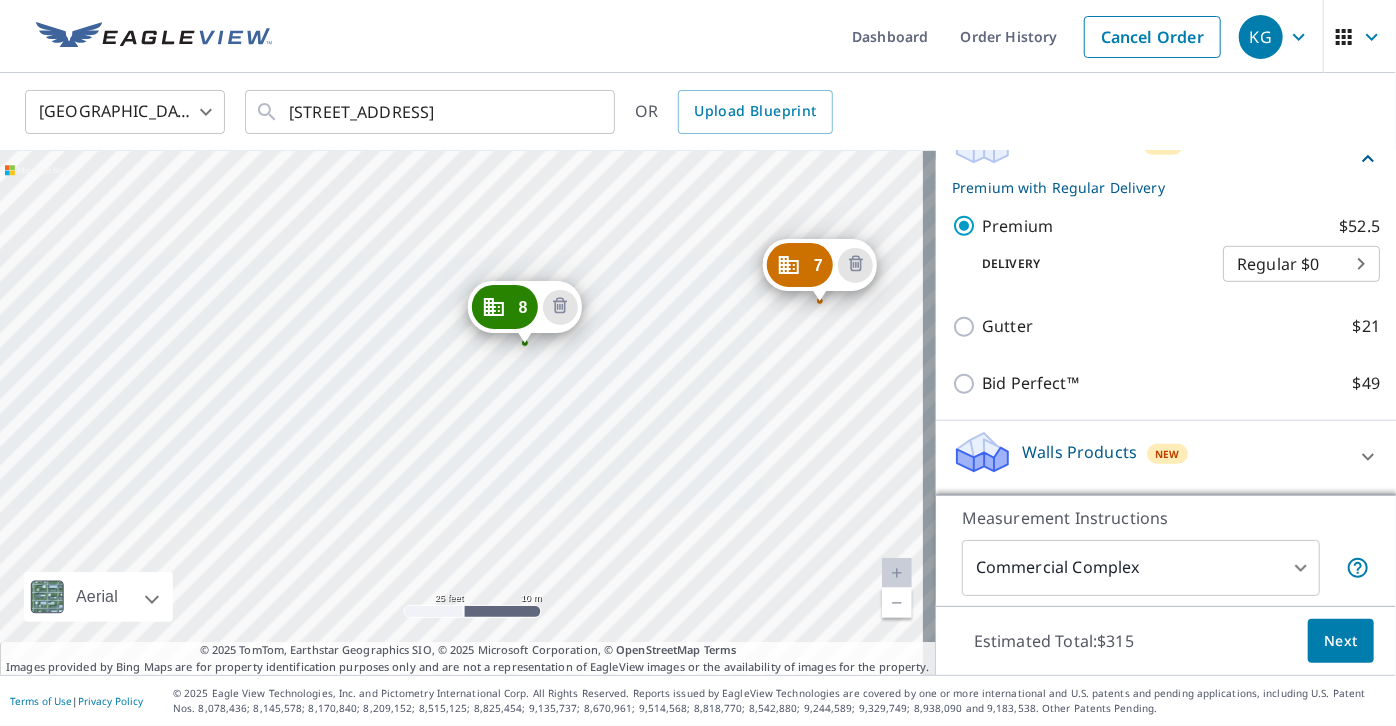 click at bounding box center (897, 603) 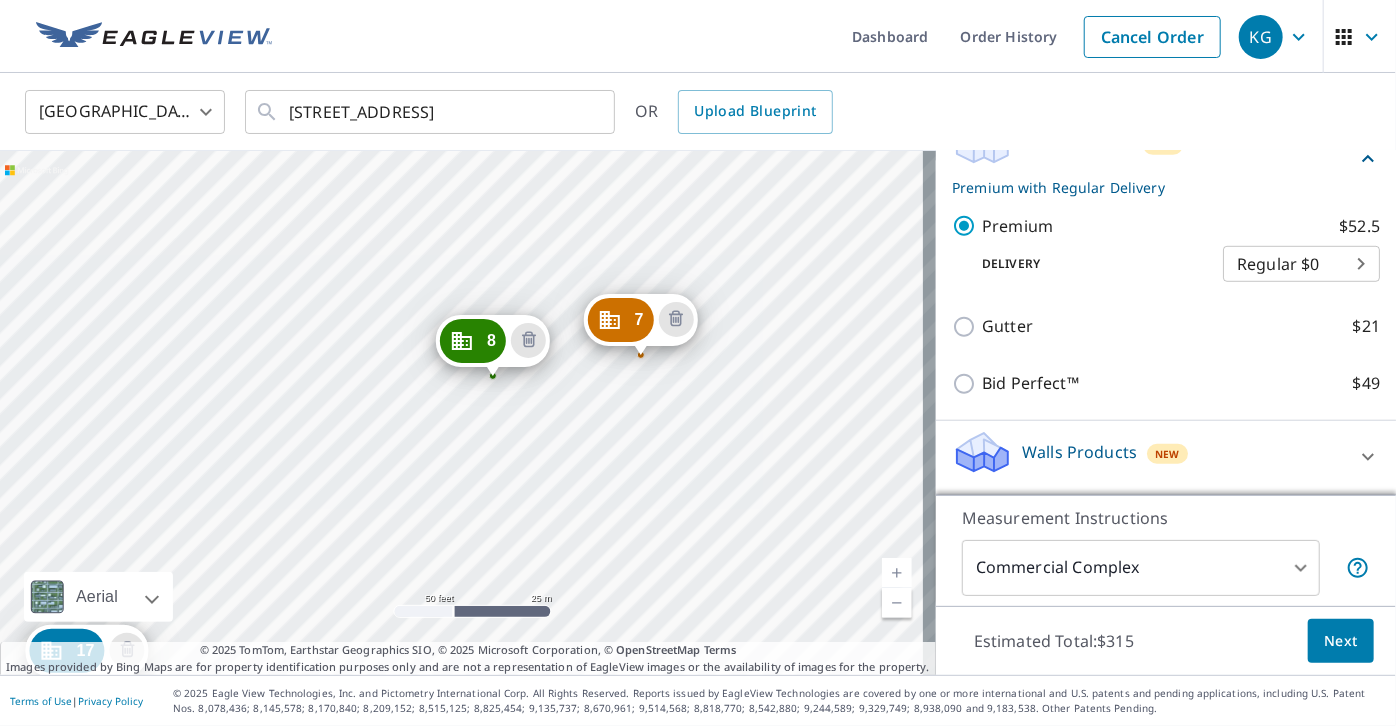 click at bounding box center (897, 603) 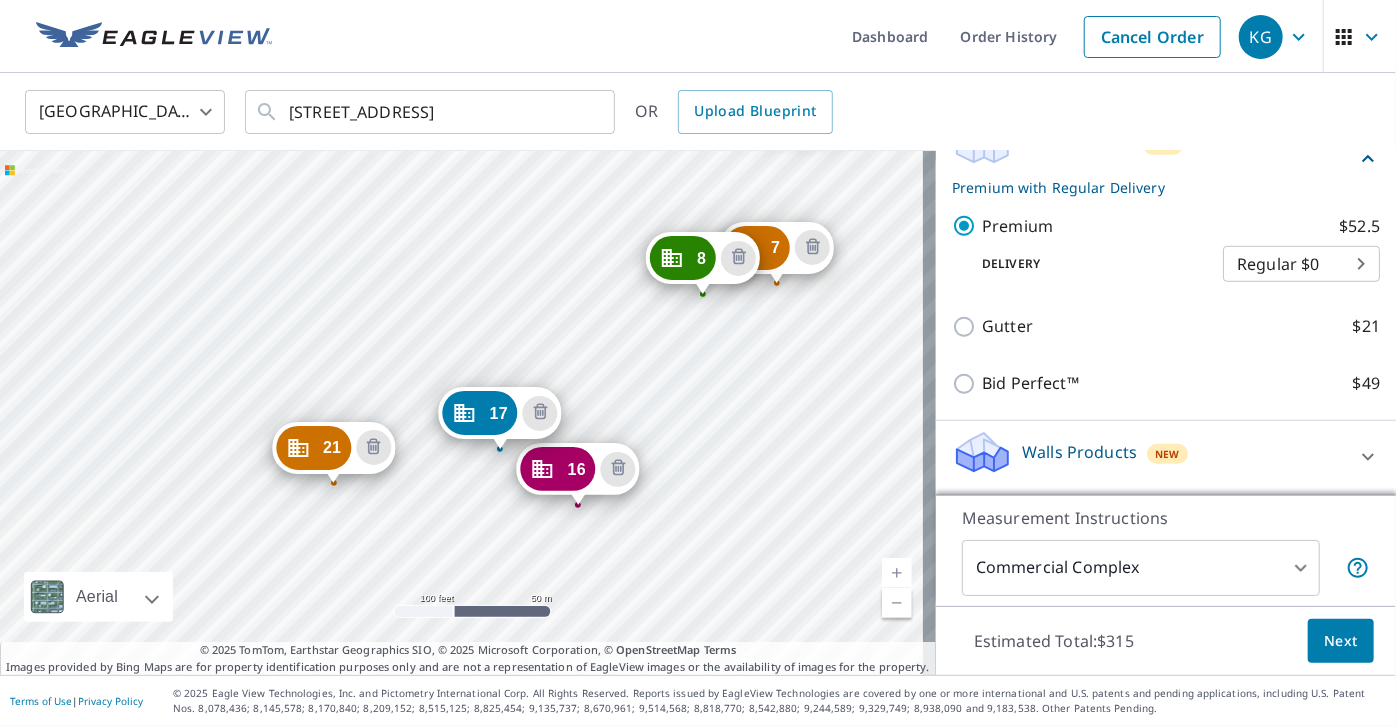 drag, startPoint x: 480, startPoint y: 527, endPoint x: 706, endPoint y: 428, distance: 246.73265 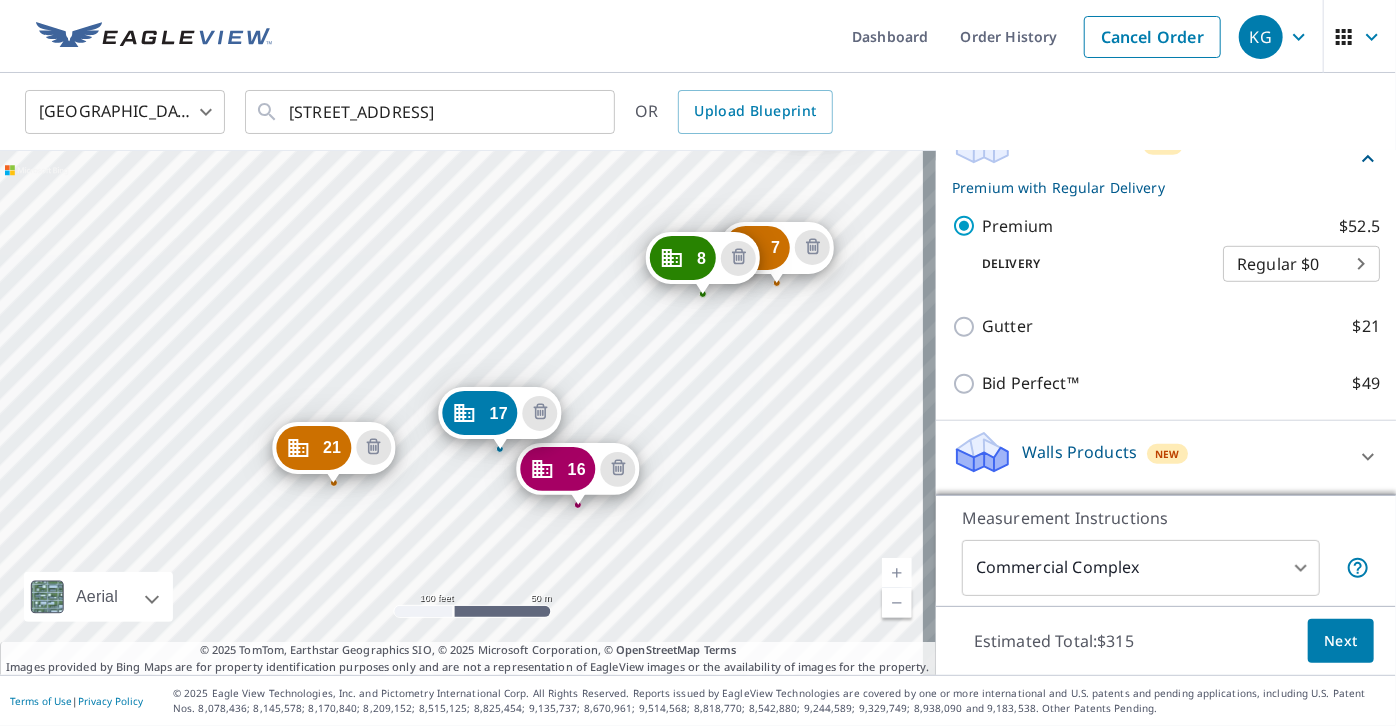 click at bounding box center [897, 573] 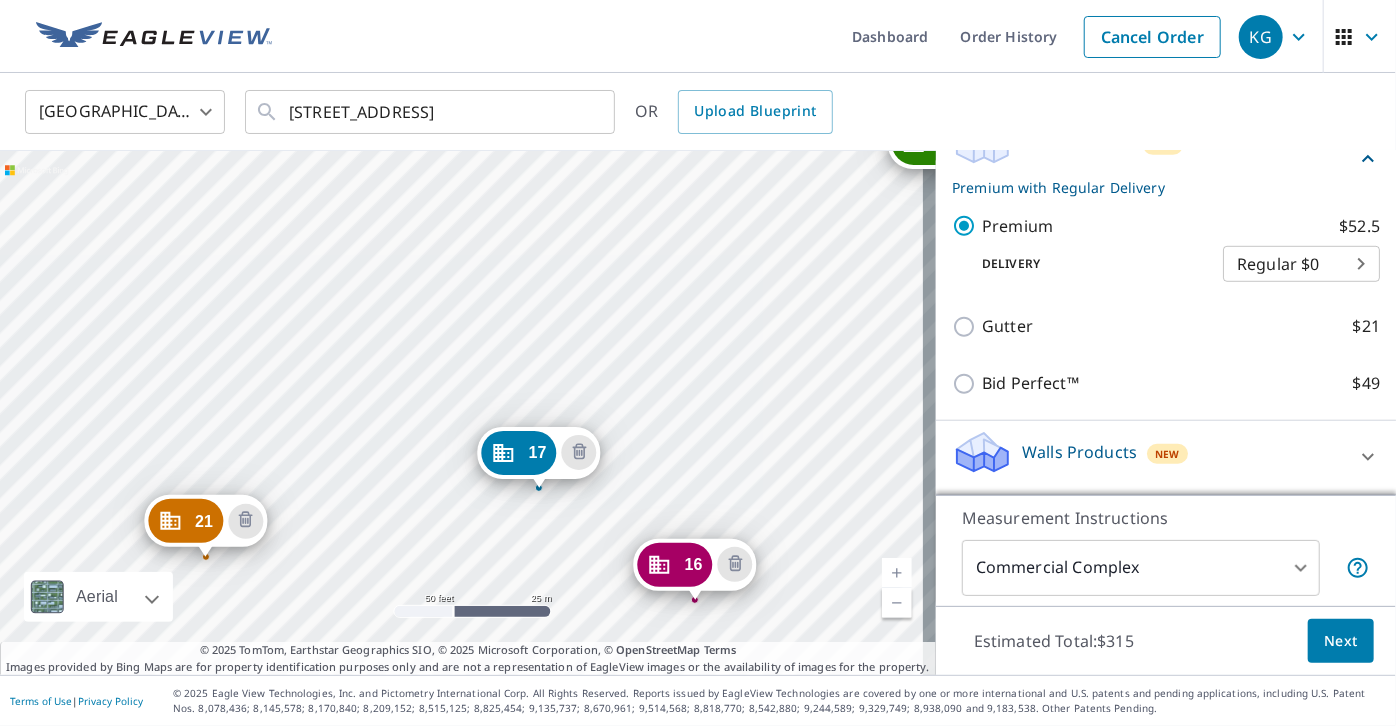 click on "7 [STREET_ADDRESS][PERSON_NAME] 8 [STREET_ADDRESS][PERSON_NAME] 16 [STREET_ADDRESS][PERSON_NAME] 17 [STREET_ADDRESS][PERSON_NAME] 21 [STREET_ADDRESS][PERSON_NAME] 6 [STREET_ADDRESS]" at bounding box center [468, 413] 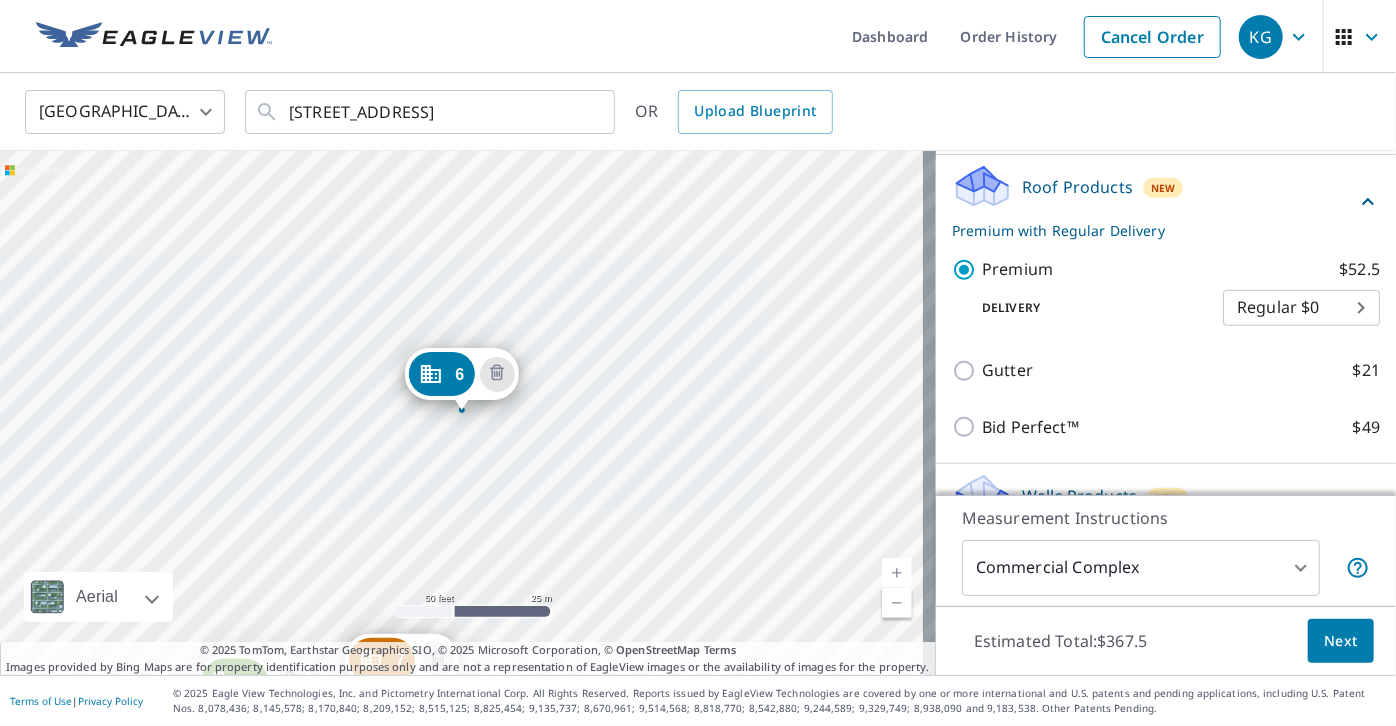 click 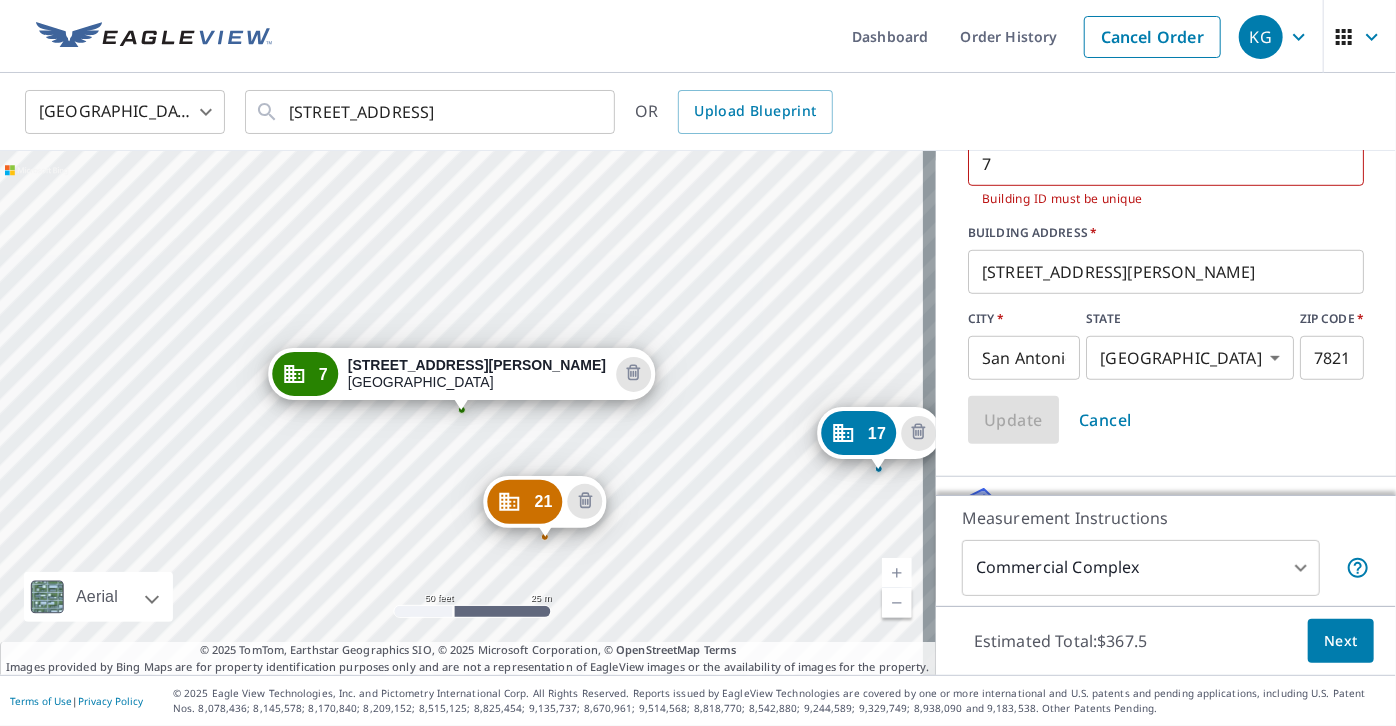 click on "7" at bounding box center (1166, 164) 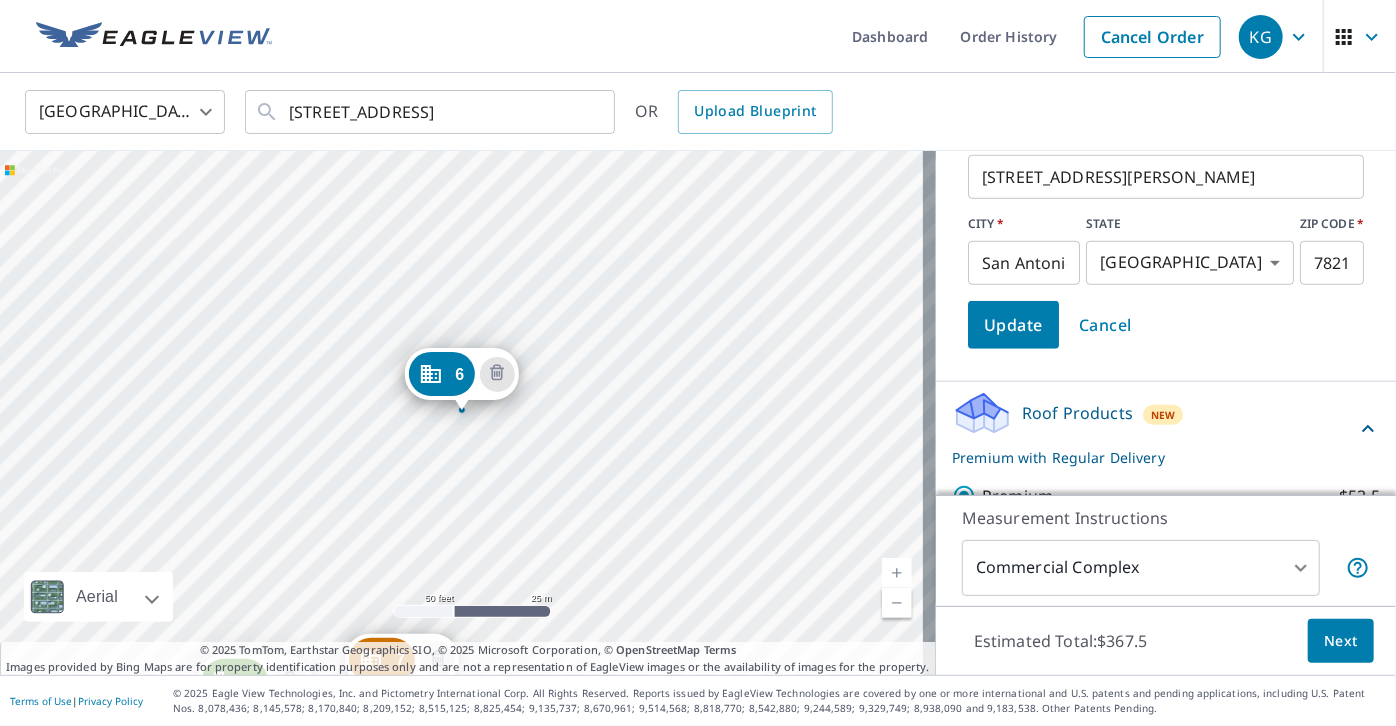 scroll, scrollTop: 800, scrollLeft: 0, axis: vertical 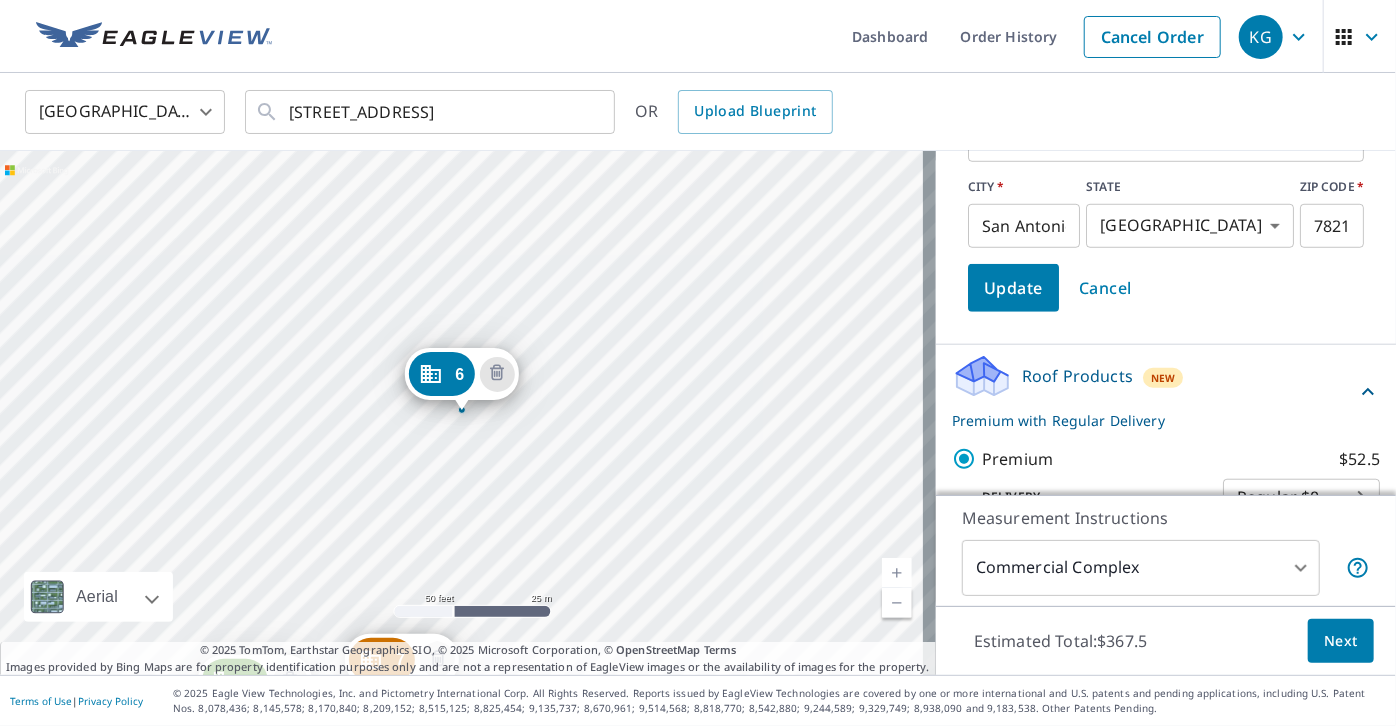 type on "25" 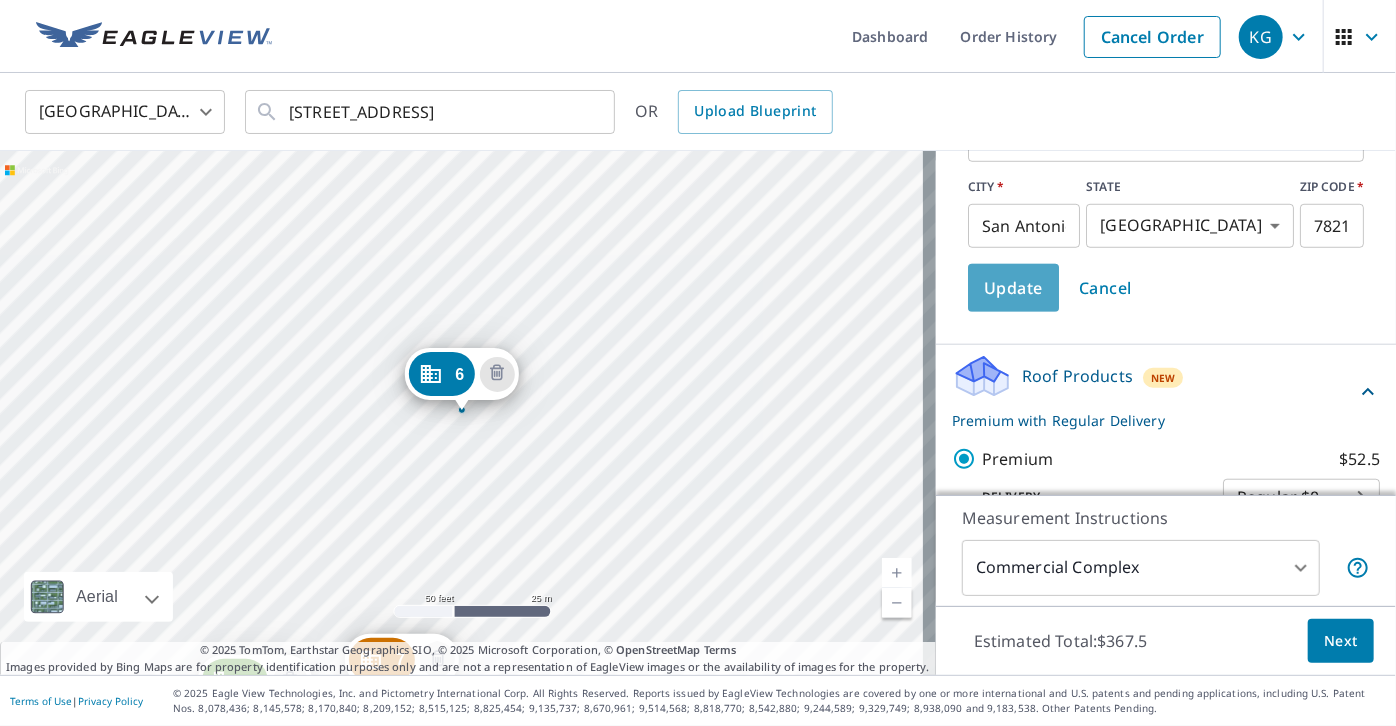 click on "Update" at bounding box center [1013, 288] 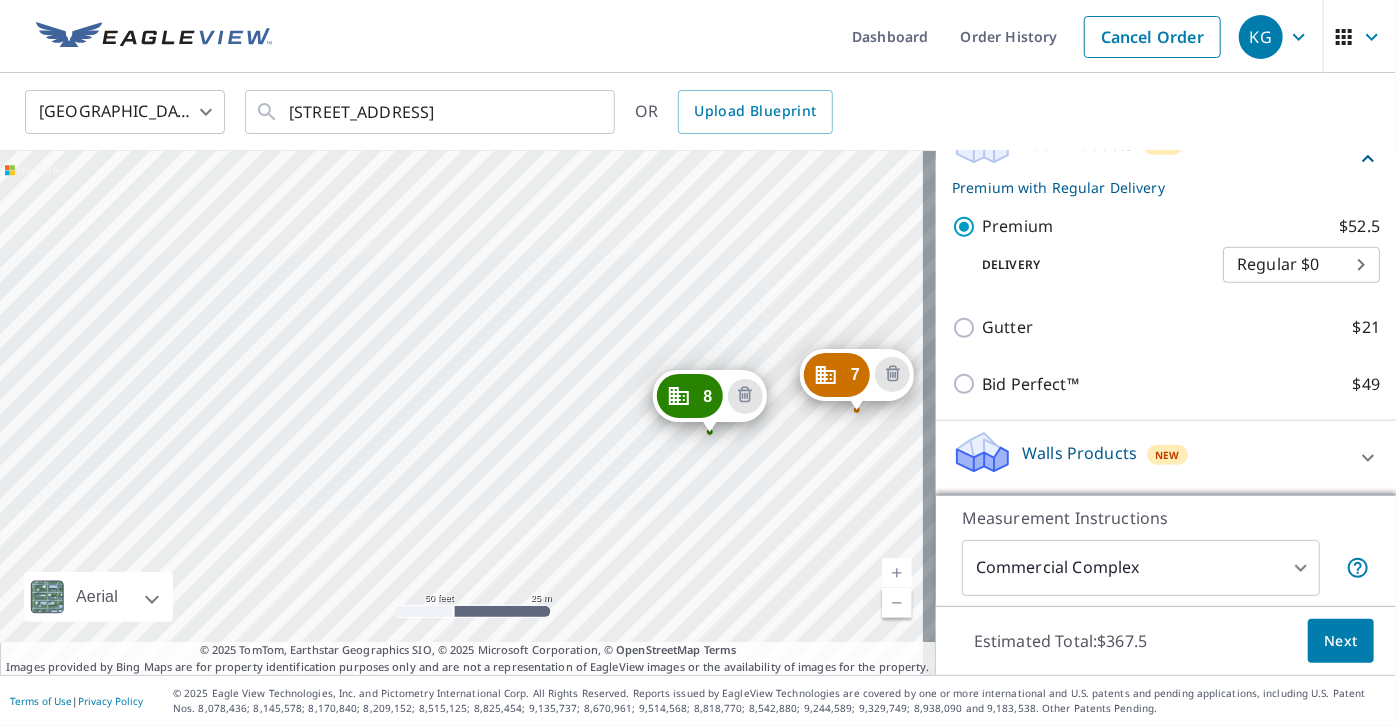 drag, startPoint x: 336, startPoint y: 559, endPoint x: 797, endPoint y: 271, distance: 543.5669 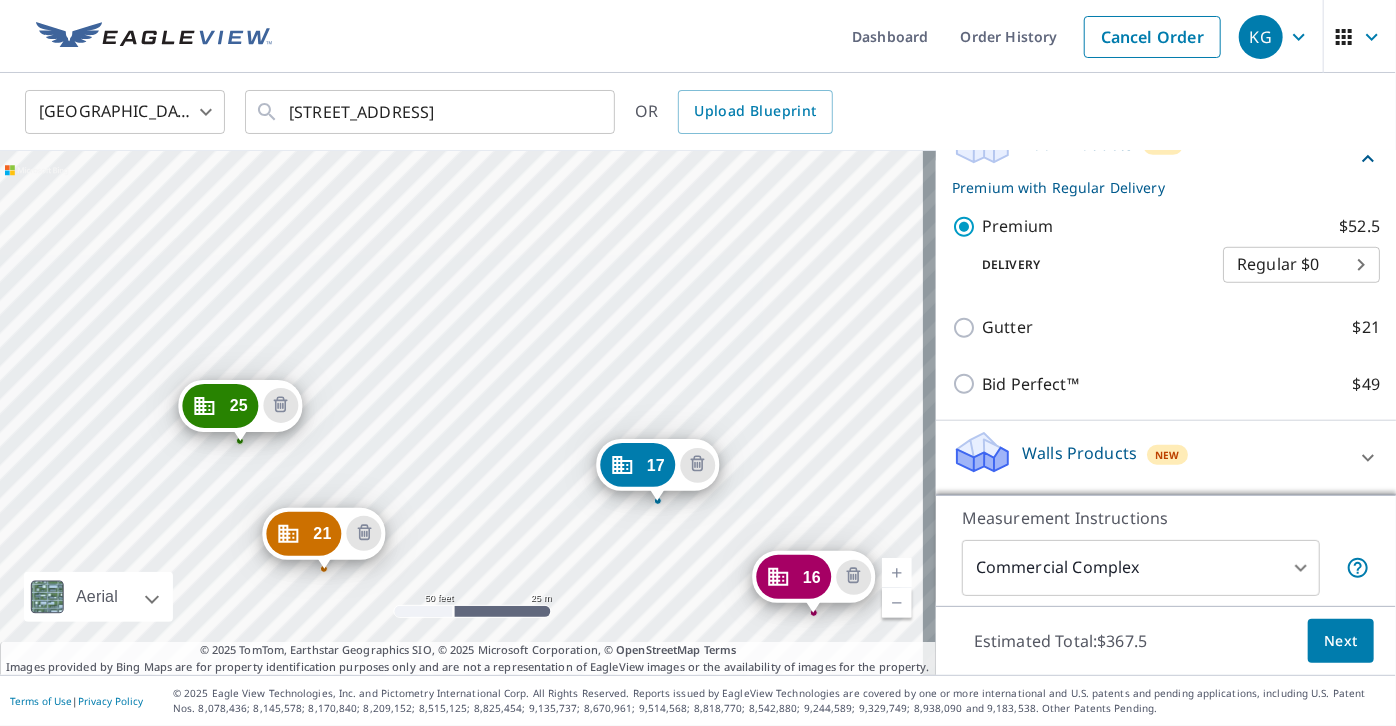 drag, startPoint x: 570, startPoint y: 436, endPoint x: 959, endPoint y: 193, distance: 458.6611 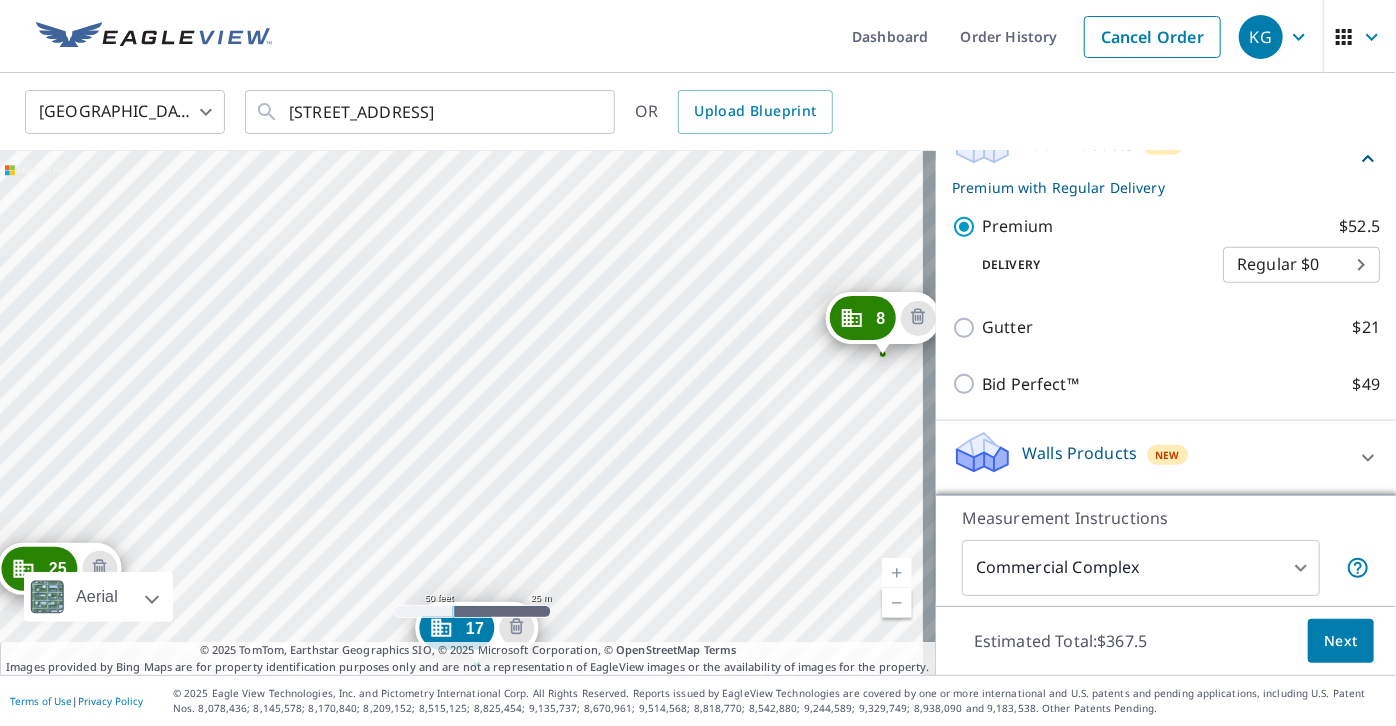 click on "7 [STREET_ADDRESS][PERSON_NAME] 8 [STREET_ADDRESS][PERSON_NAME] 16 [STREET_ADDRESS][PERSON_NAME] 17 [STREET_ADDRESS][PERSON_NAME] 21 [STREET_ADDRESS][PERSON_NAME] 25 [STREET_ADDRESS][PERSON_NAME] 6 [STREET_ADDRESS]" at bounding box center (468, 413) 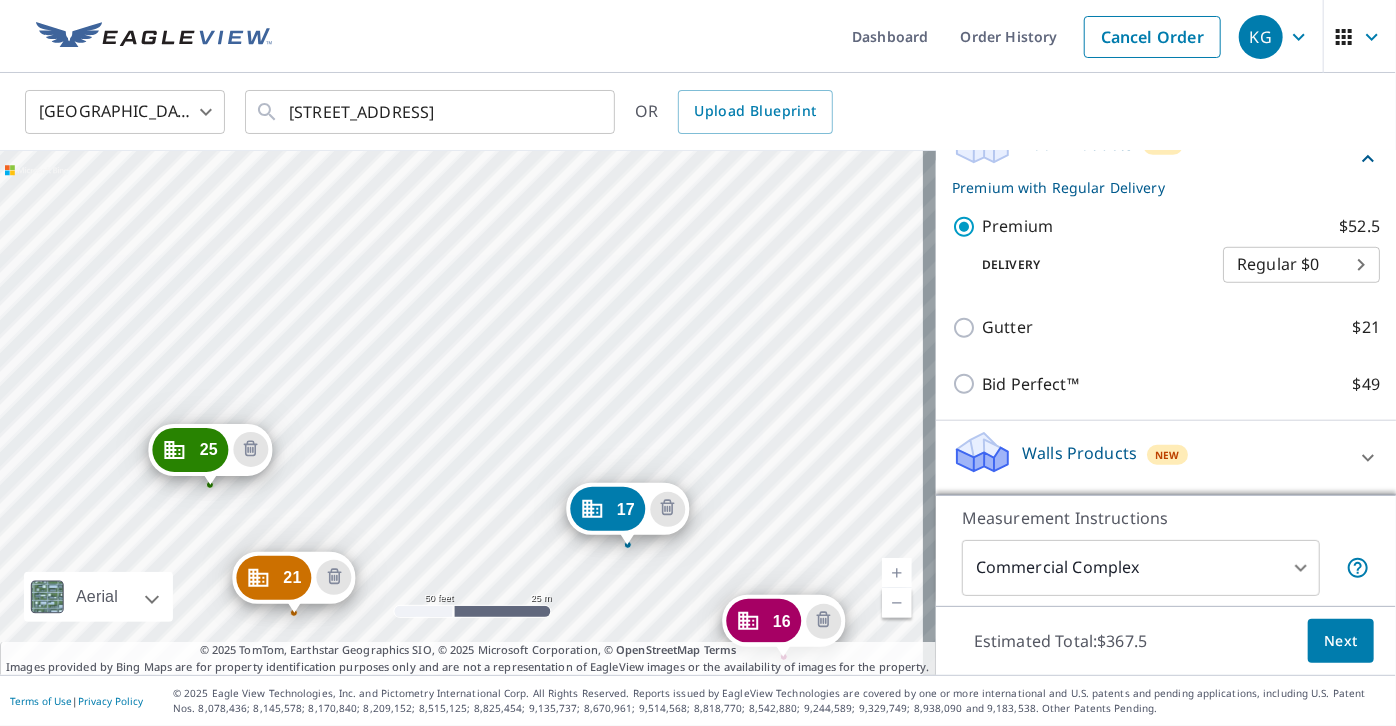 drag, startPoint x: 486, startPoint y: 454, endPoint x: 648, endPoint y: 318, distance: 211.51833 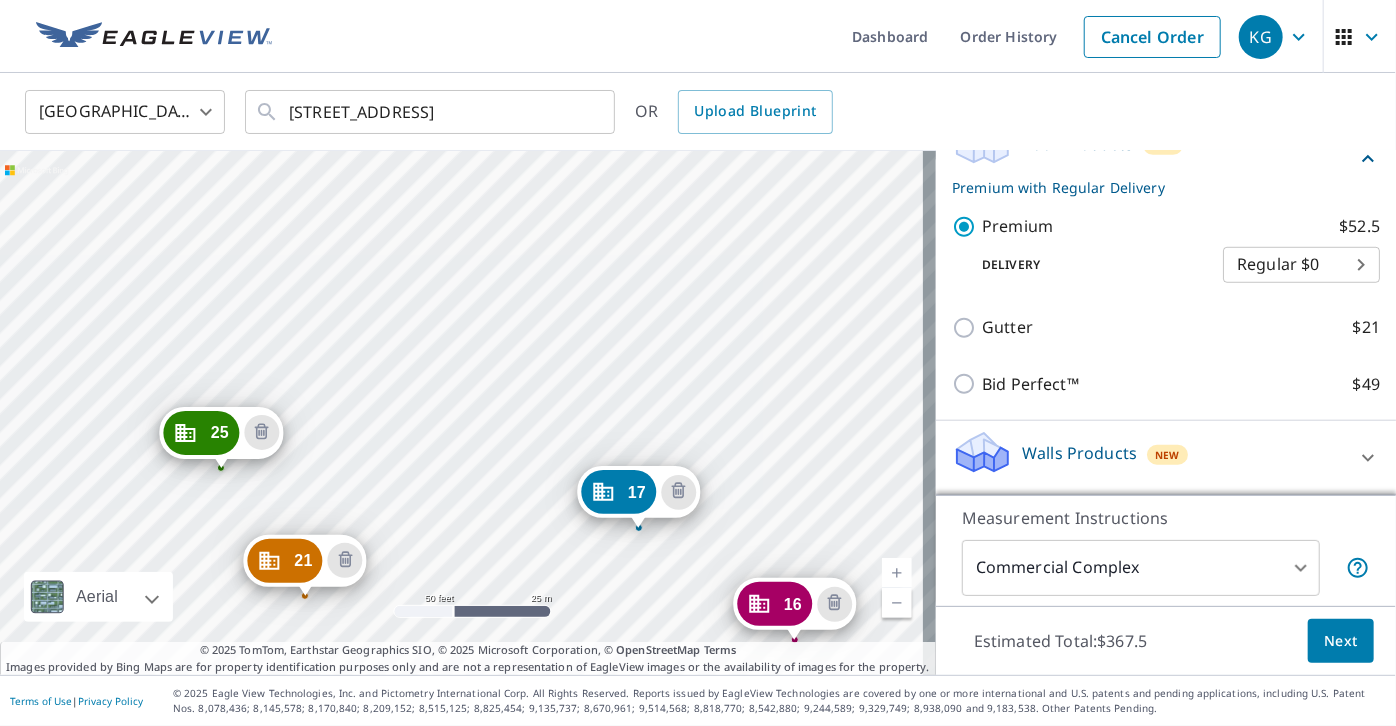 click on "7 [STREET_ADDRESS][PERSON_NAME] 8 [STREET_ADDRESS][PERSON_NAME] 16 [STREET_ADDRESS][PERSON_NAME] 17 [STREET_ADDRESS][PERSON_NAME] 21 [STREET_ADDRESS][PERSON_NAME] 25 [STREET_ADDRESS][PERSON_NAME] 6 [STREET_ADDRESS]" at bounding box center (468, 413) 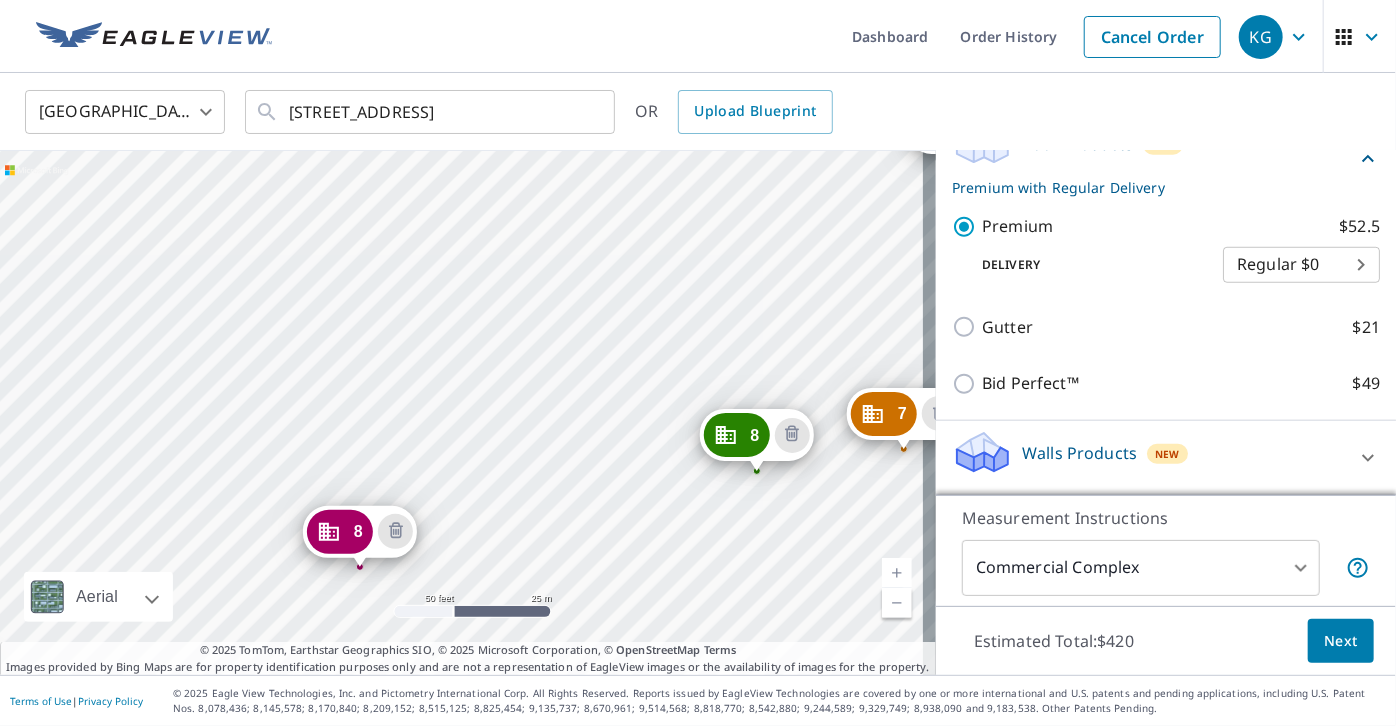 drag, startPoint x: 330, startPoint y: 509, endPoint x: 832, endPoint y: 263, distance: 559.0349 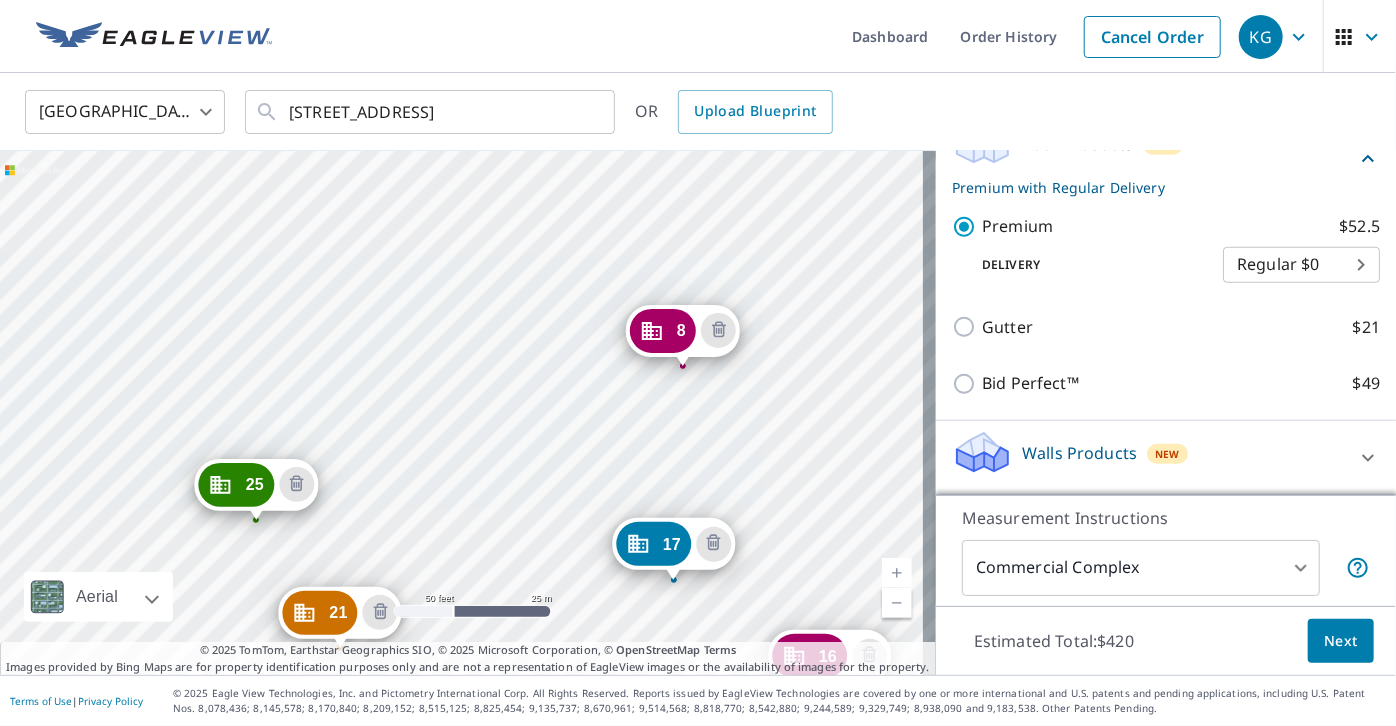 drag, startPoint x: 562, startPoint y: 408, endPoint x: 869, endPoint y: 162, distance: 393.40182 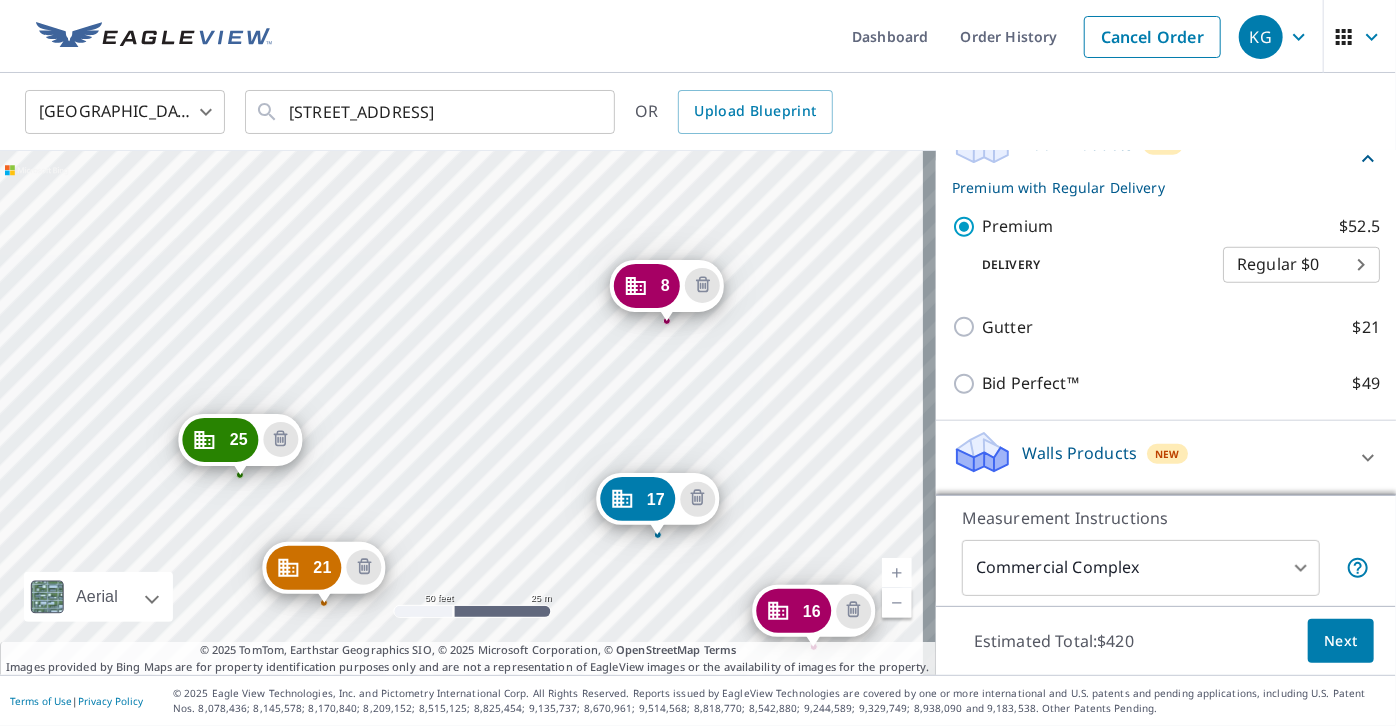 click on "7 [STREET_ADDRESS][PERSON_NAME] 8 [STREET_ADDRESS][PERSON_NAME] 16 [STREET_ADDRESS][PERSON_NAME] 17 [STREET_ADDRESS][PERSON_NAME] 21 [STREET_ADDRESS][PERSON_NAME] 25 [STREET_ADDRESS][PERSON_NAME] 8 [STREET_ADDRESS] 6 [STREET_ADDRESS]" at bounding box center (468, 413) 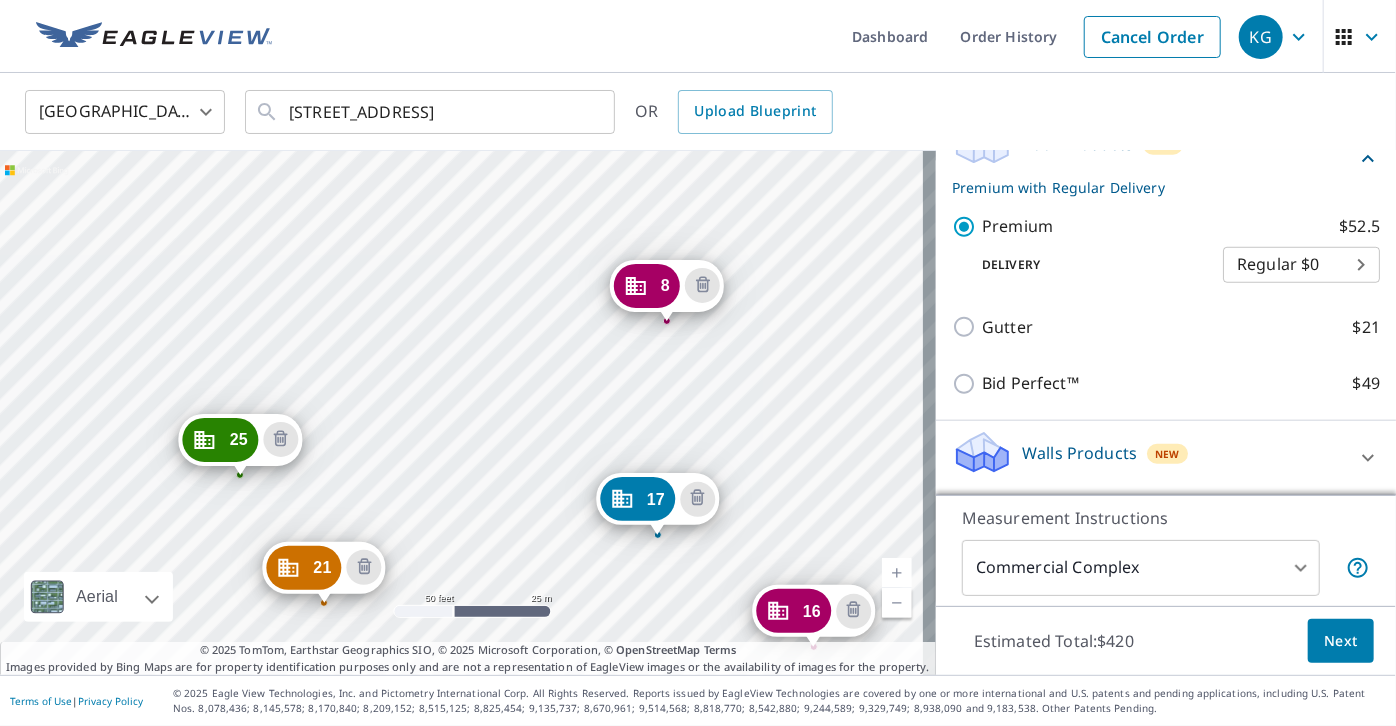 click on "7 [STREET_ADDRESS][PERSON_NAME] 8 [STREET_ADDRESS][PERSON_NAME] 16 [STREET_ADDRESS][PERSON_NAME] 17 [STREET_ADDRESS][PERSON_NAME] 21 [STREET_ADDRESS][PERSON_NAME] 25 [STREET_ADDRESS][PERSON_NAME] 8 [STREET_ADDRESS] 6 [STREET_ADDRESS]" at bounding box center (468, 413) 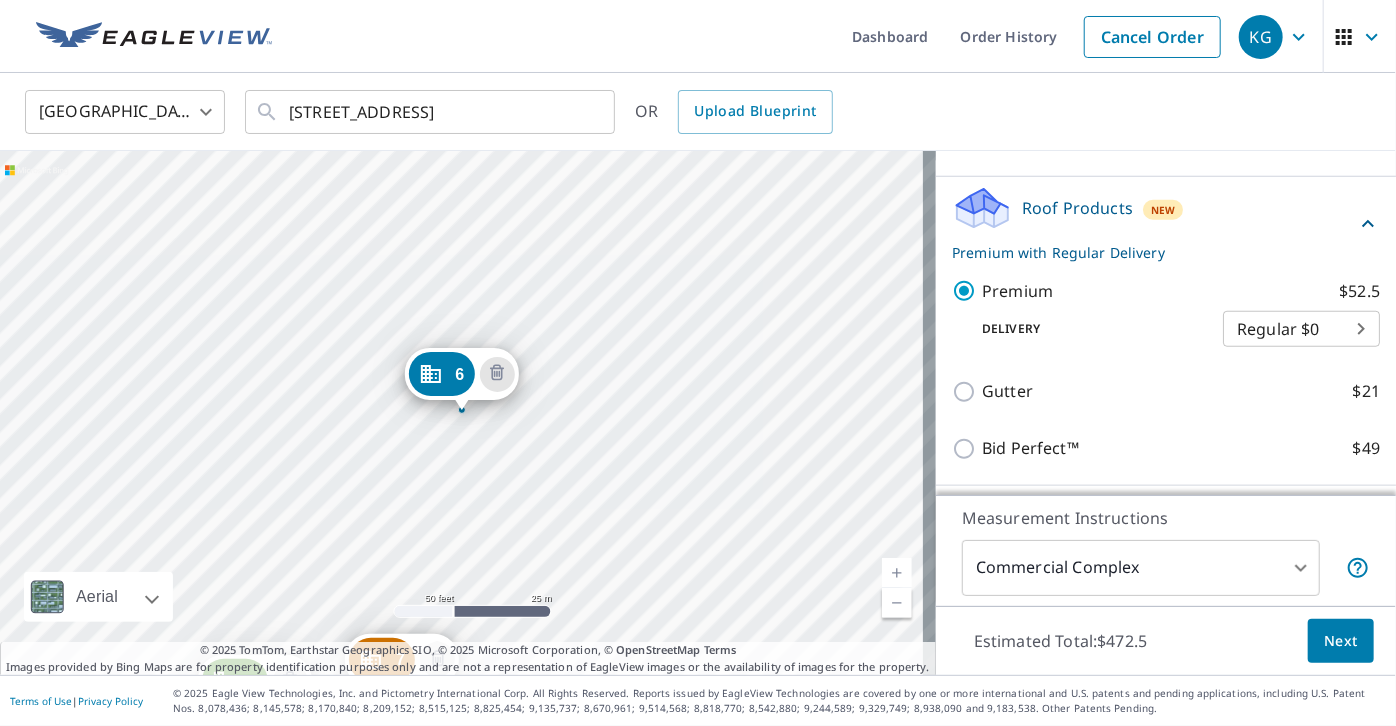 click 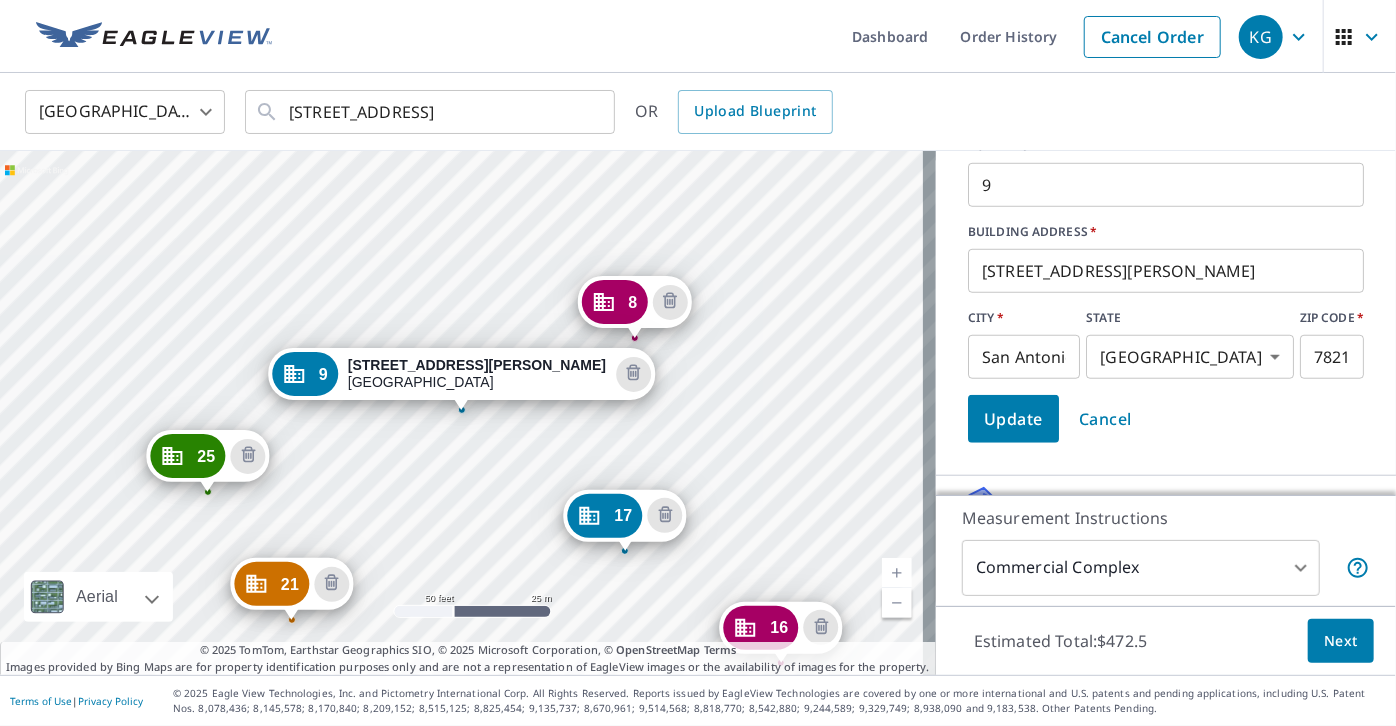 click on "9" at bounding box center [1166, 185] 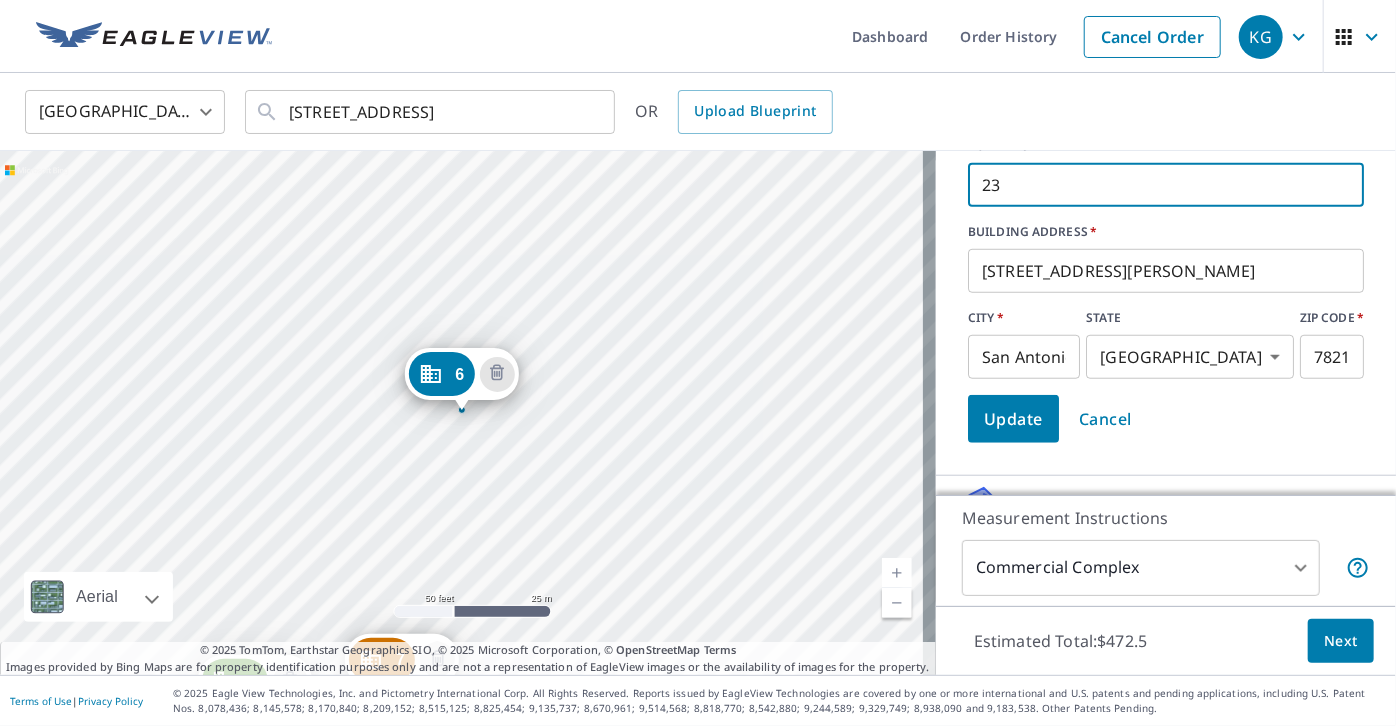 scroll, scrollTop: 1101, scrollLeft: 0, axis: vertical 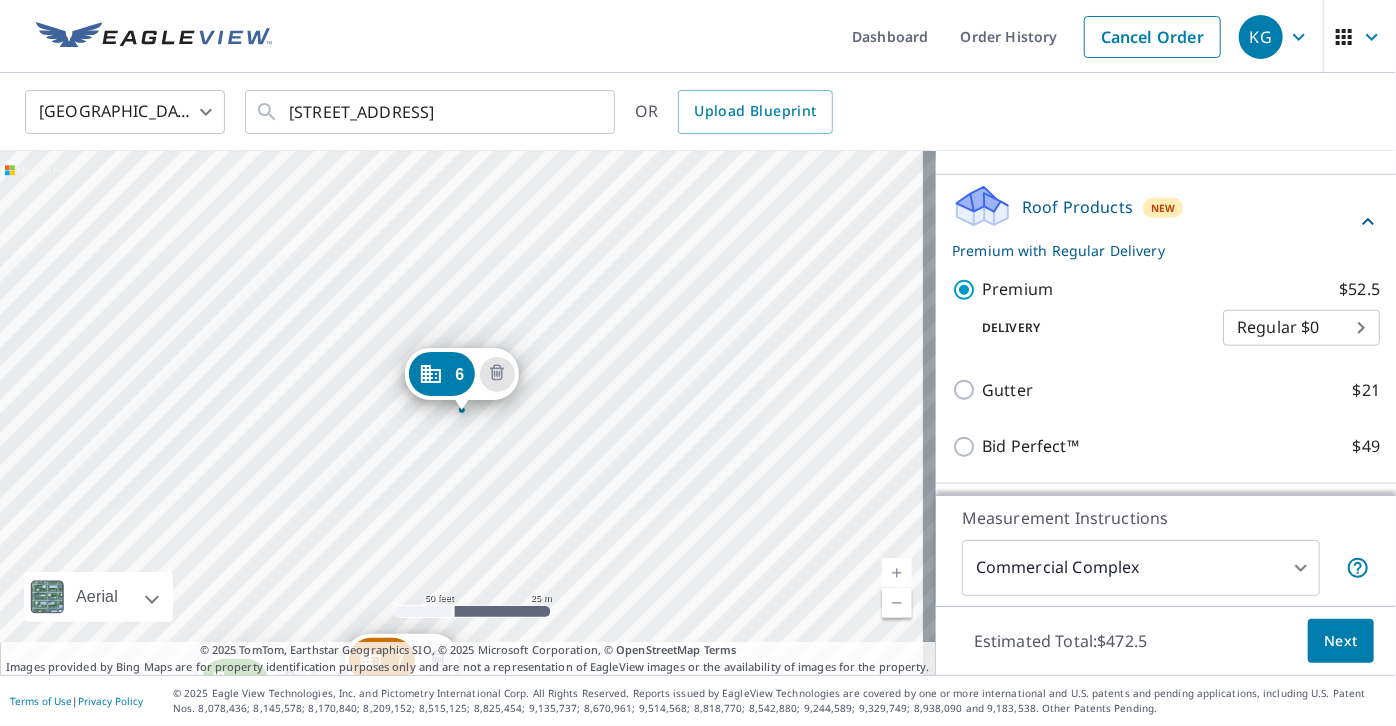 type on "23" 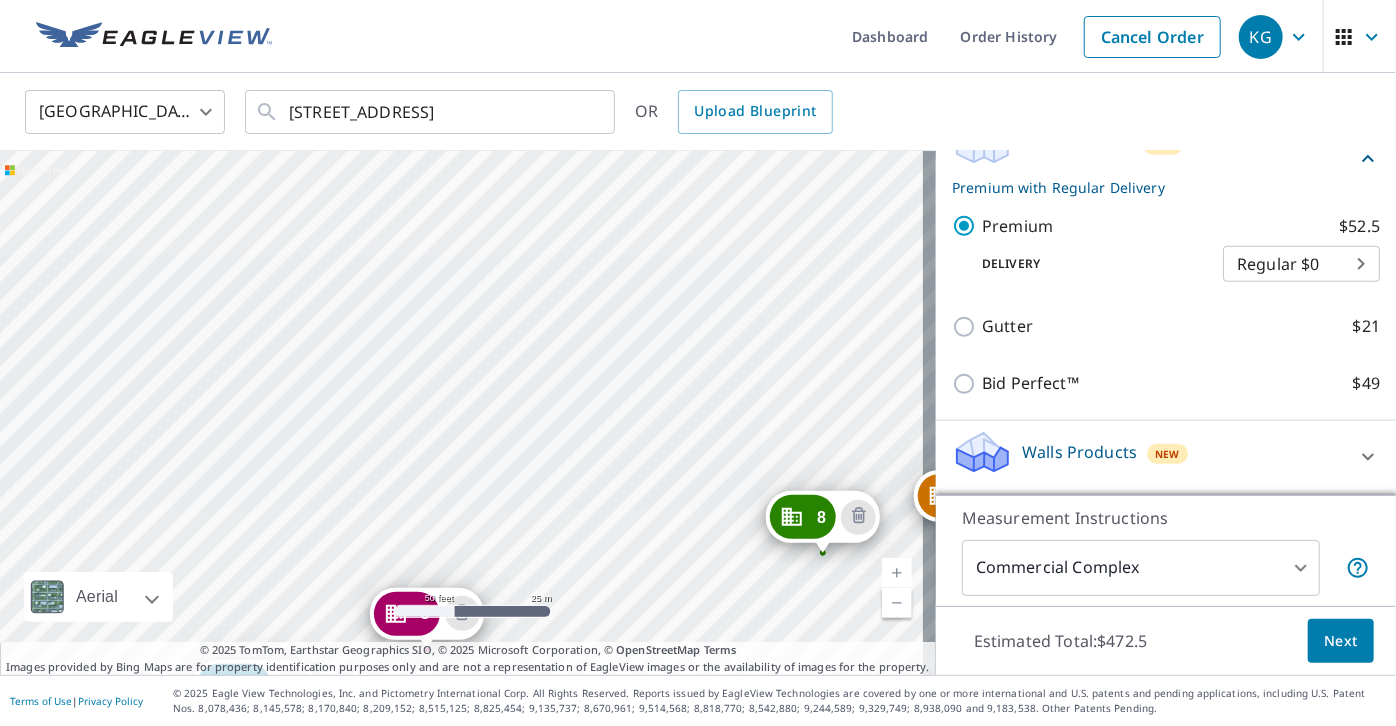 click at bounding box center (897, 603) 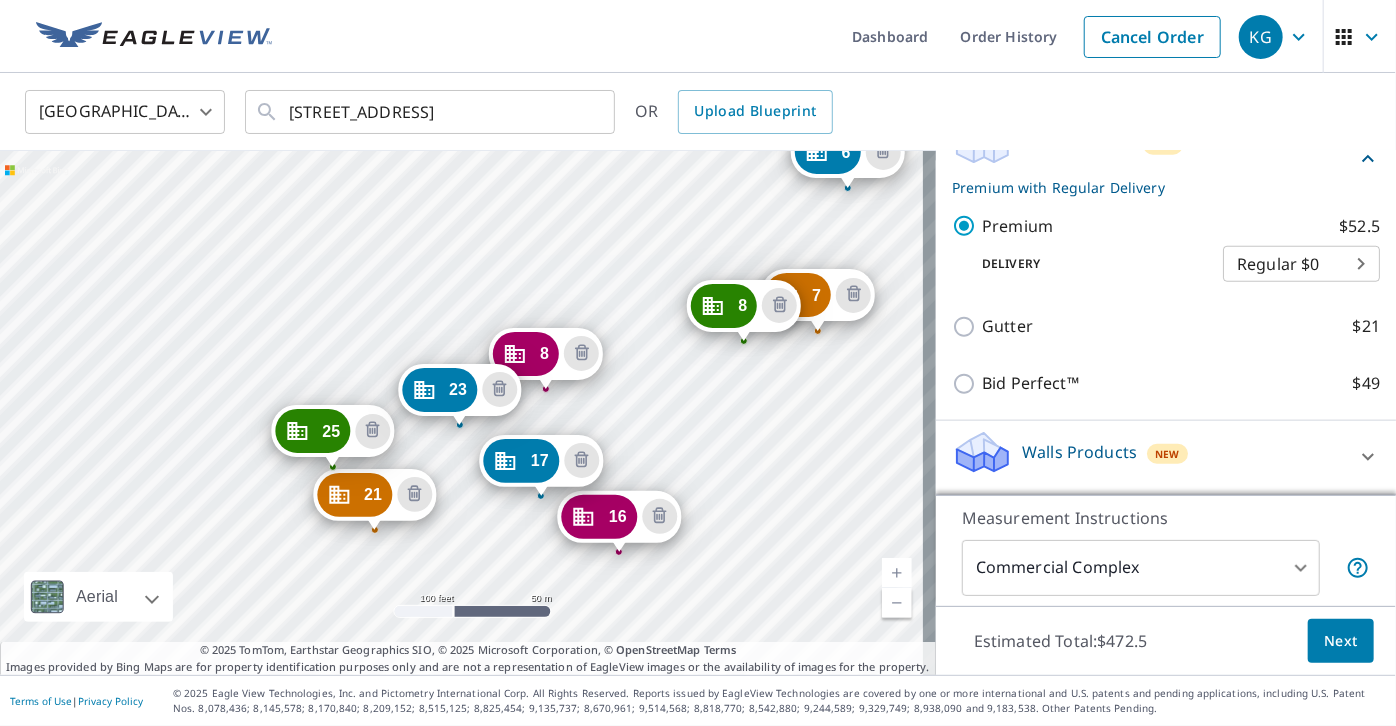 drag, startPoint x: 666, startPoint y: 541, endPoint x: 768, endPoint y: 401, distance: 173.21663 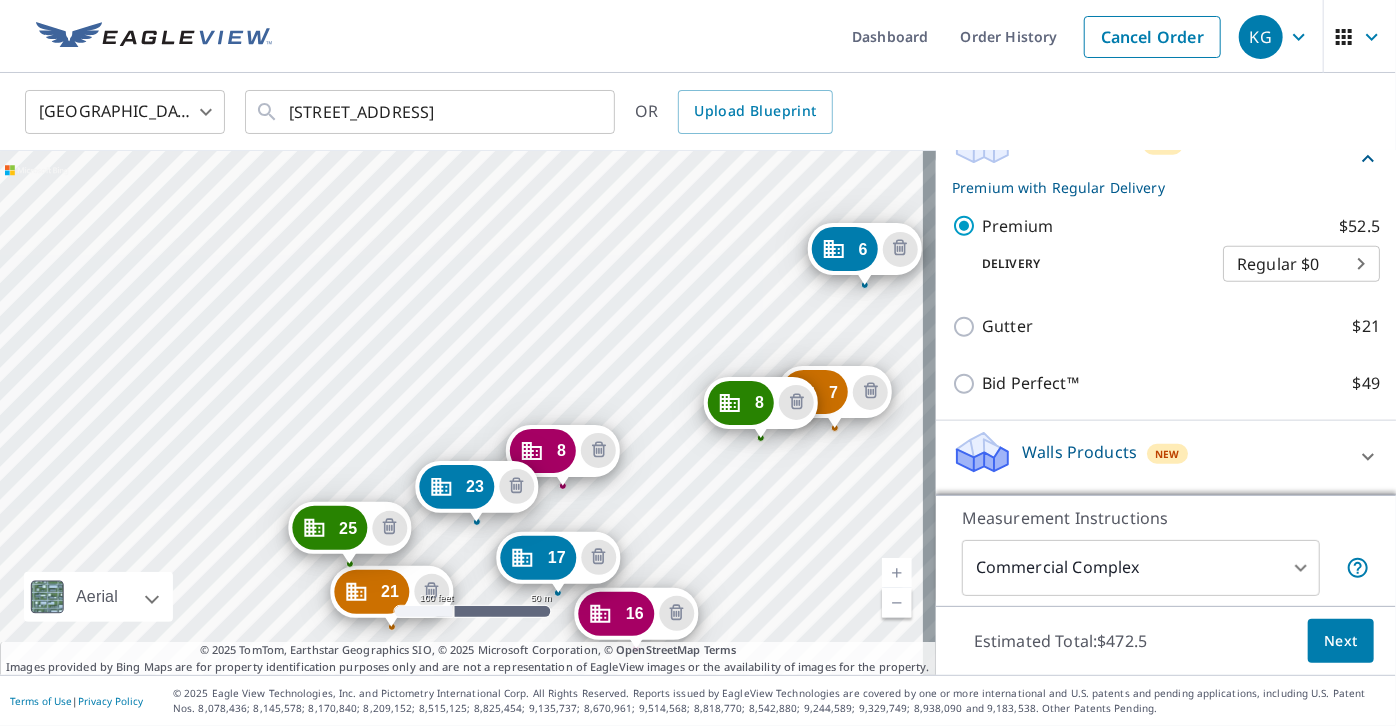 drag, startPoint x: 317, startPoint y: 258, endPoint x: 334, endPoint y: 355, distance: 98.478424 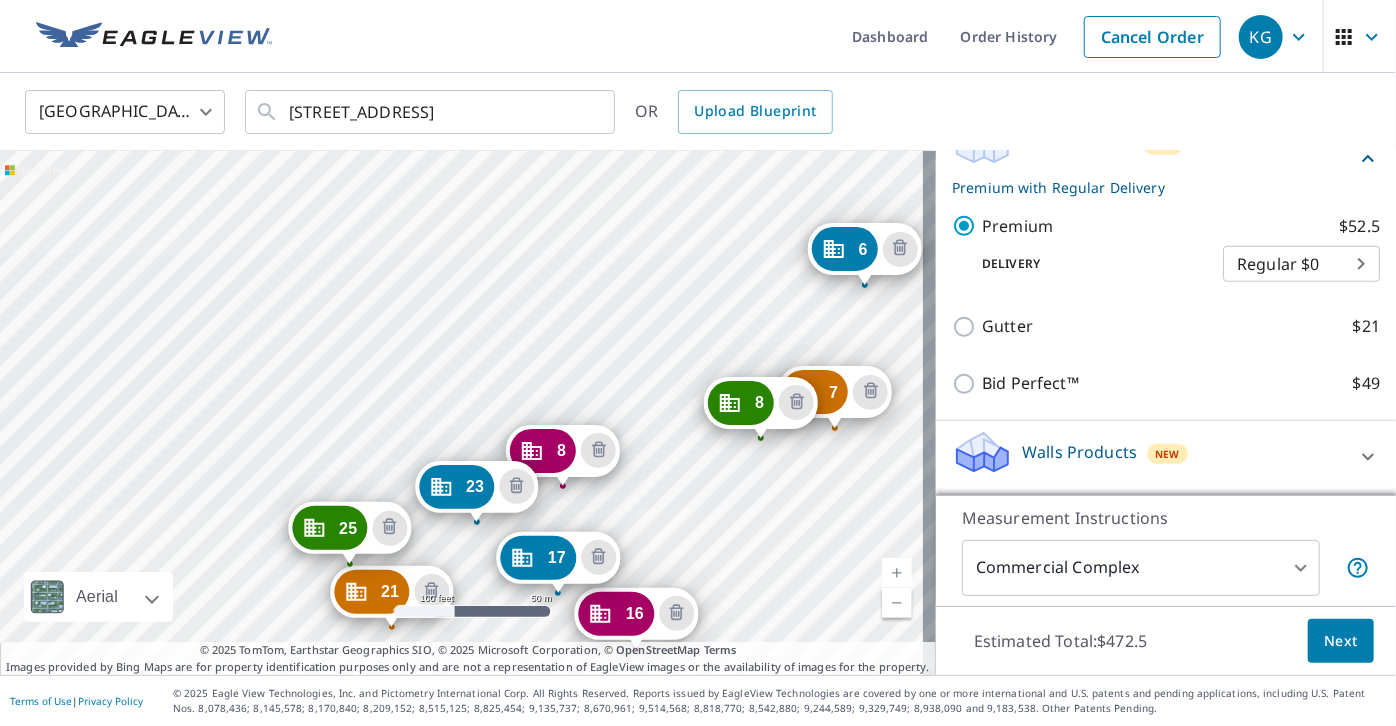 click on "7 [STREET_ADDRESS][PERSON_NAME] 8 [STREET_ADDRESS][PERSON_NAME] 16 [STREET_ADDRESS][PERSON_NAME] 17 [STREET_ADDRESS][PERSON_NAME] 21 [STREET_ADDRESS][PERSON_NAME] [GEOGRAPHIC_DATA][STREET_ADDRESS][PERSON_NAME] 8 [STREET_ADDRESS] 23 [STREET_ADDRESS][PERSON_NAME] 6 [STREET_ADDRESS]" at bounding box center (468, 413) 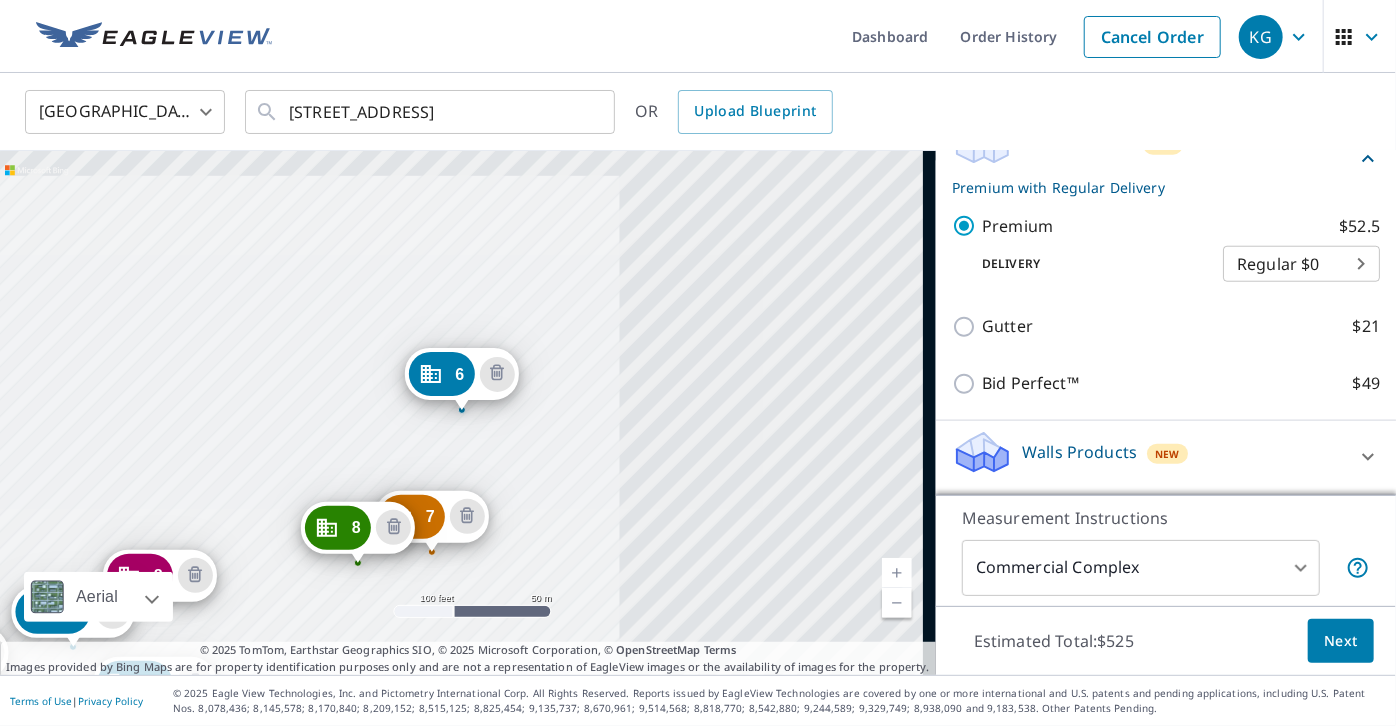 scroll, scrollTop: 1101, scrollLeft: 0, axis: vertical 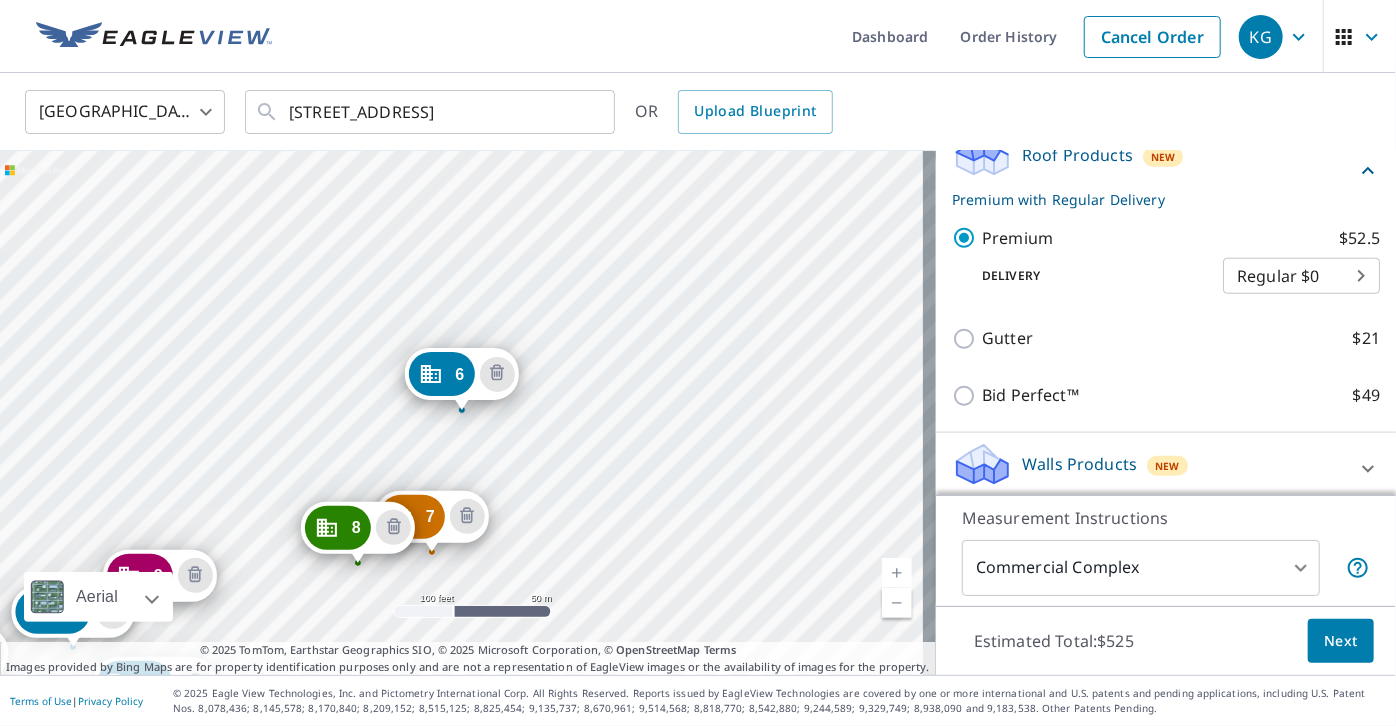 click 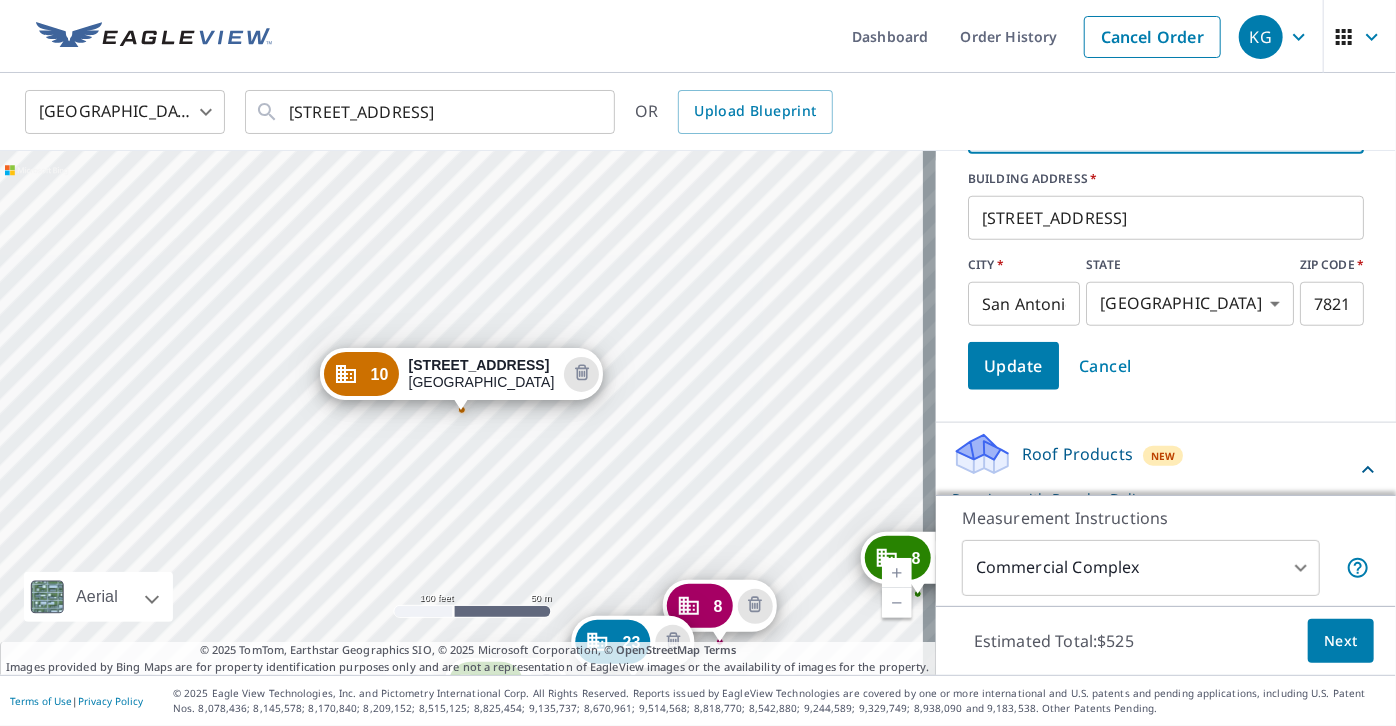 click on "10" at bounding box center (1166, 132) 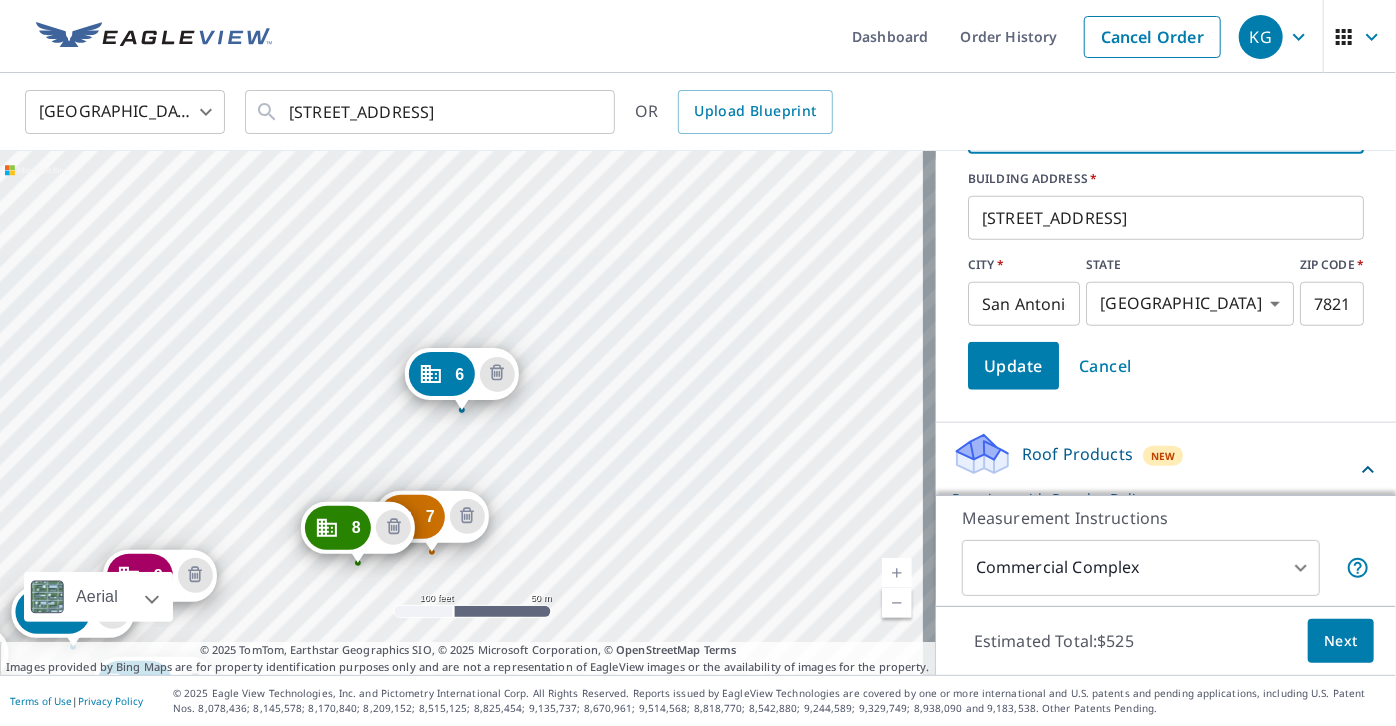 type on "1" 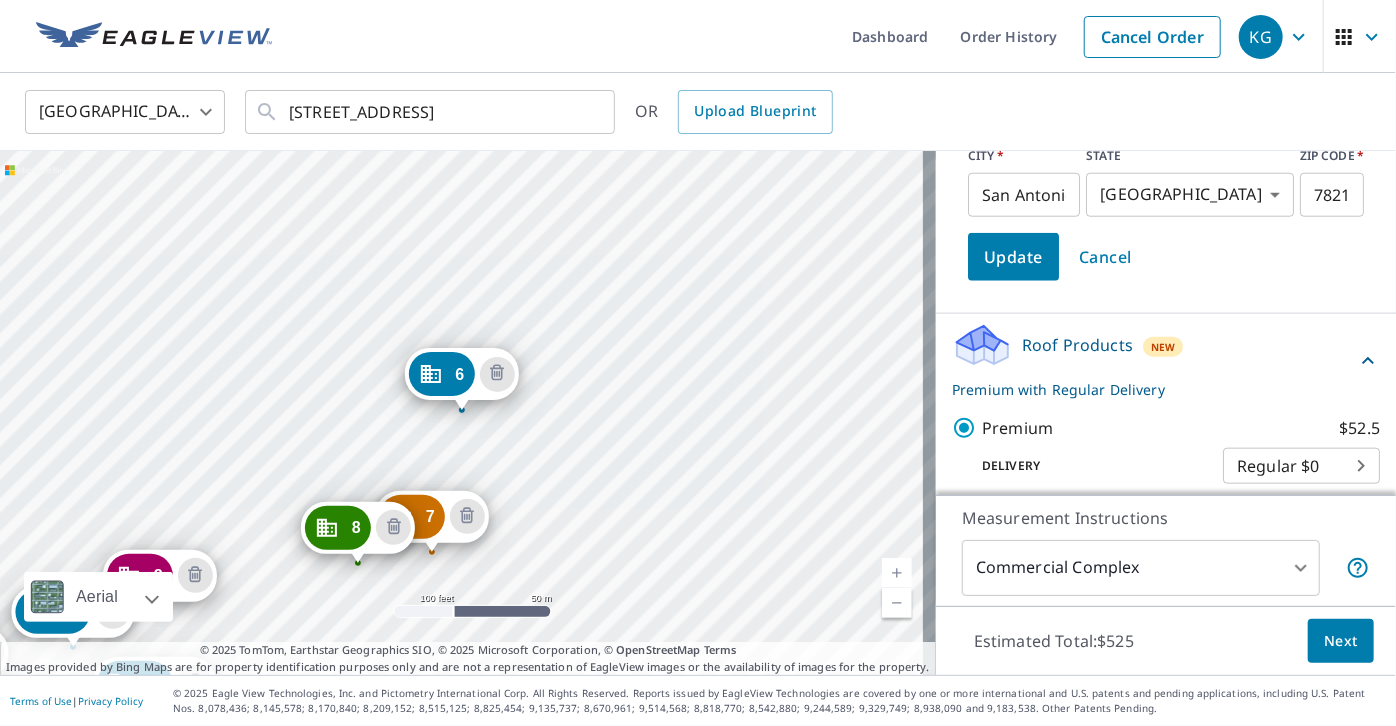 scroll, scrollTop: 1064, scrollLeft: 0, axis: vertical 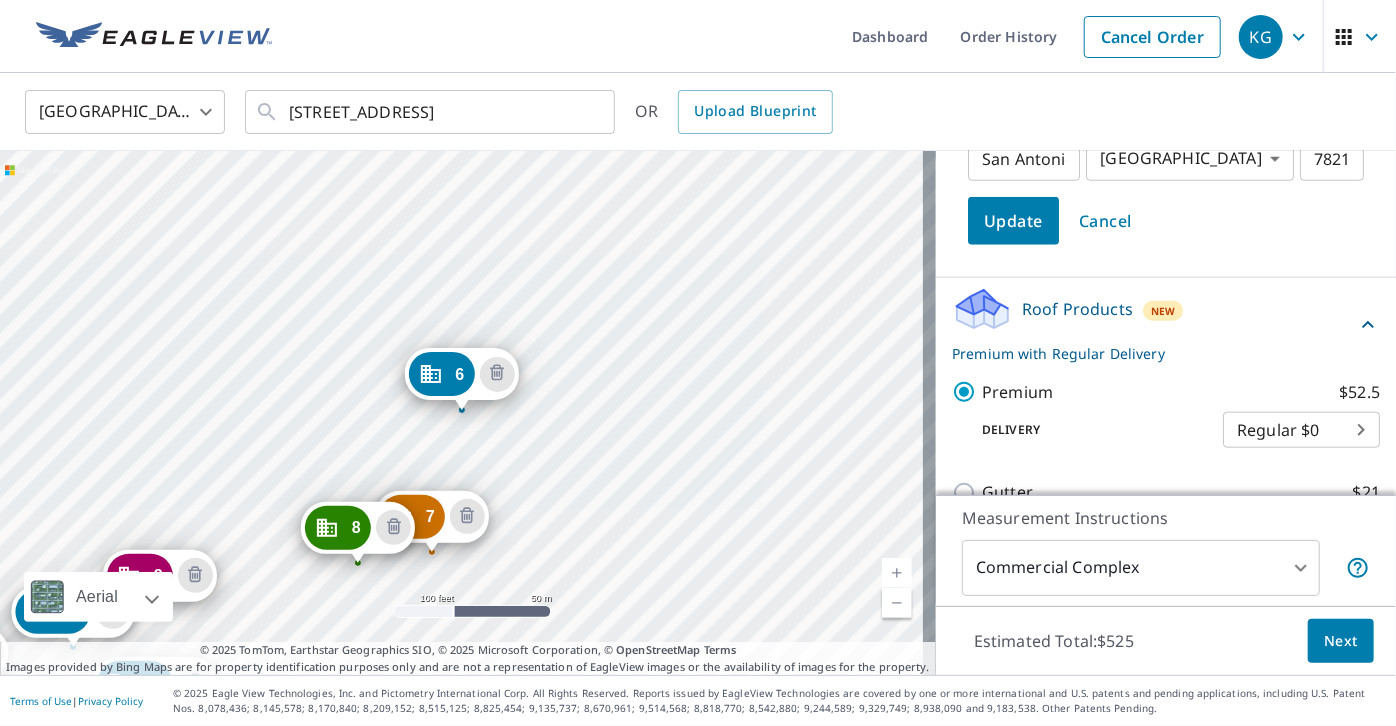 type on "35" 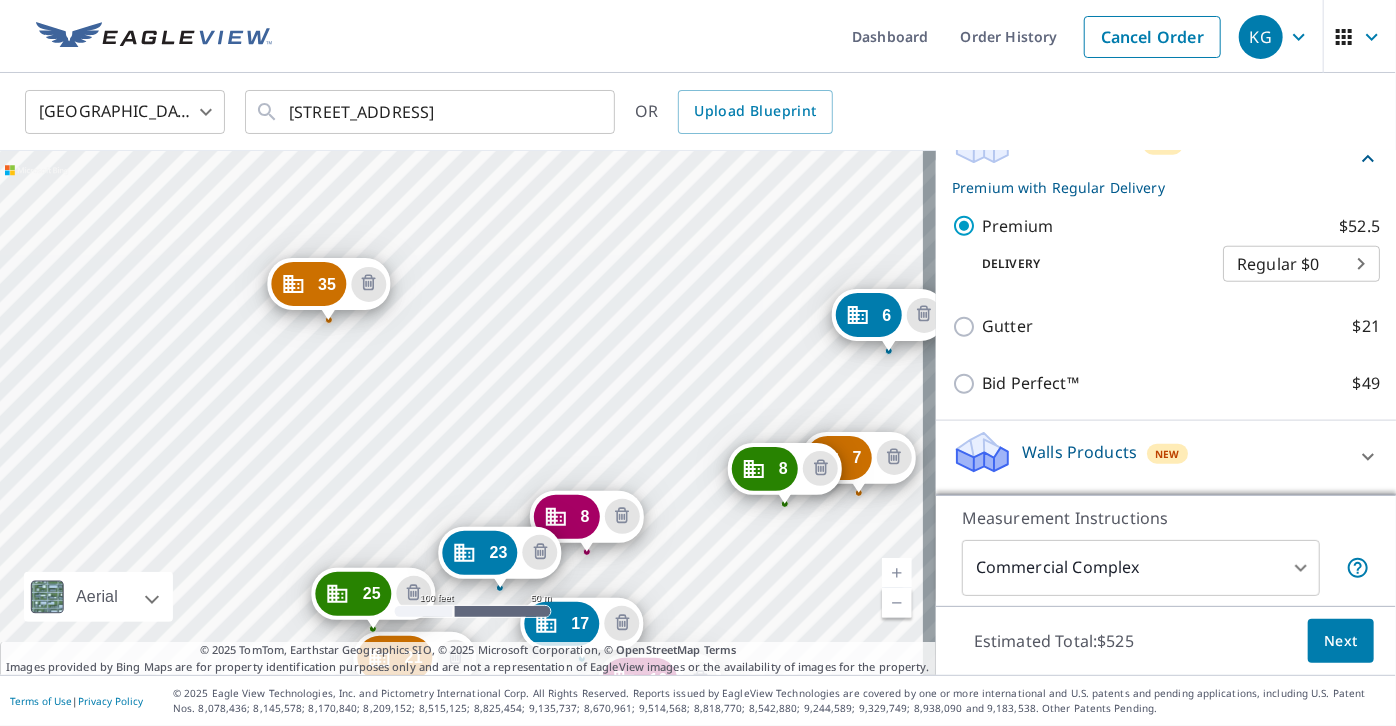 drag, startPoint x: 176, startPoint y: 399, endPoint x: 605, endPoint y: 340, distance: 433.03812 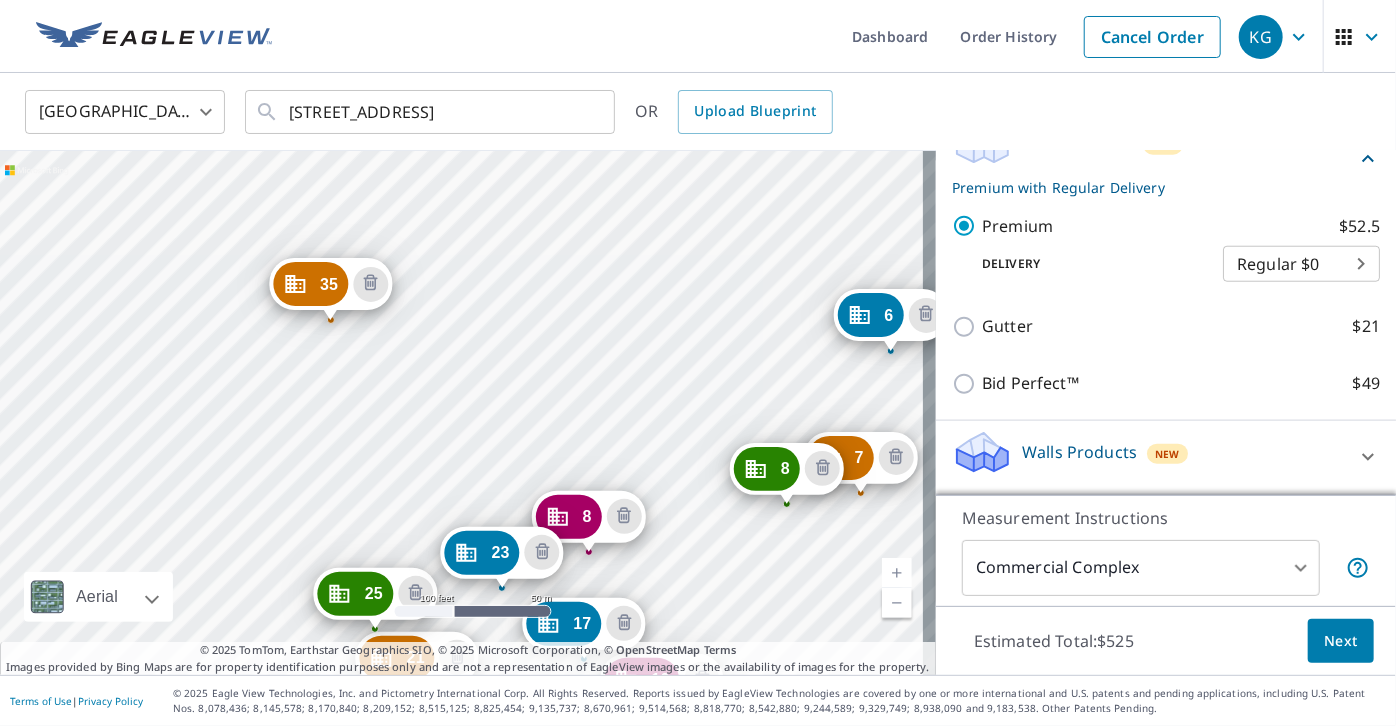 click on "7 [STREET_ADDRESS][PERSON_NAME] 8 [STREET_ADDRESS][PERSON_NAME] 16 [STREET_ADDRESS][PERSON_NAME] 17 [STREET_ADDRESS][PERSON_NAME] 21 [STREET_ADDRESS][PERSON_NAME] [GEOGRAPHIC_DATA][STREET_ADDRESS][PERSON_NAME] 8 [STREET_ADDRESS] 23 [STREET_ADDRESS][PERSON_NAME] 35 [STREET_ADDRESS] [GEOGRAPHIC_DATA][STREET_ADDRESS]" at bounding box center (468, 413) 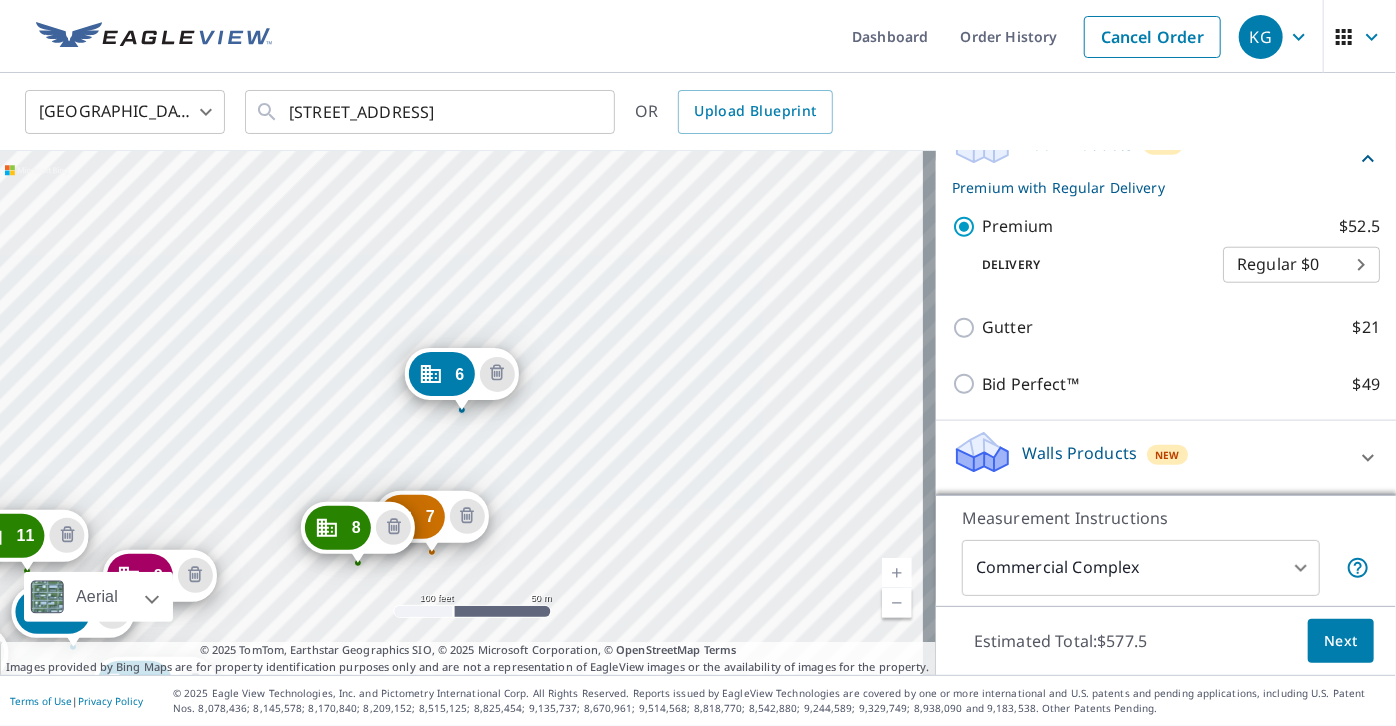 click 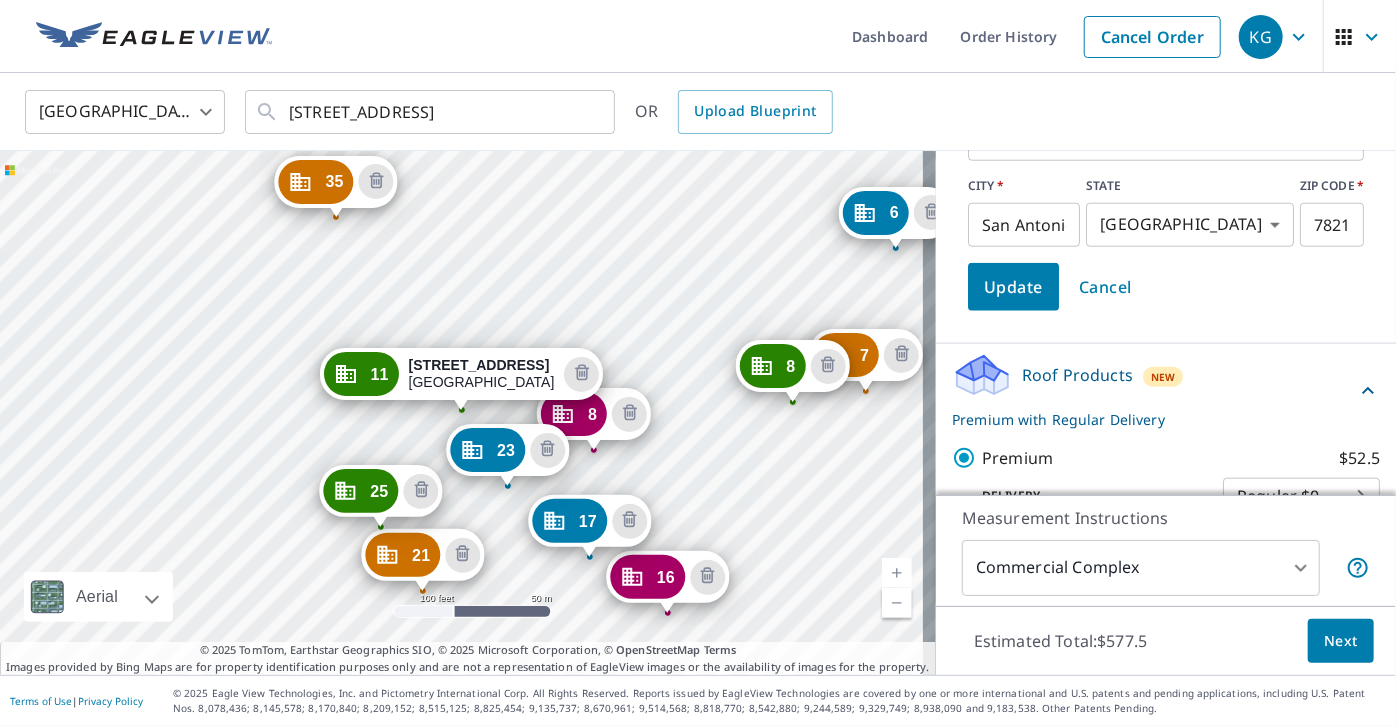 click on "11" at bounding box center (1166, 53) 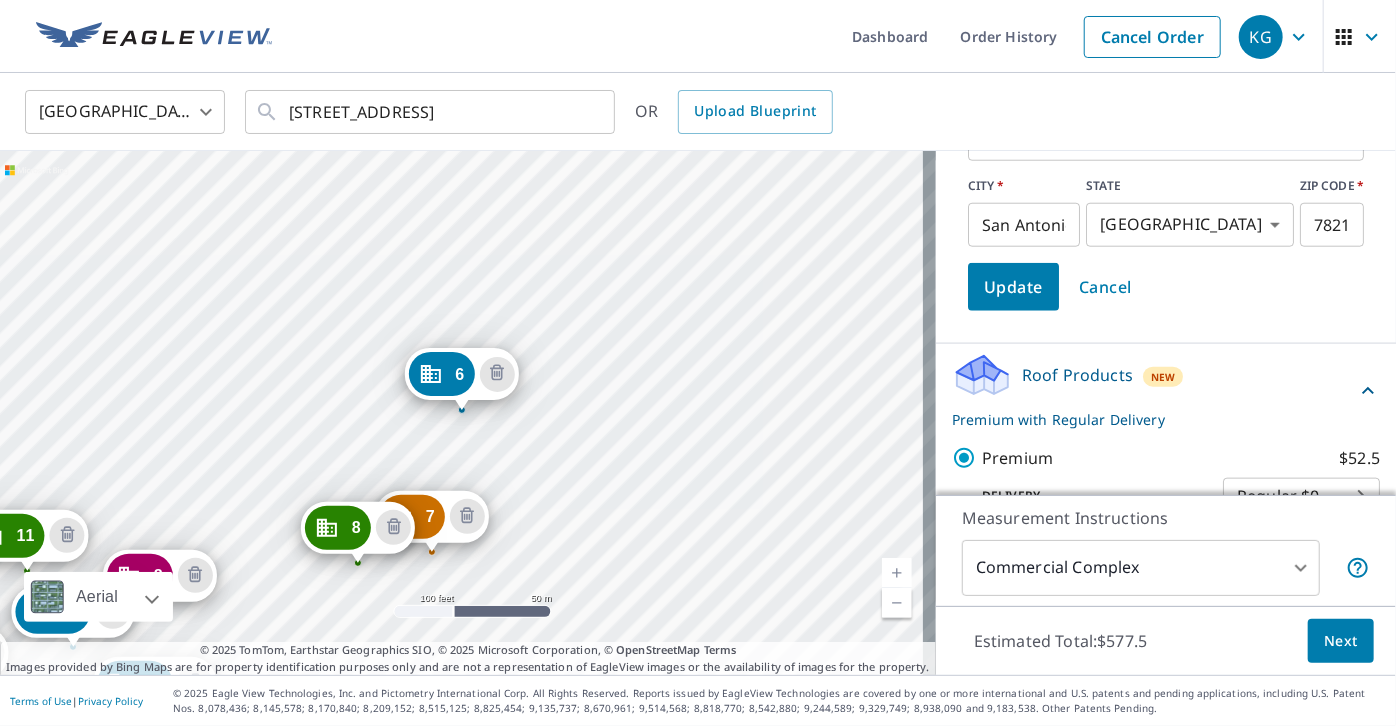 type on "1" 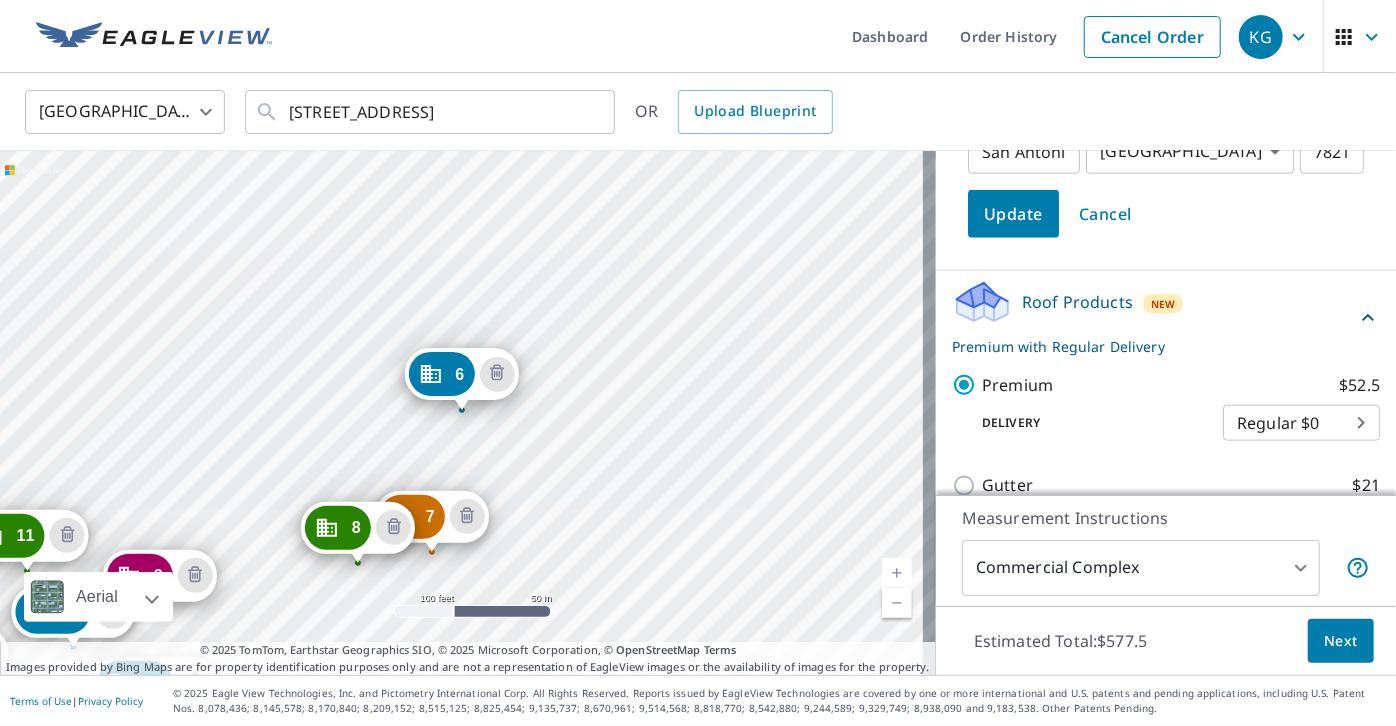scroll, scrollTop: 1182, scrollLeft: 0, axis: vertical 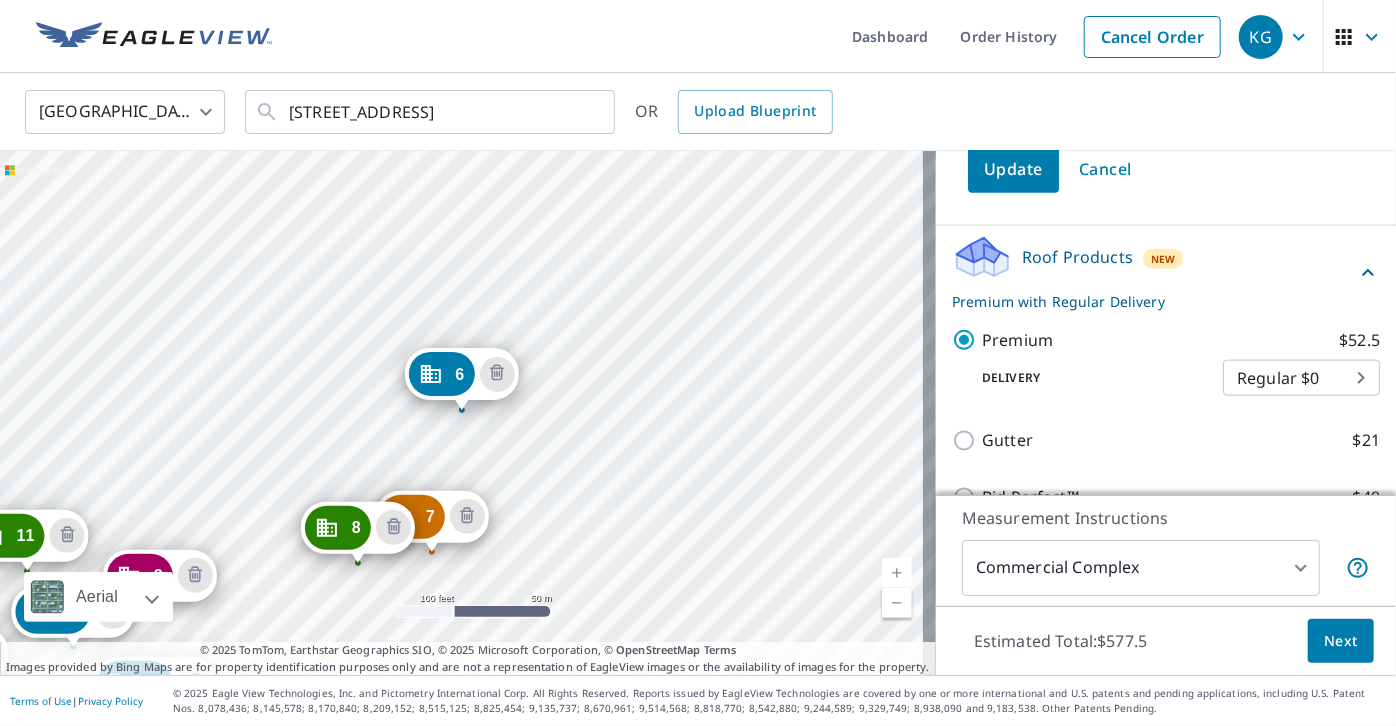 type on "39" 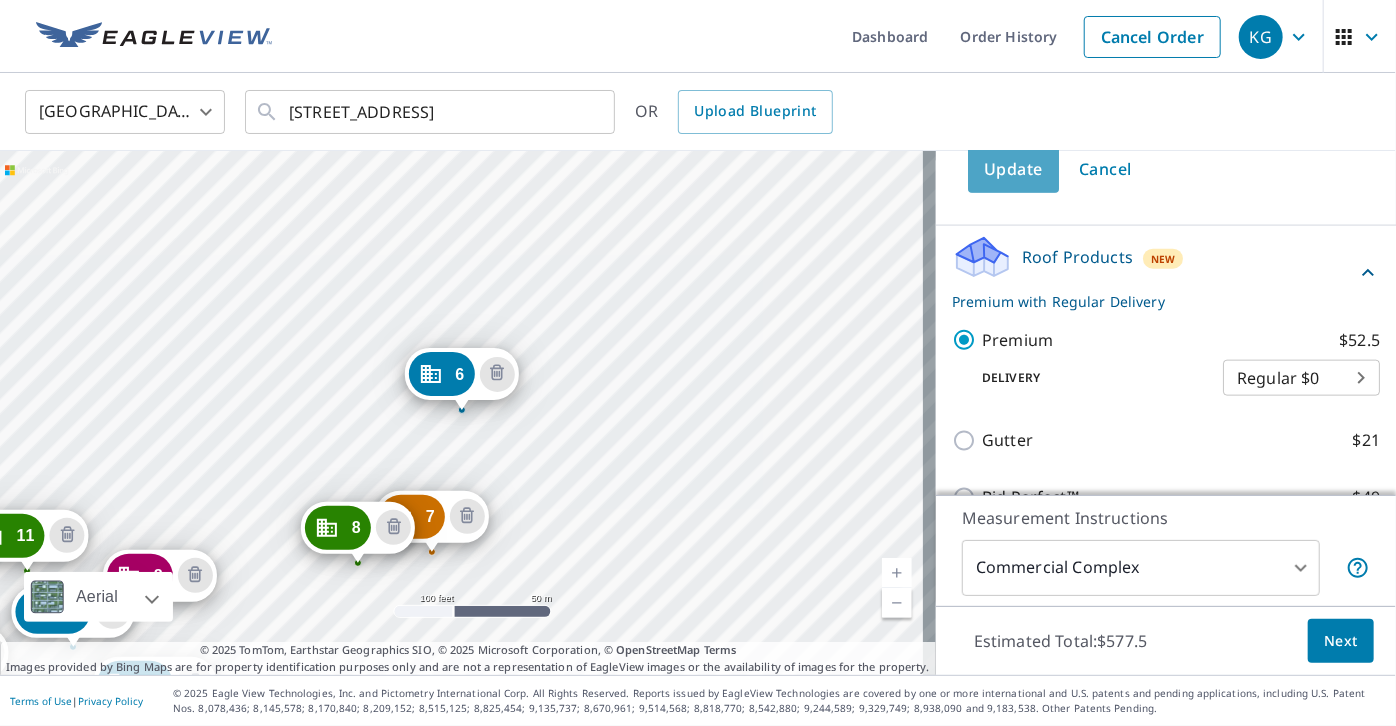 click on "Update" at bounding box center [1013, 169] 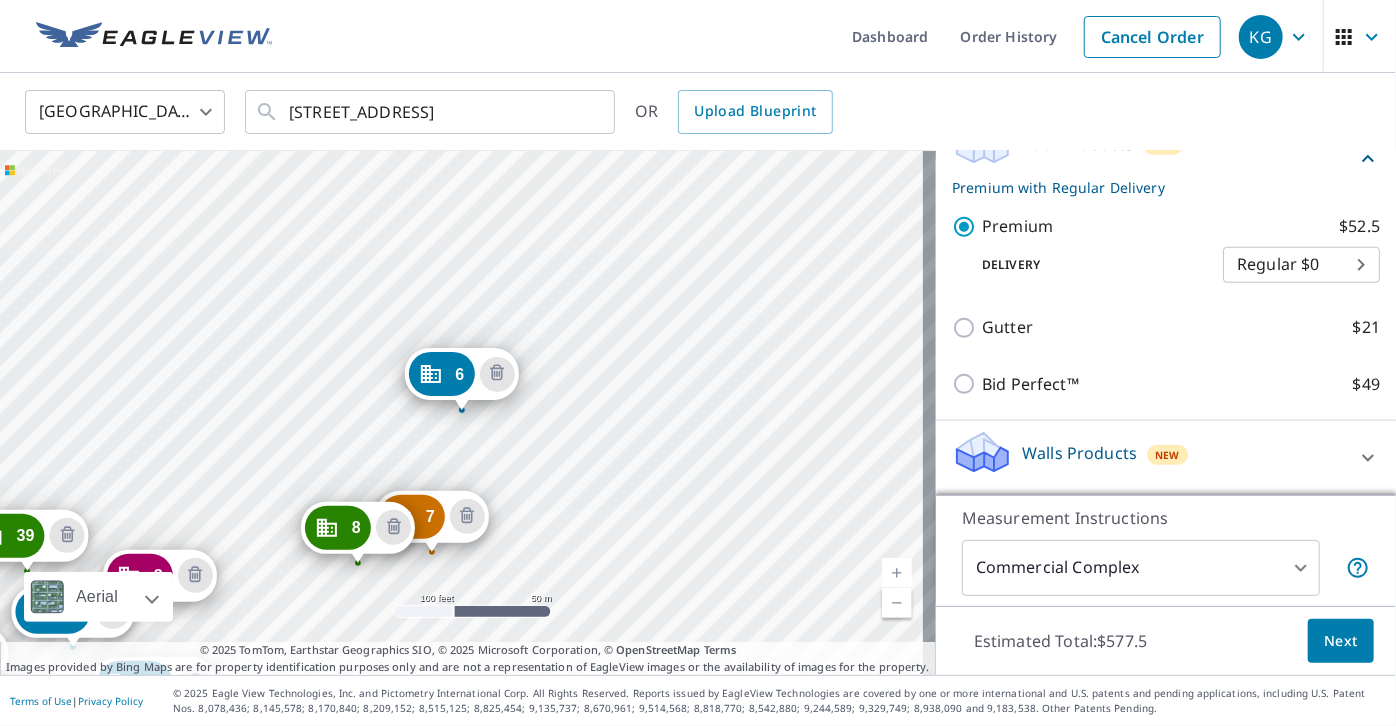 click on "Next" at bounding box center [1341, 641] 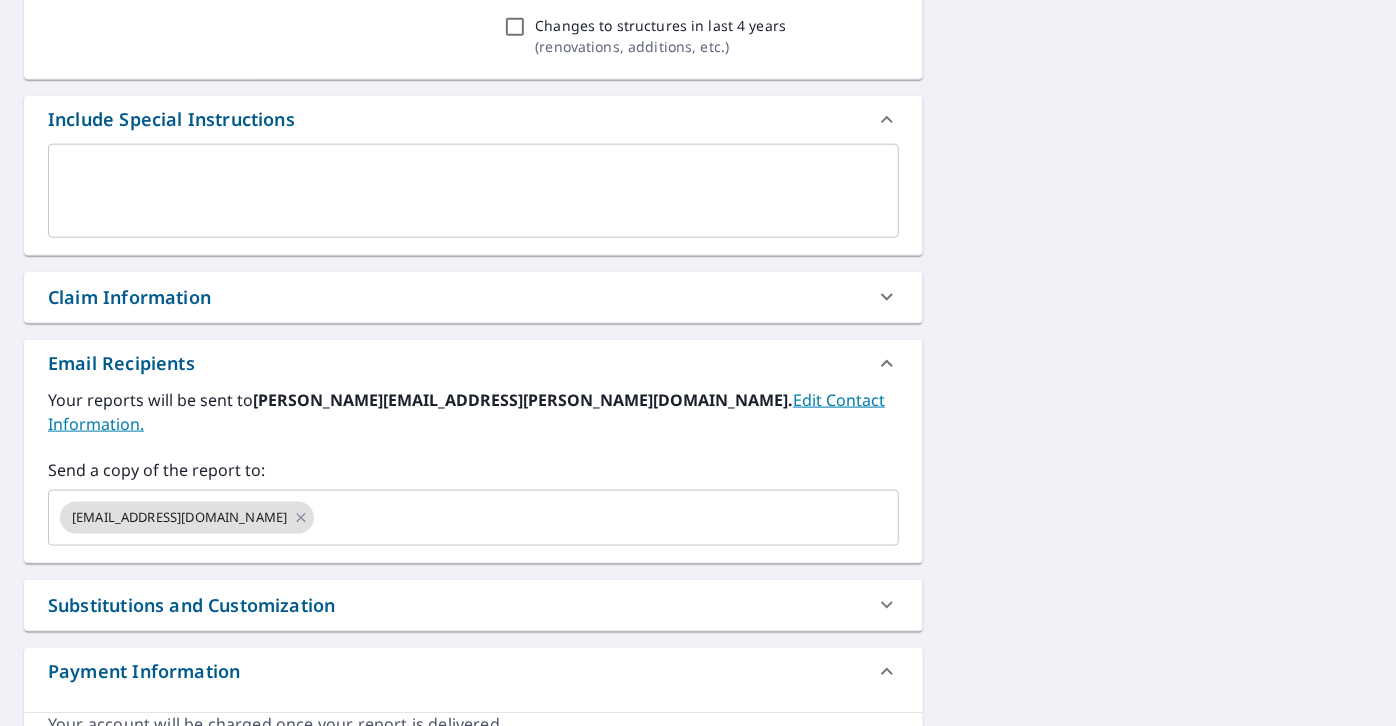 scroll, scrollTop: 1154, scrollLeft: 0, axis: vertical 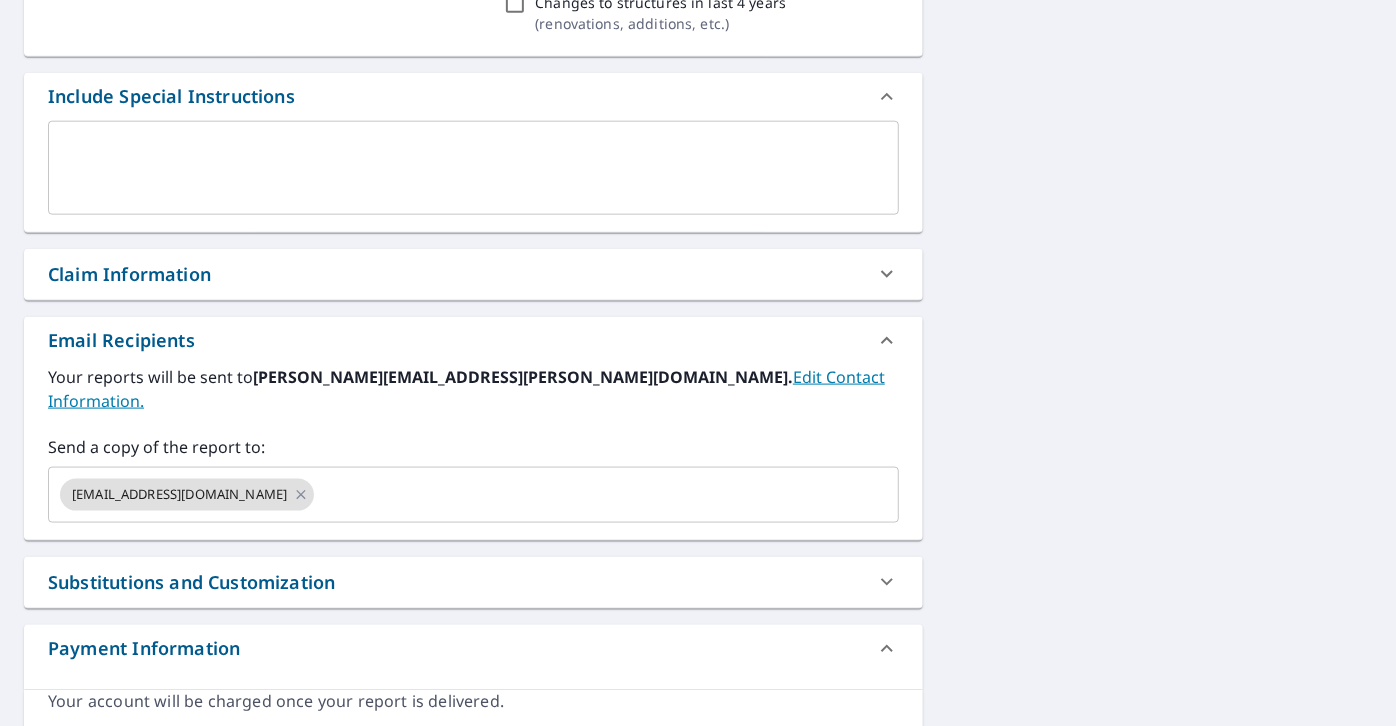 click at bounding box center [473, 167] 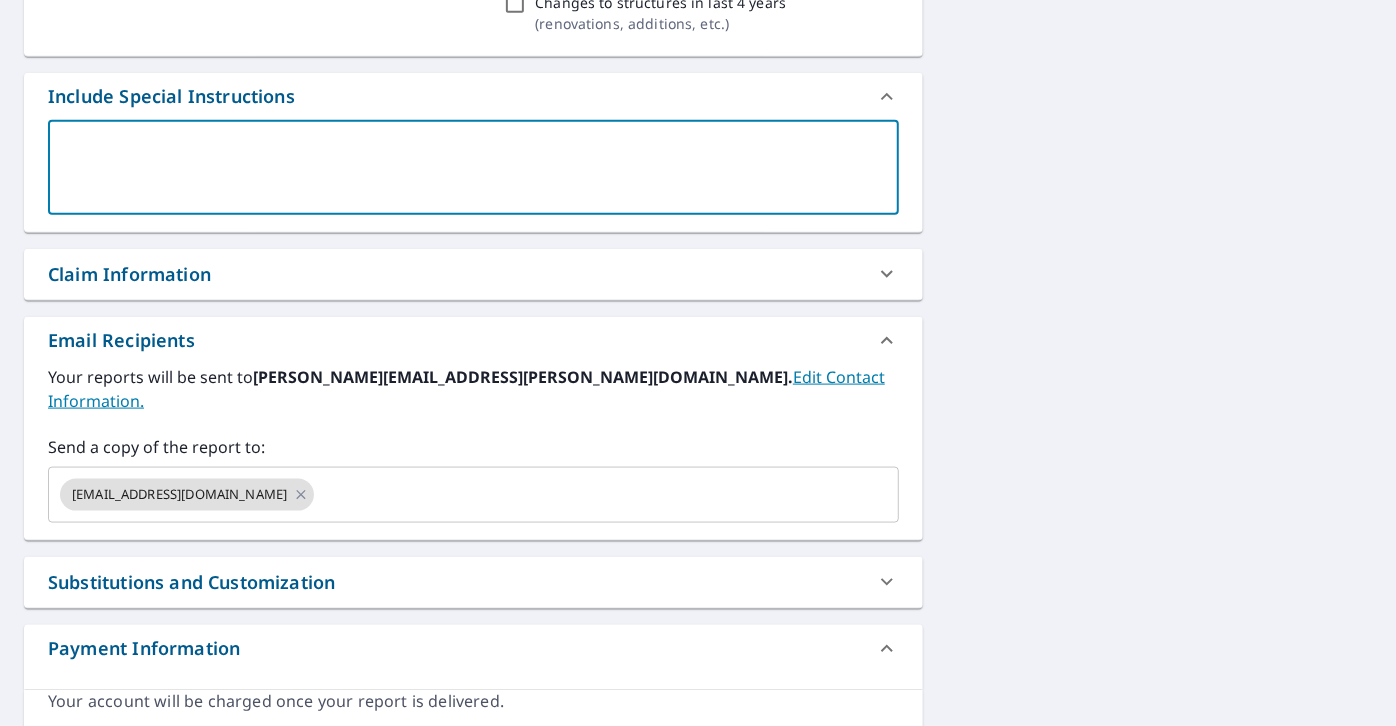 type on "o" 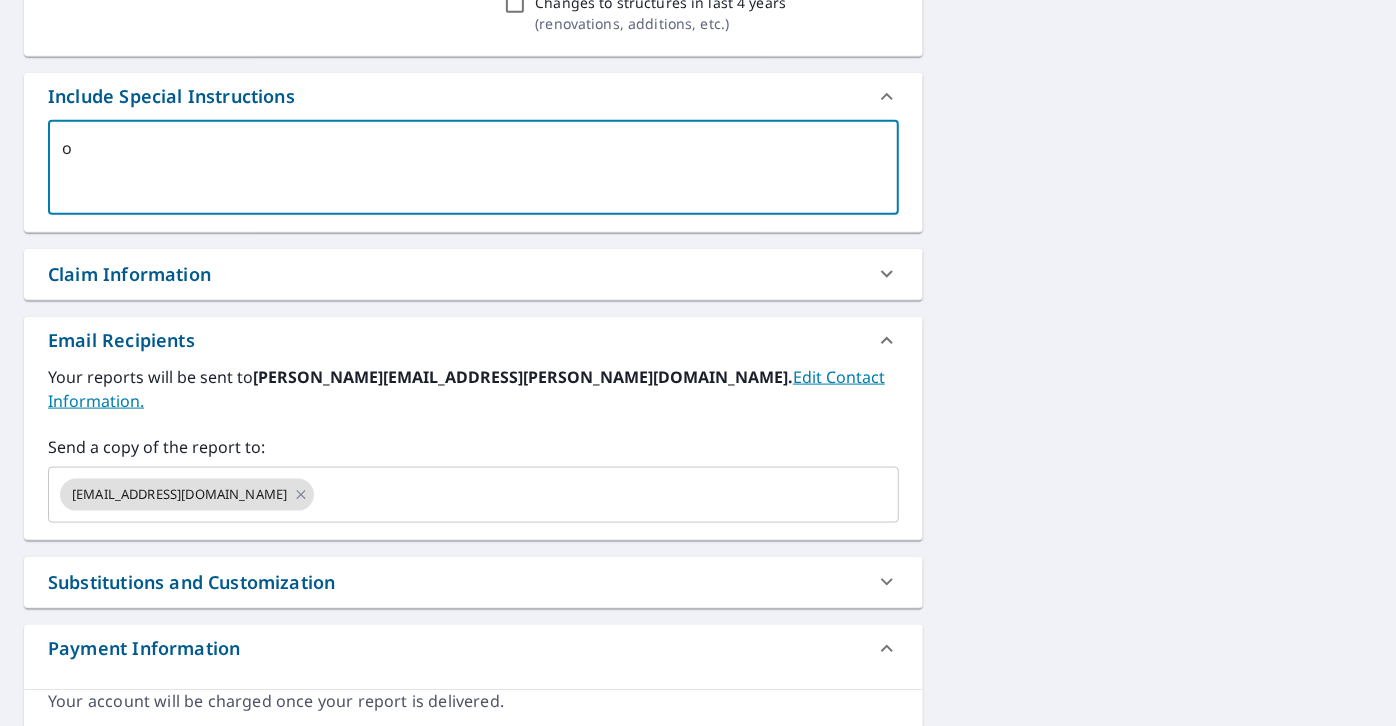type on "or" 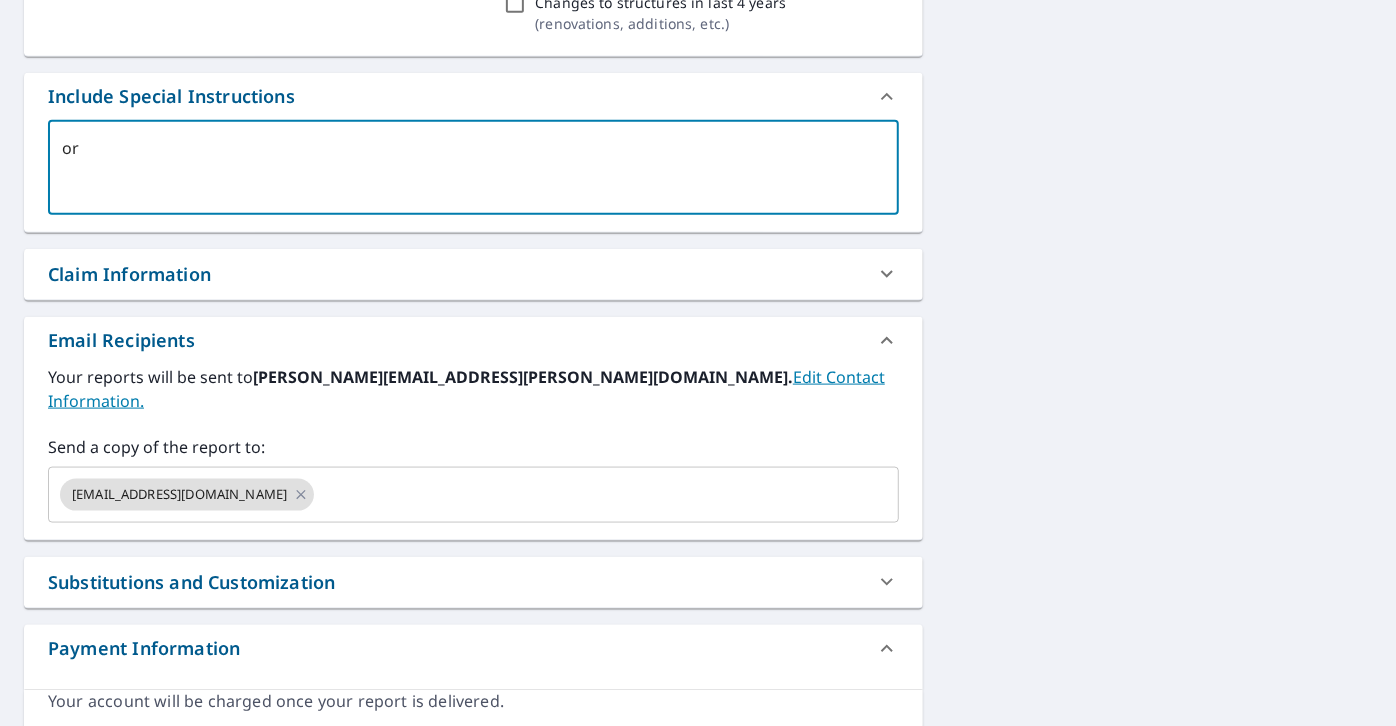type on "ord" 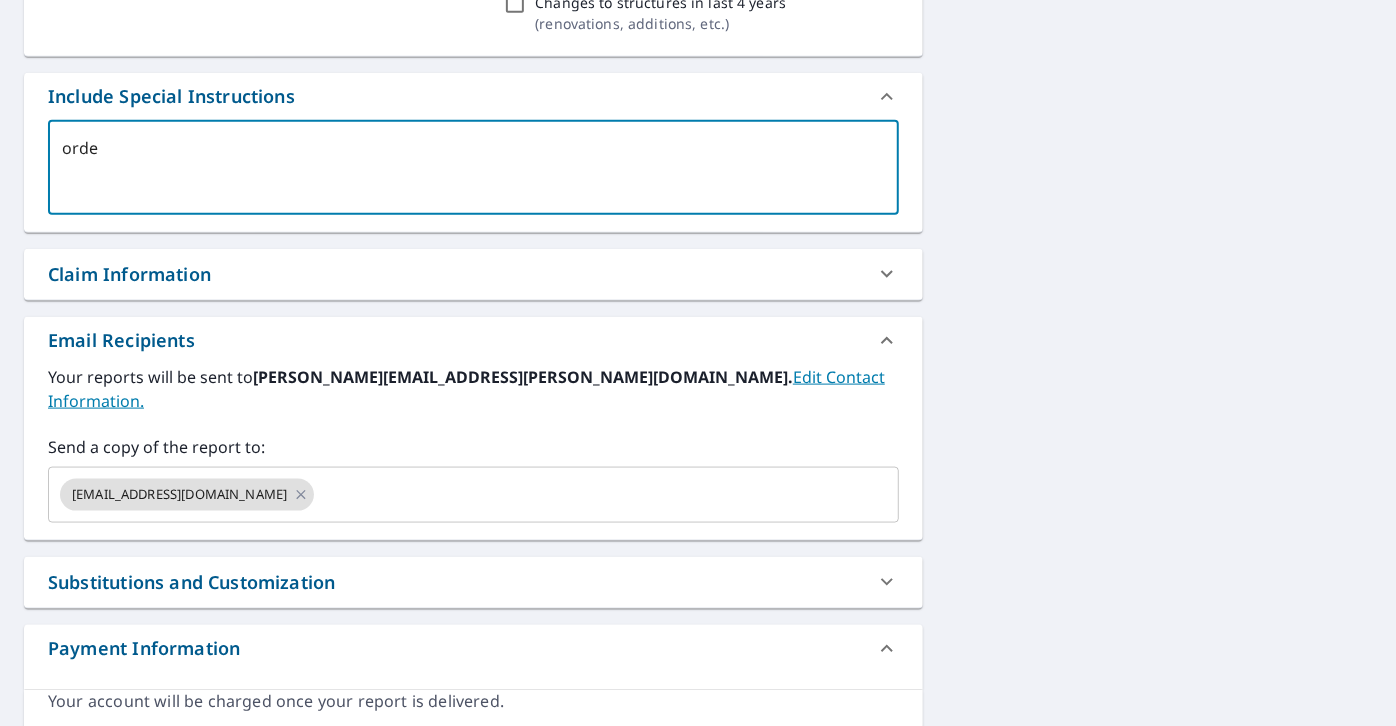 type on "order" 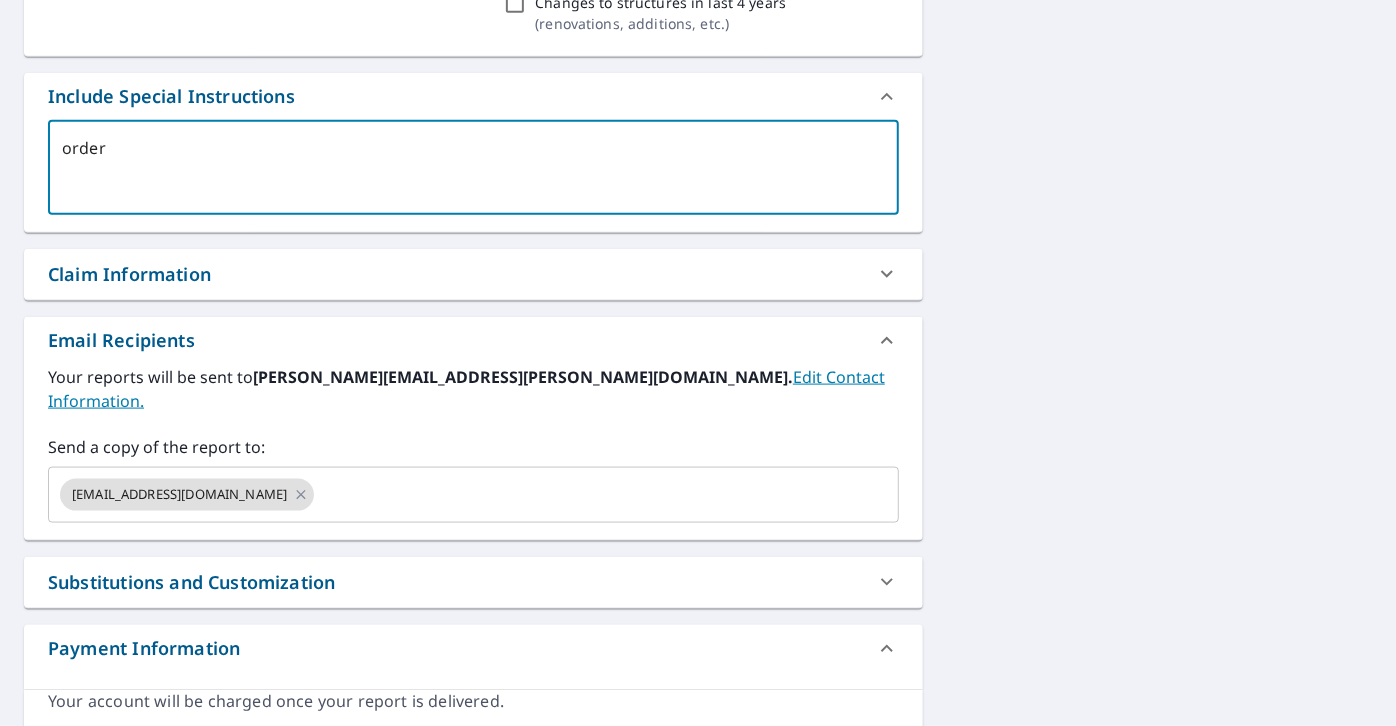 type on "x" 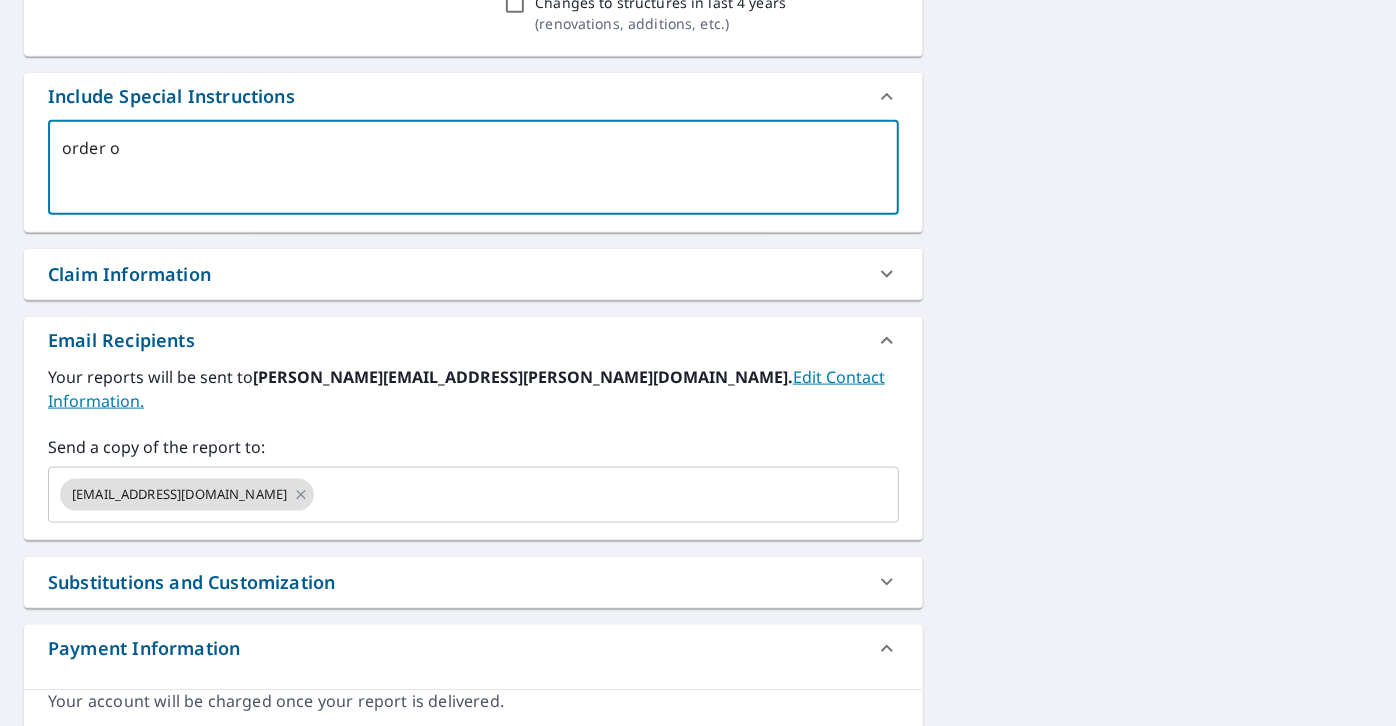 type on "order on" 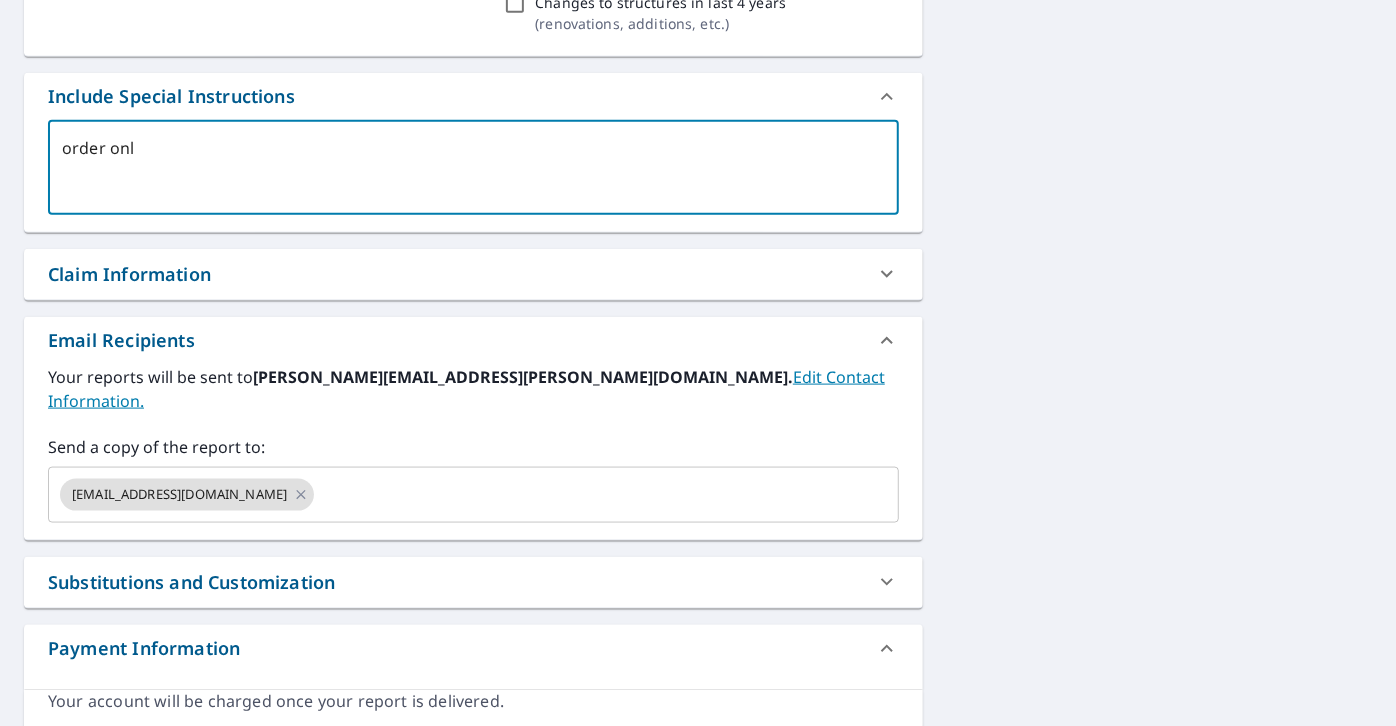 type on "order only" 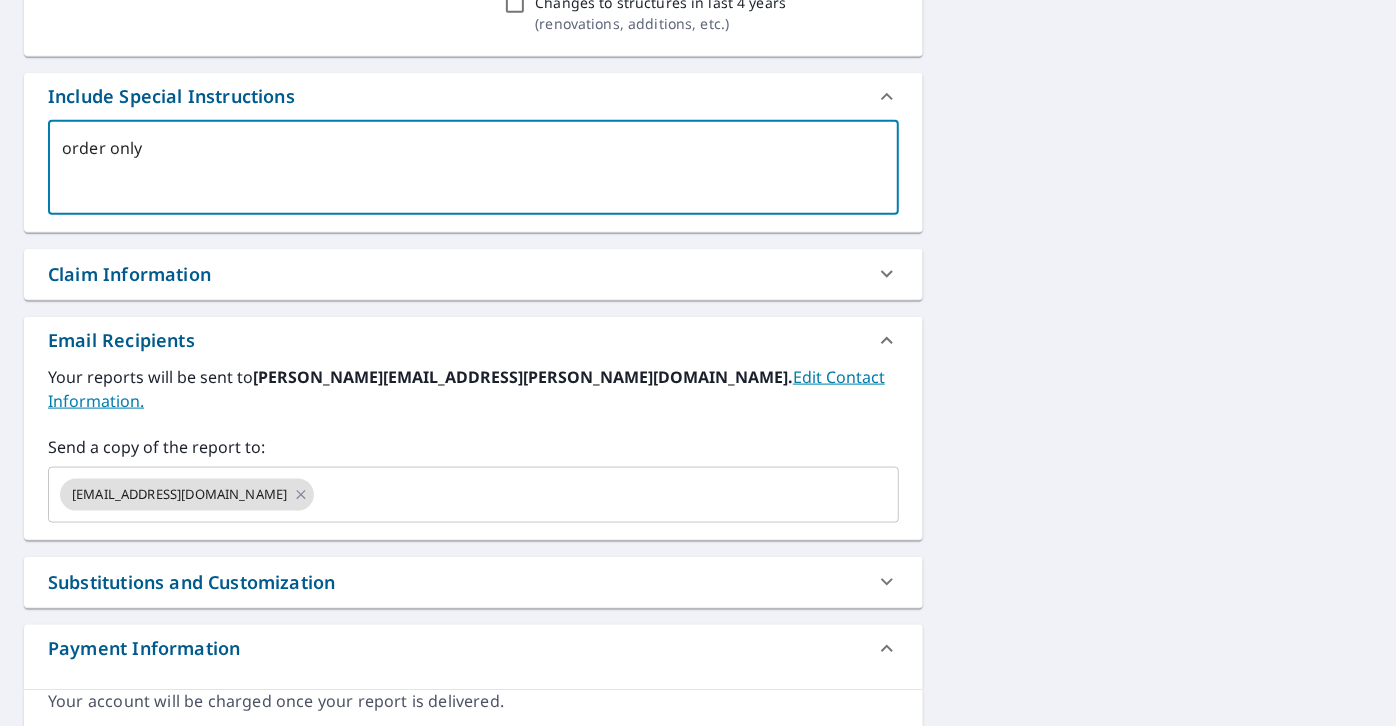 type on "order only" 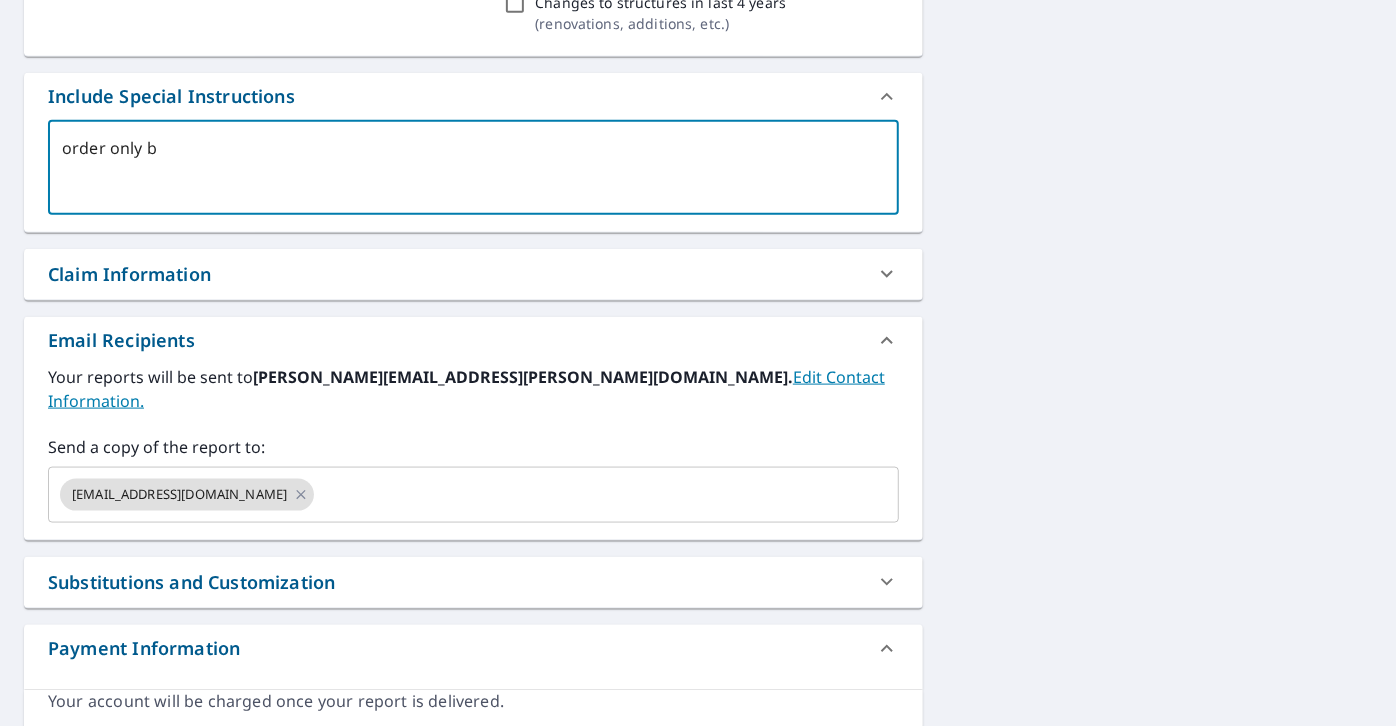 type on "order only bu" 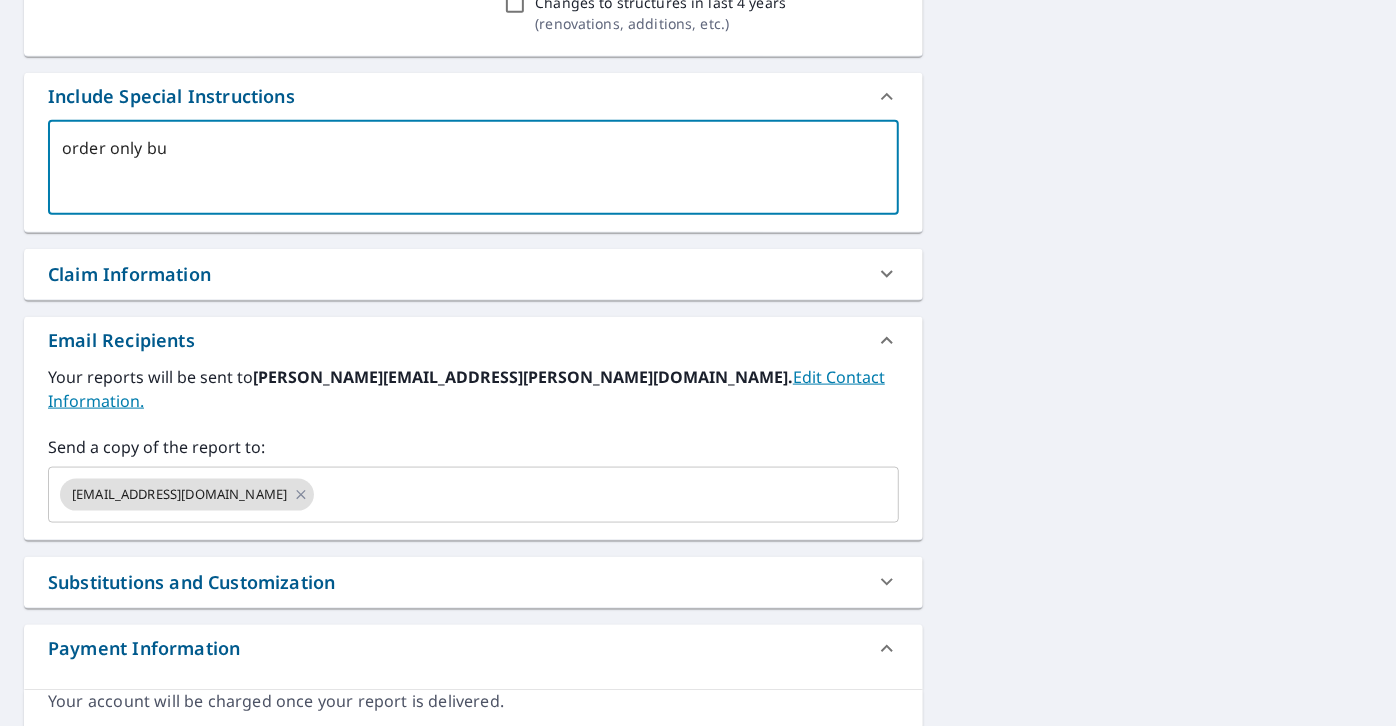 type on "x" 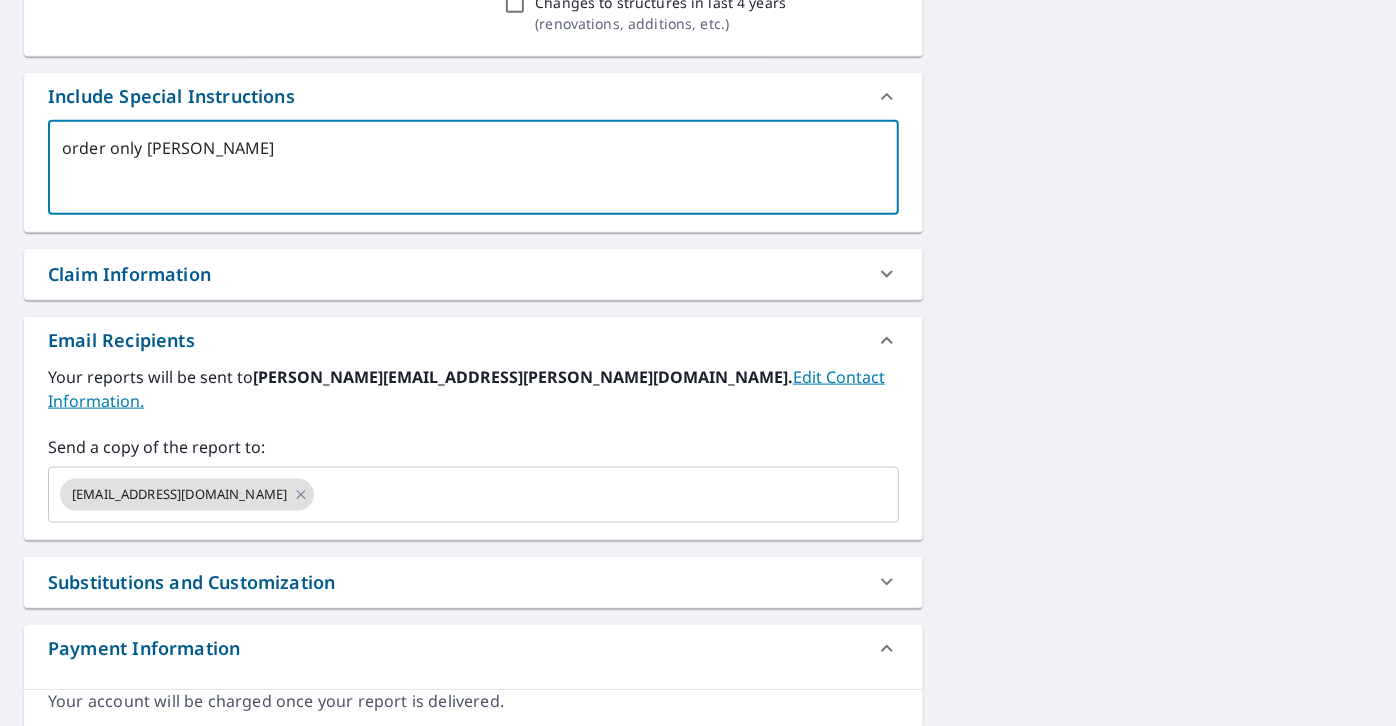 type on "order only buil" 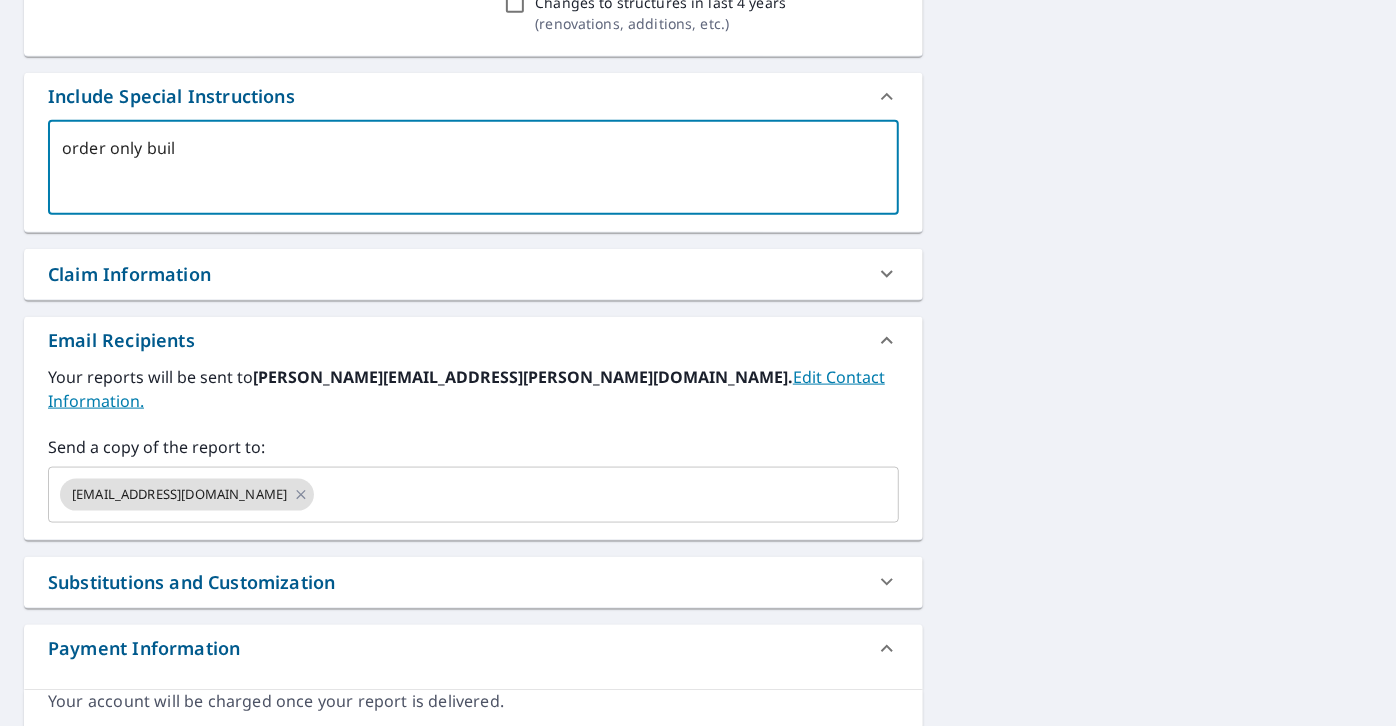 type on "order only build" 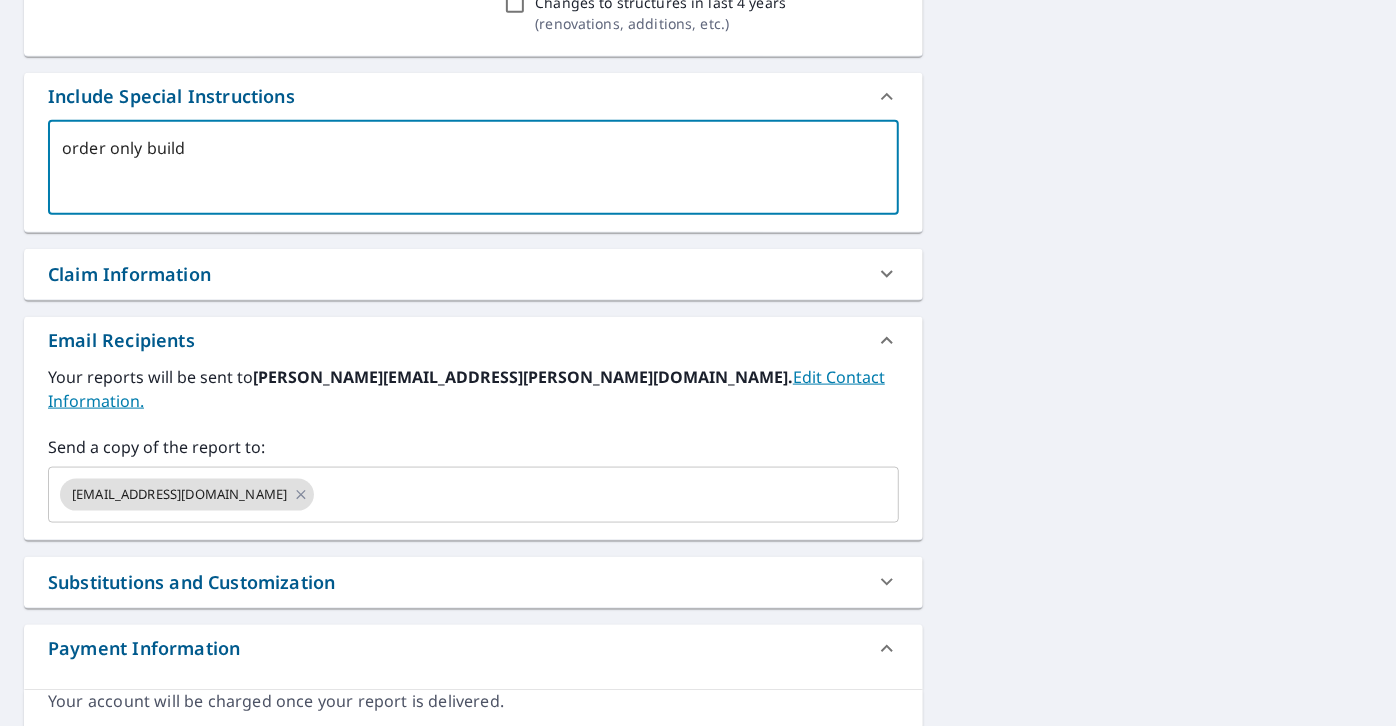 type on "order only buildi" 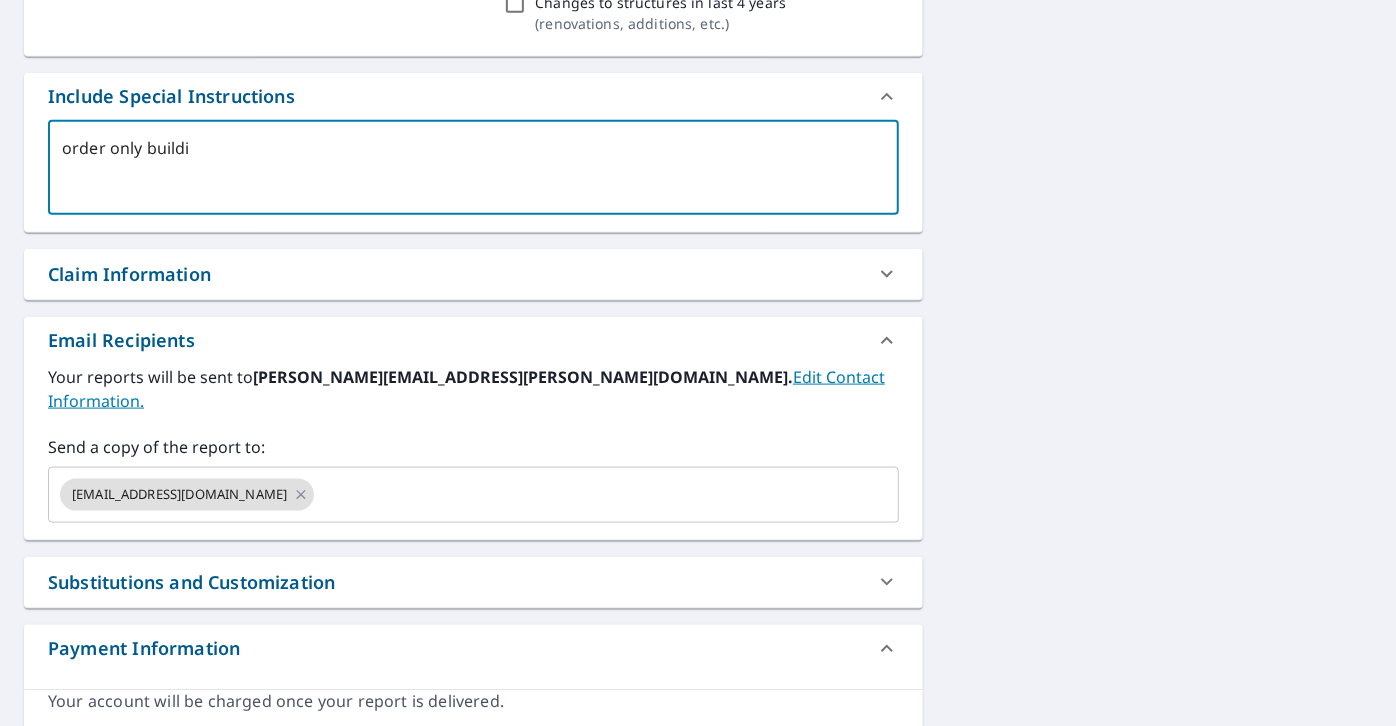 type on "order only buildin" 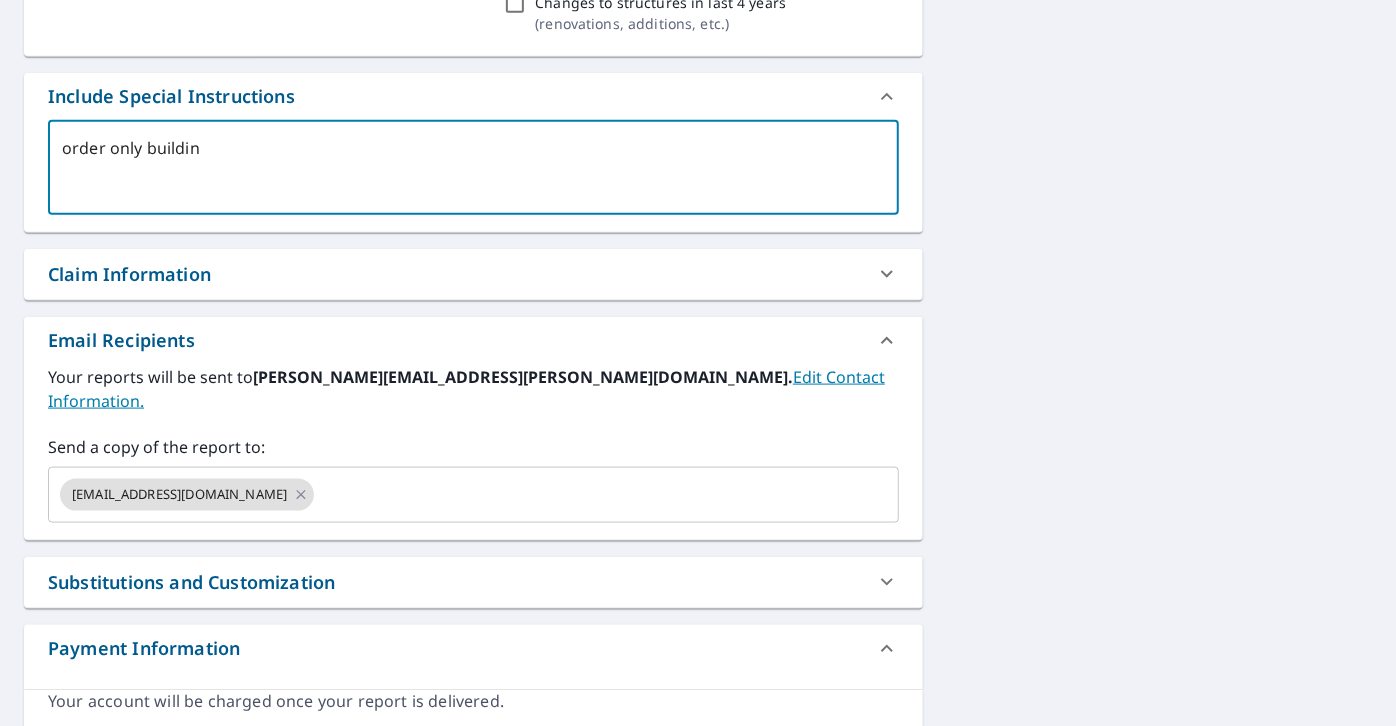 type on "order only building" 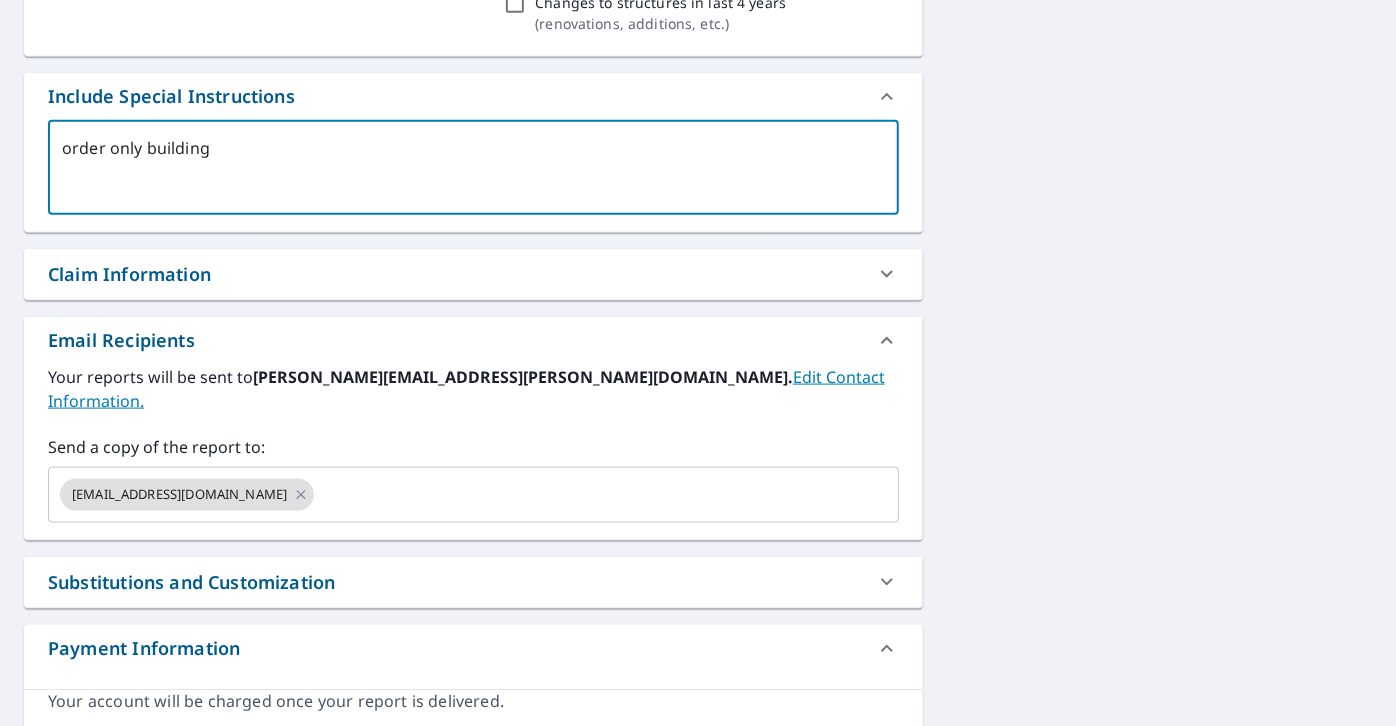 type on "order only building" 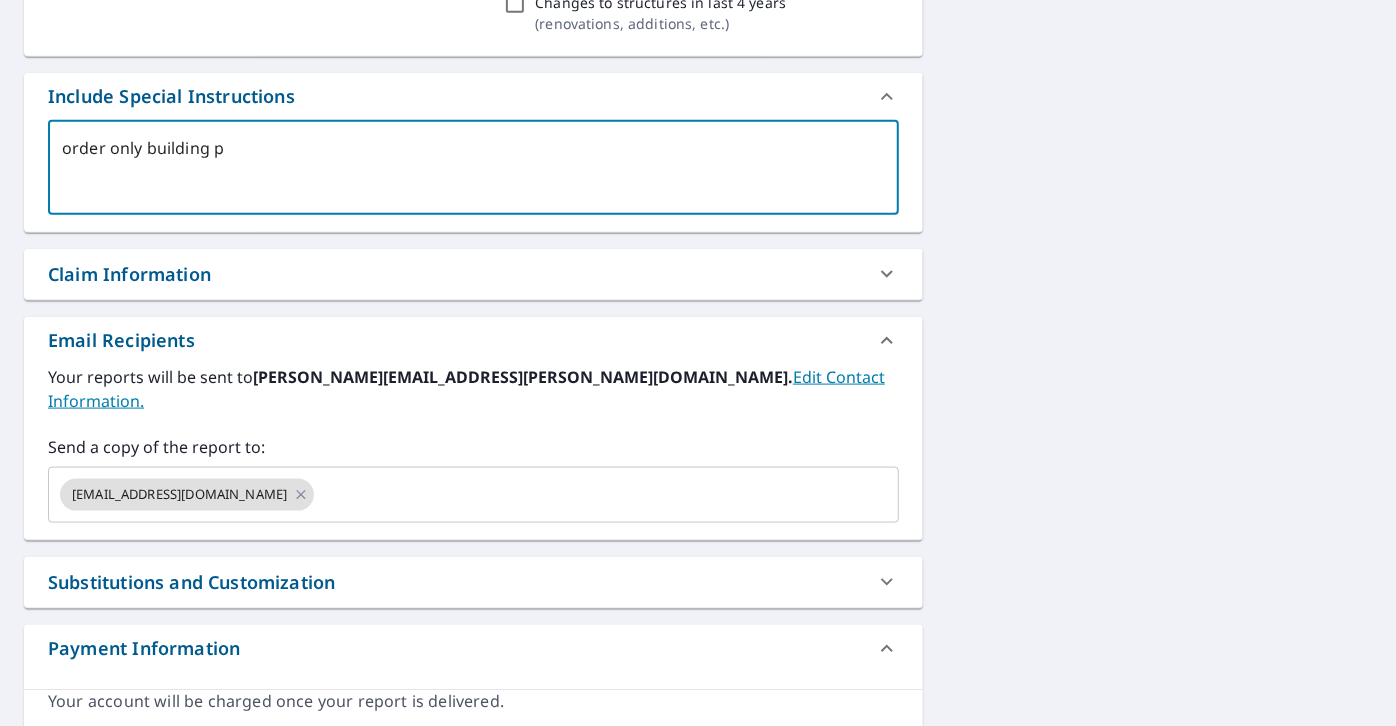 type on "order only building po" 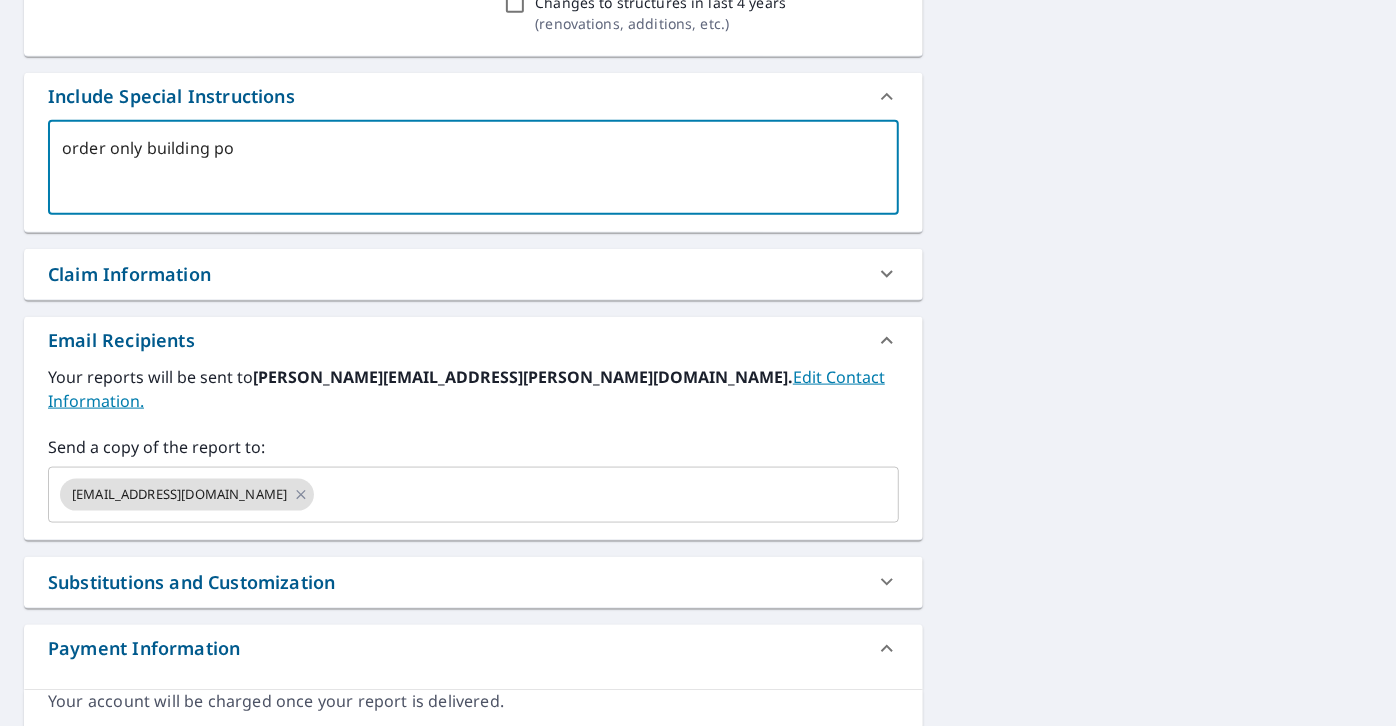 type on "order only building pon" 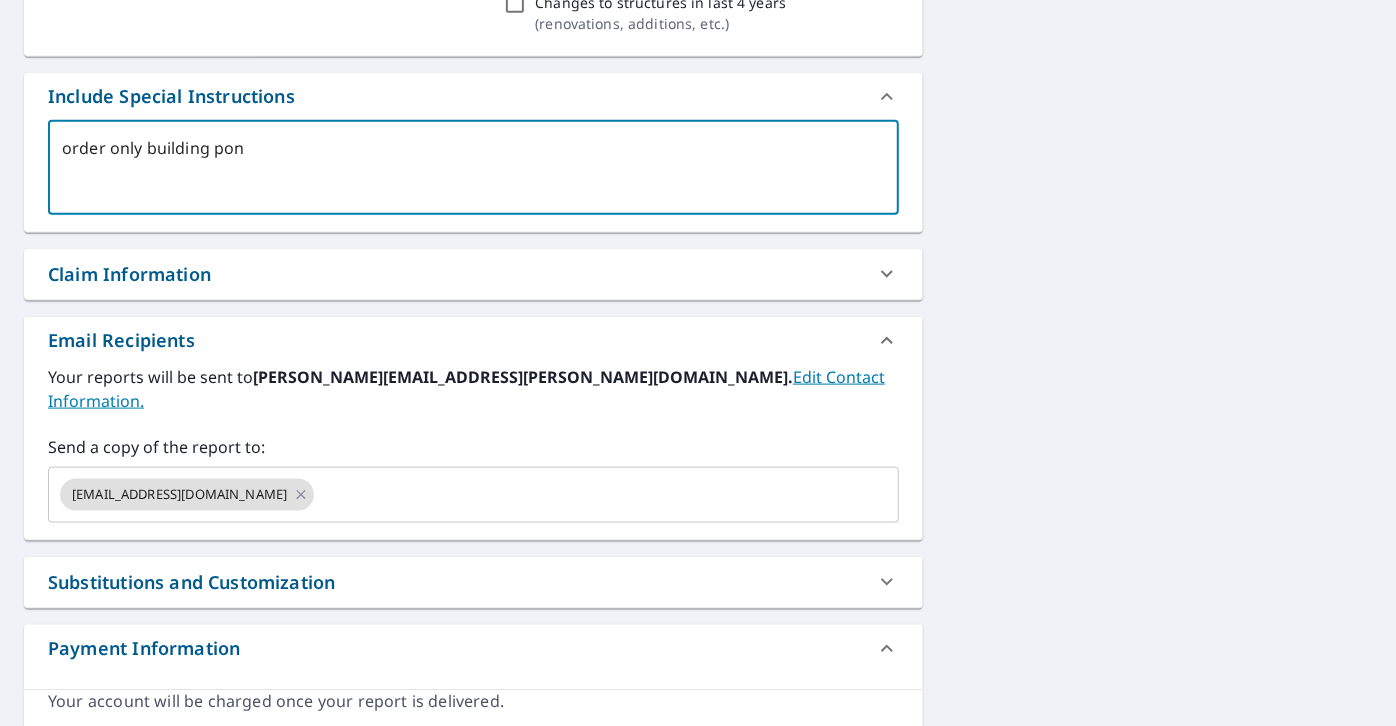 type on "order only building ponn" 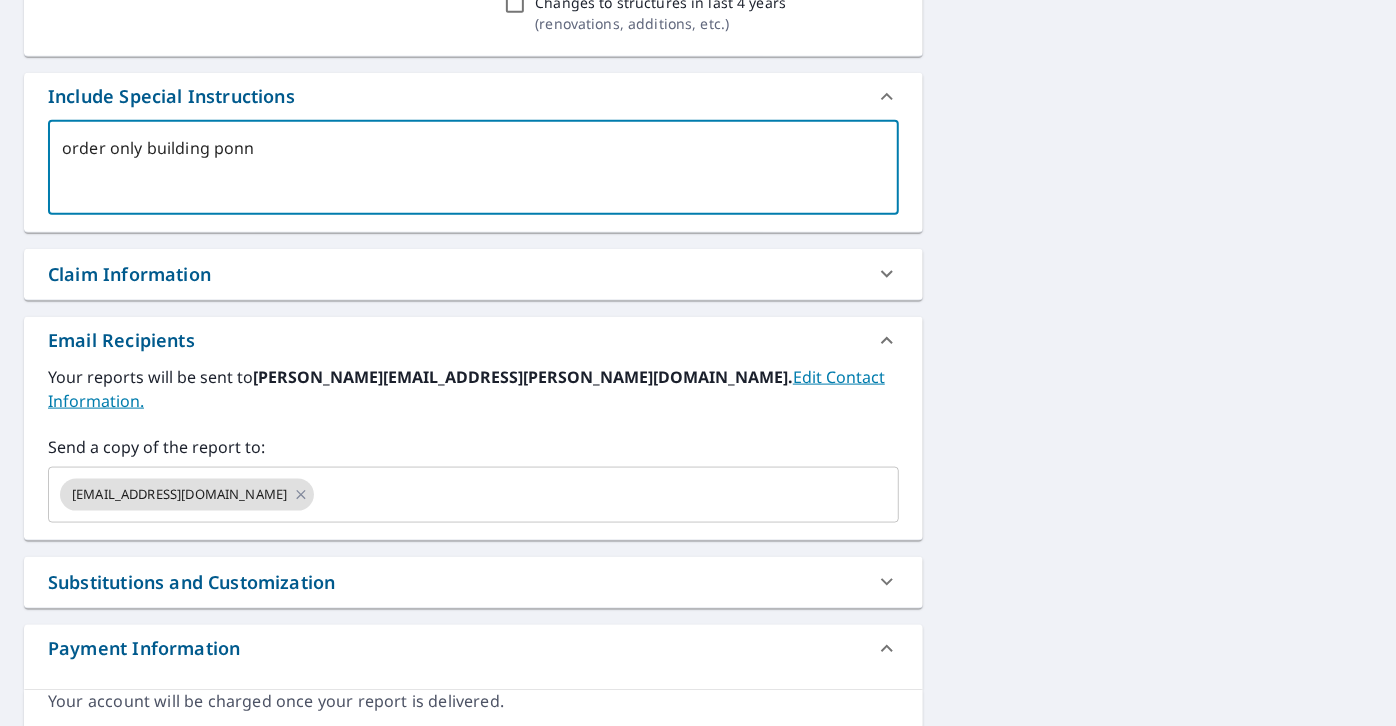 type on "order only building pon" 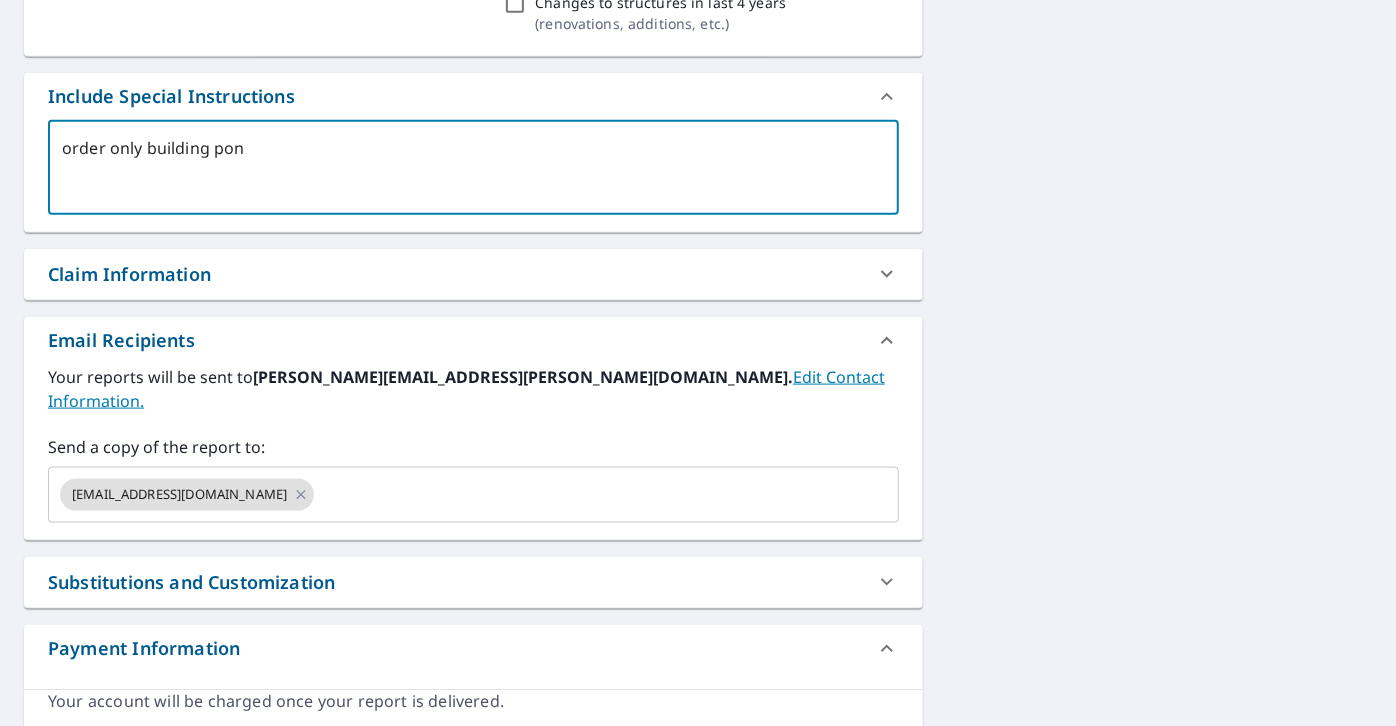 type on "order only building po" 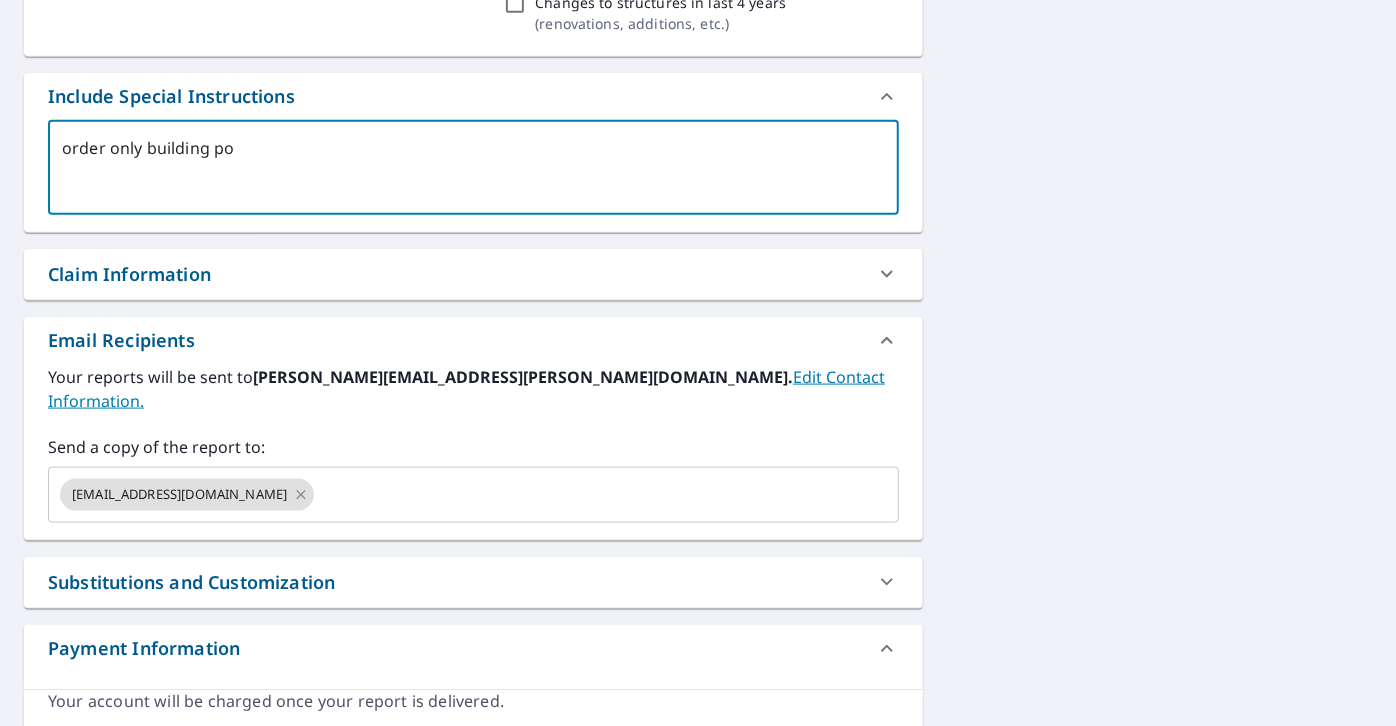 type on "order only building p" 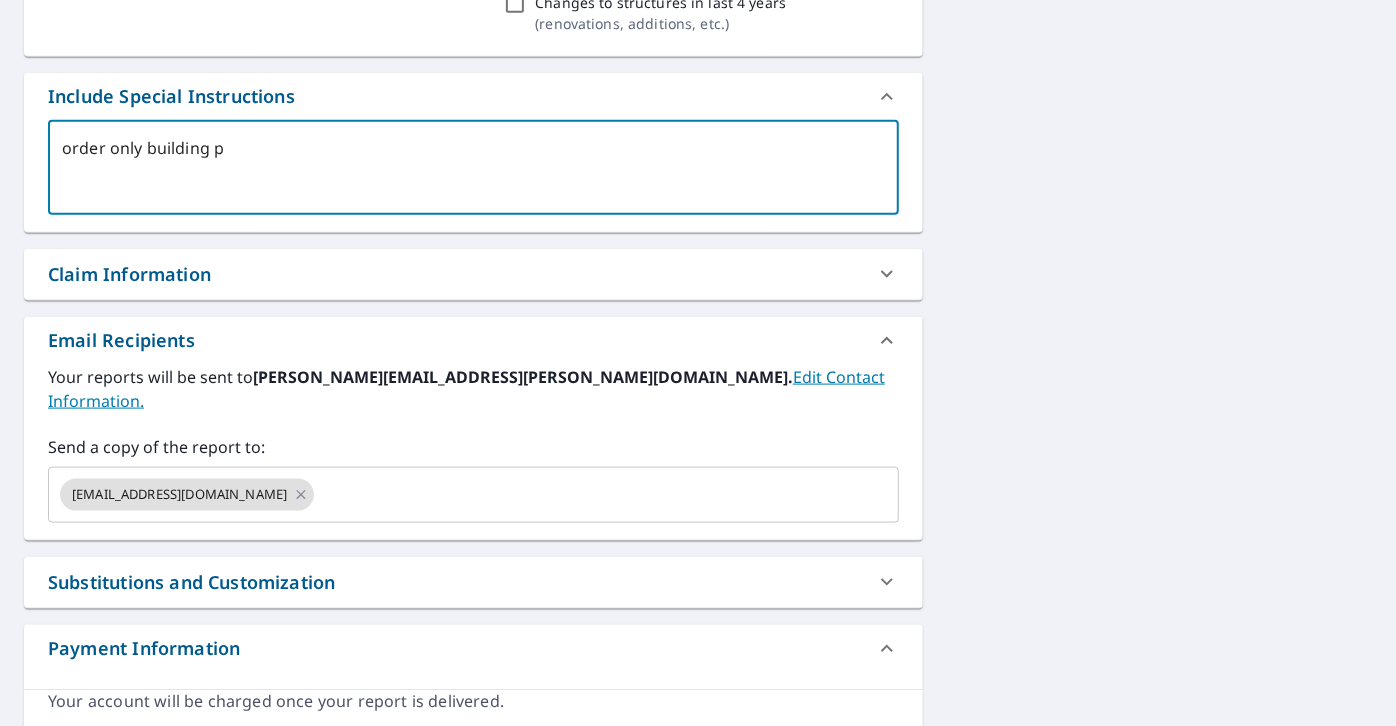 type on "order only building pi" 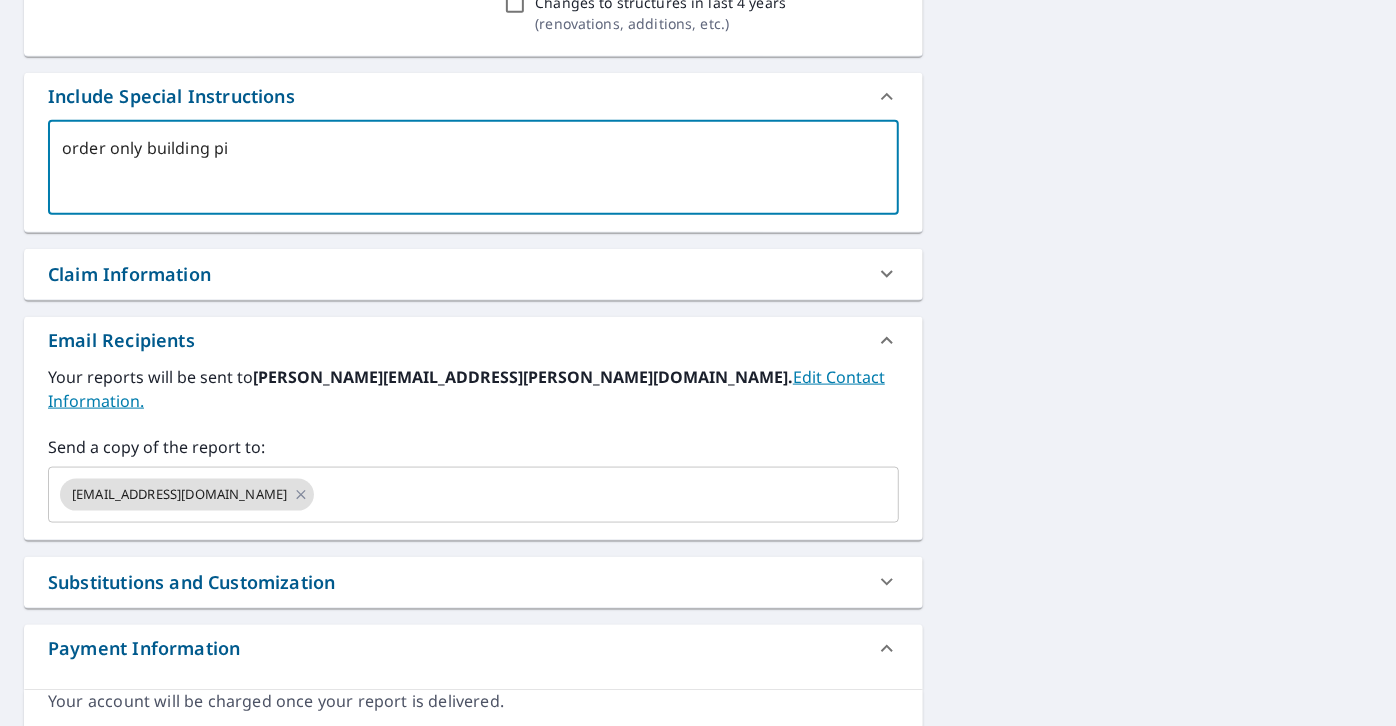 type on "order only building pin" 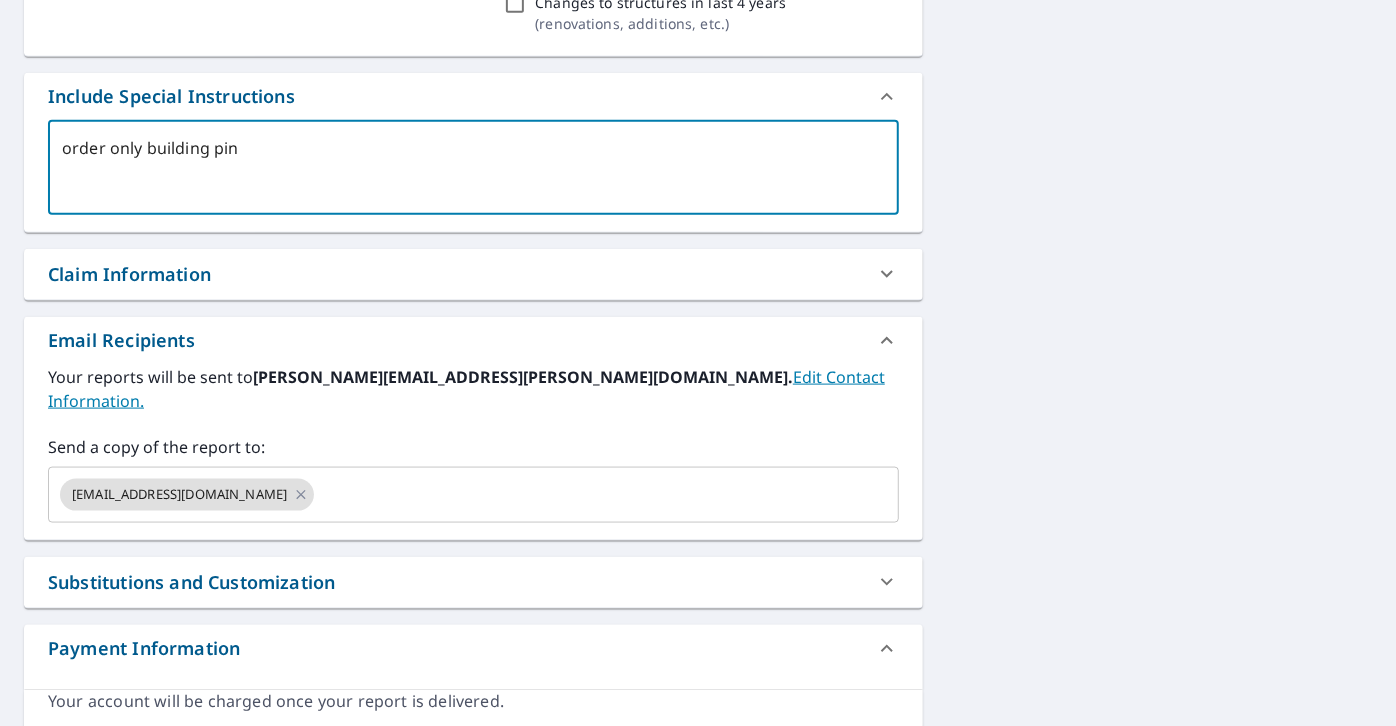 type on "order only building pinn" 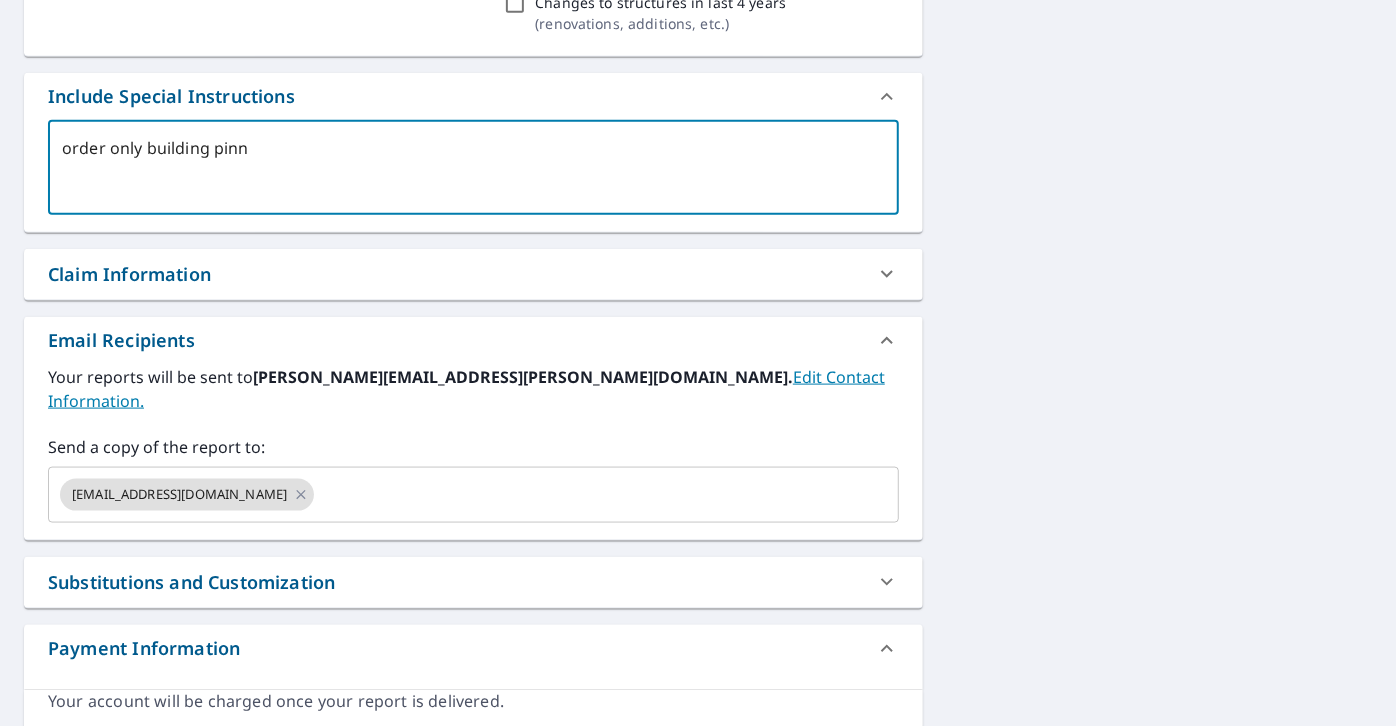 type on "order only building pinne" 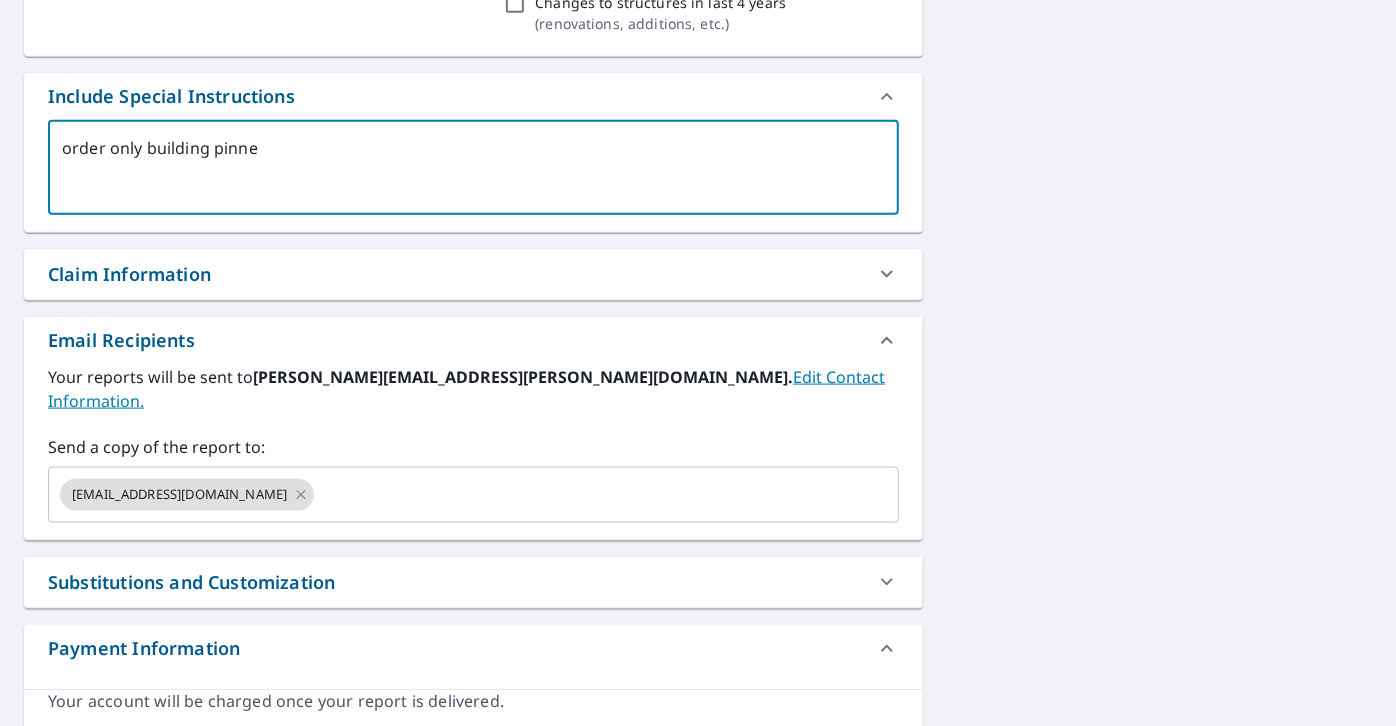 type on "order only building pinnee" 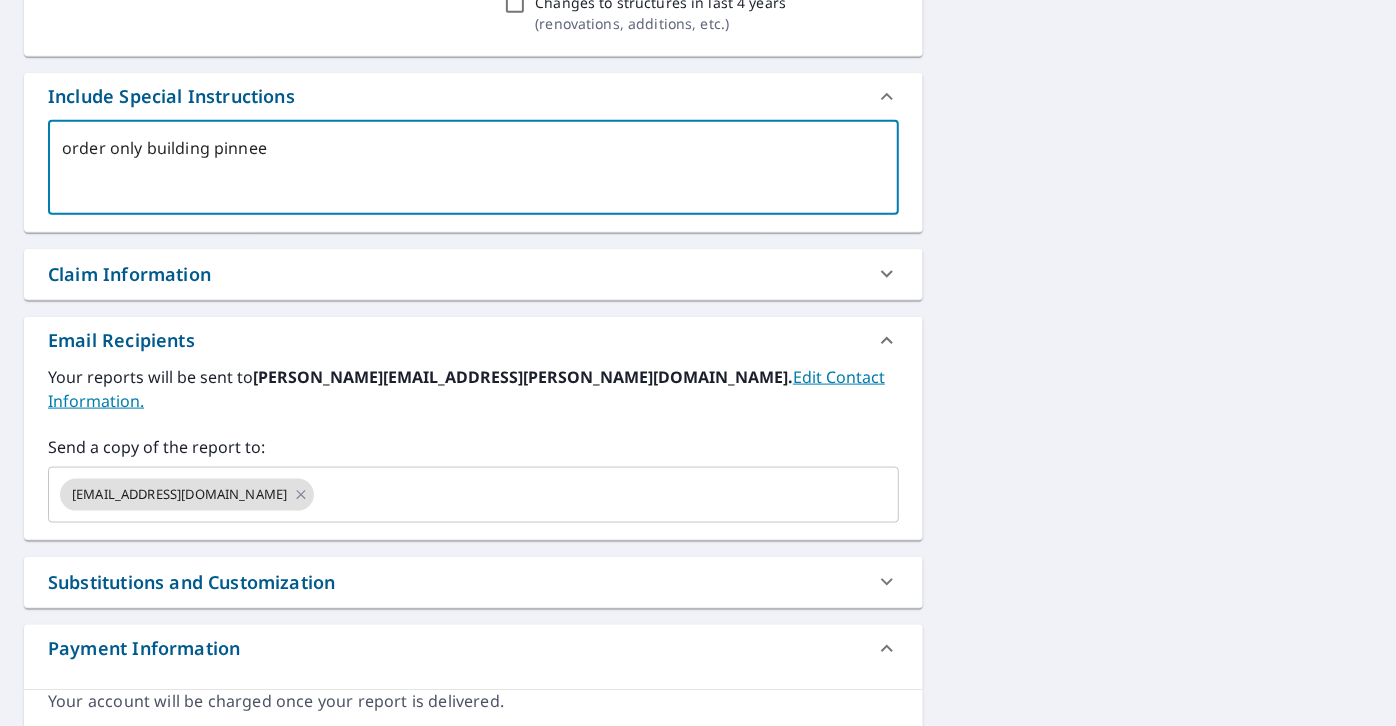 type on "order only building pinnee." 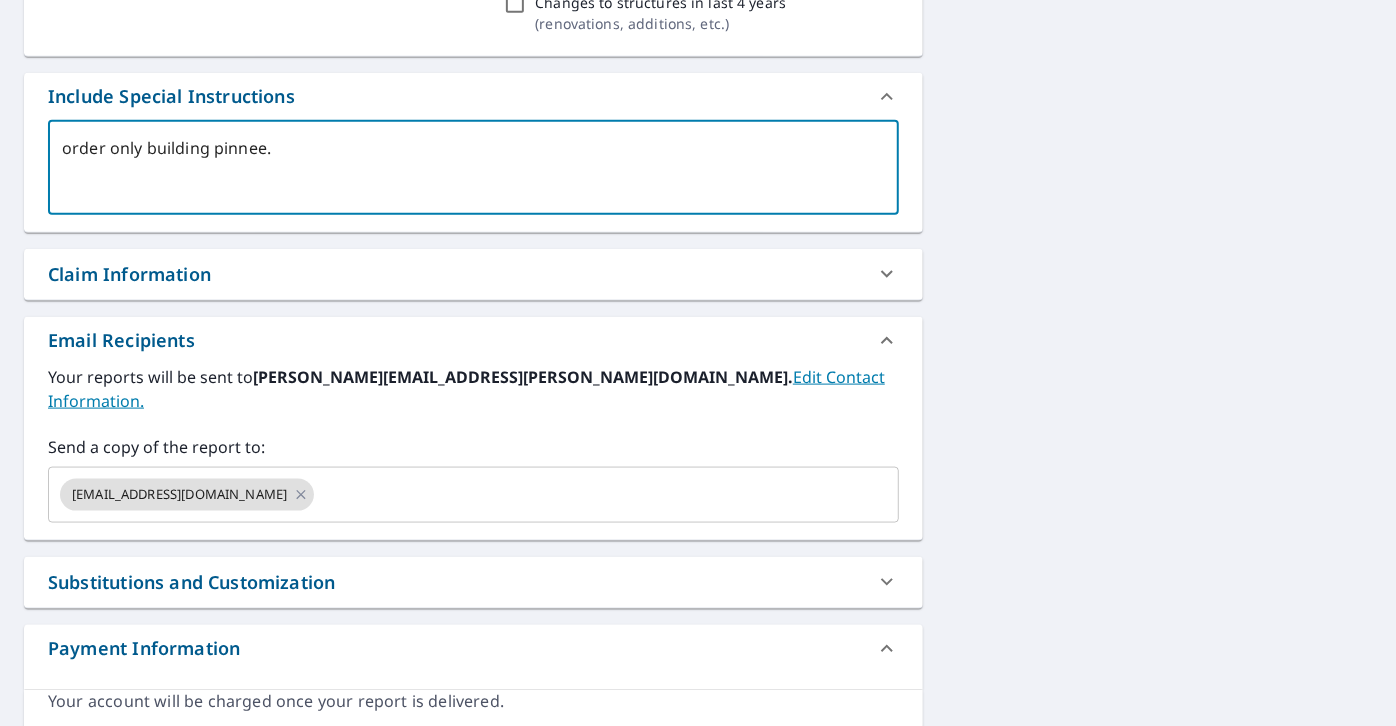 type on "x" 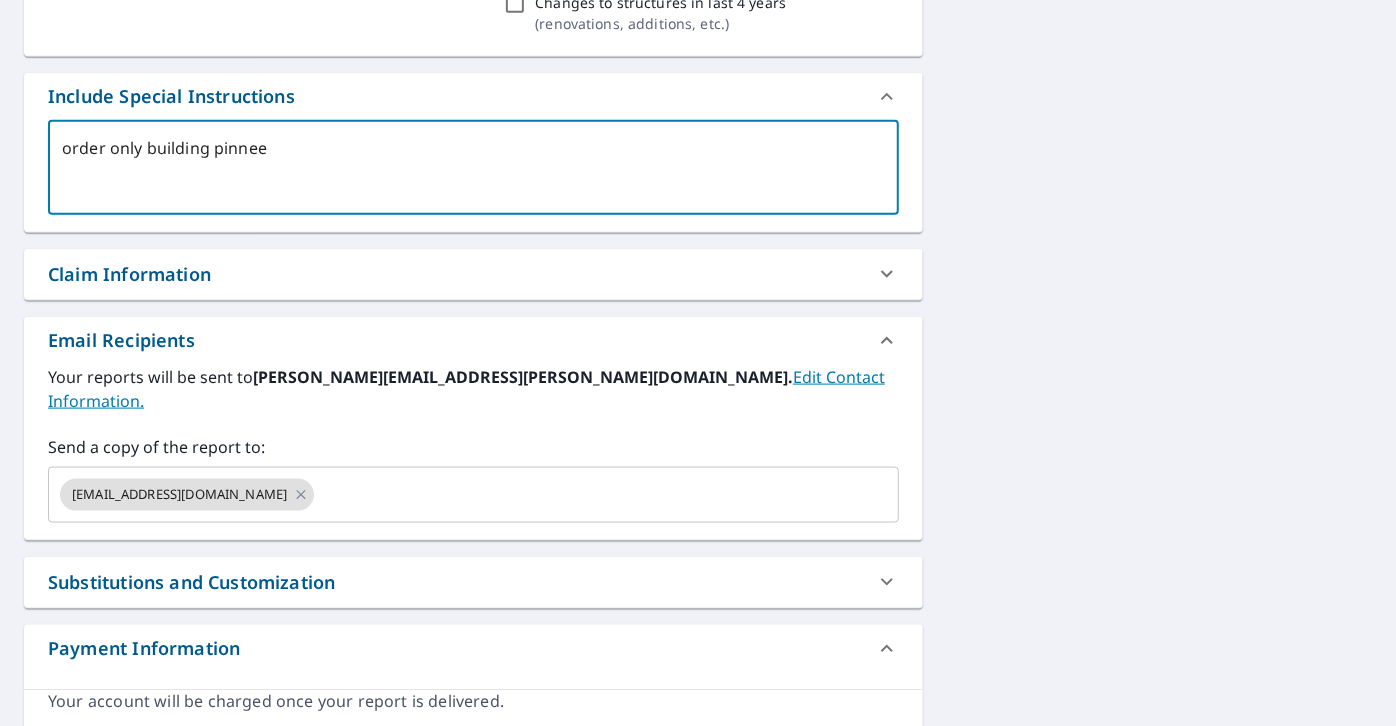 type on "x" 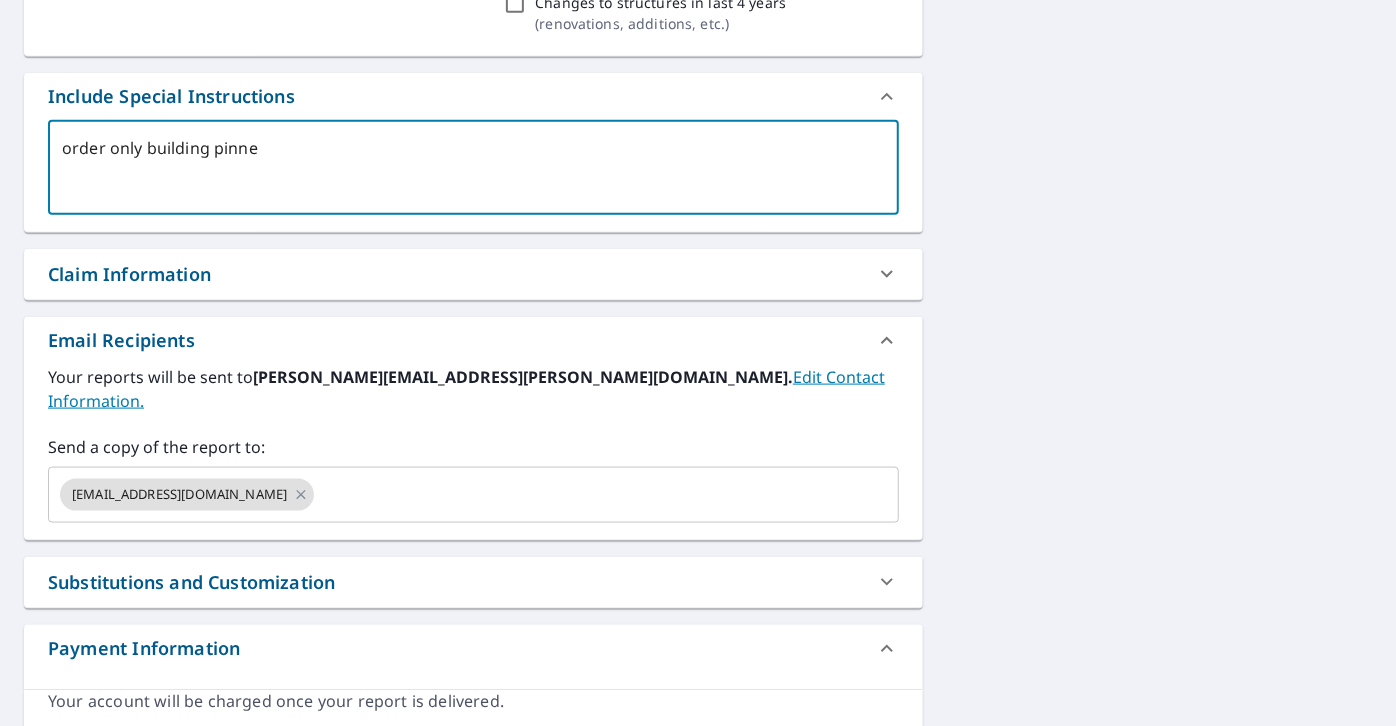 type on "order only building pinned" 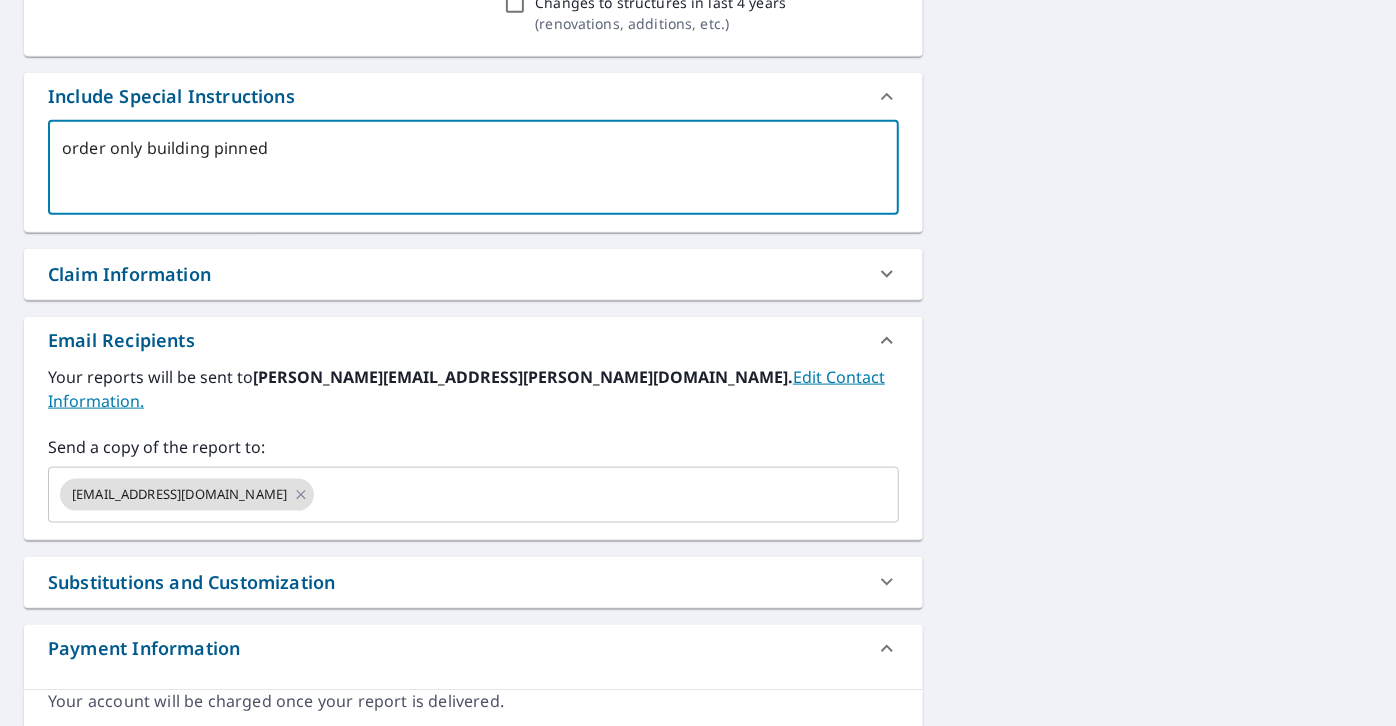 type on "order only building pinned." 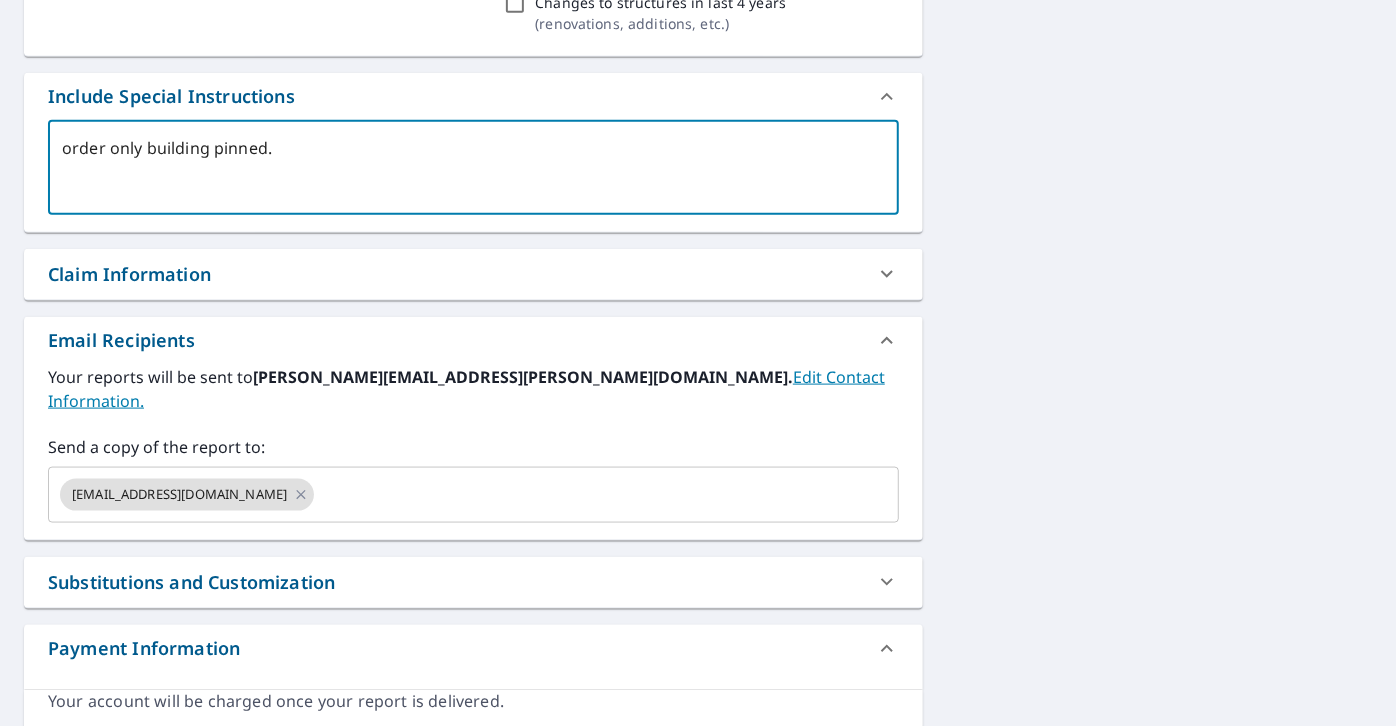 type on "order only building pinned." 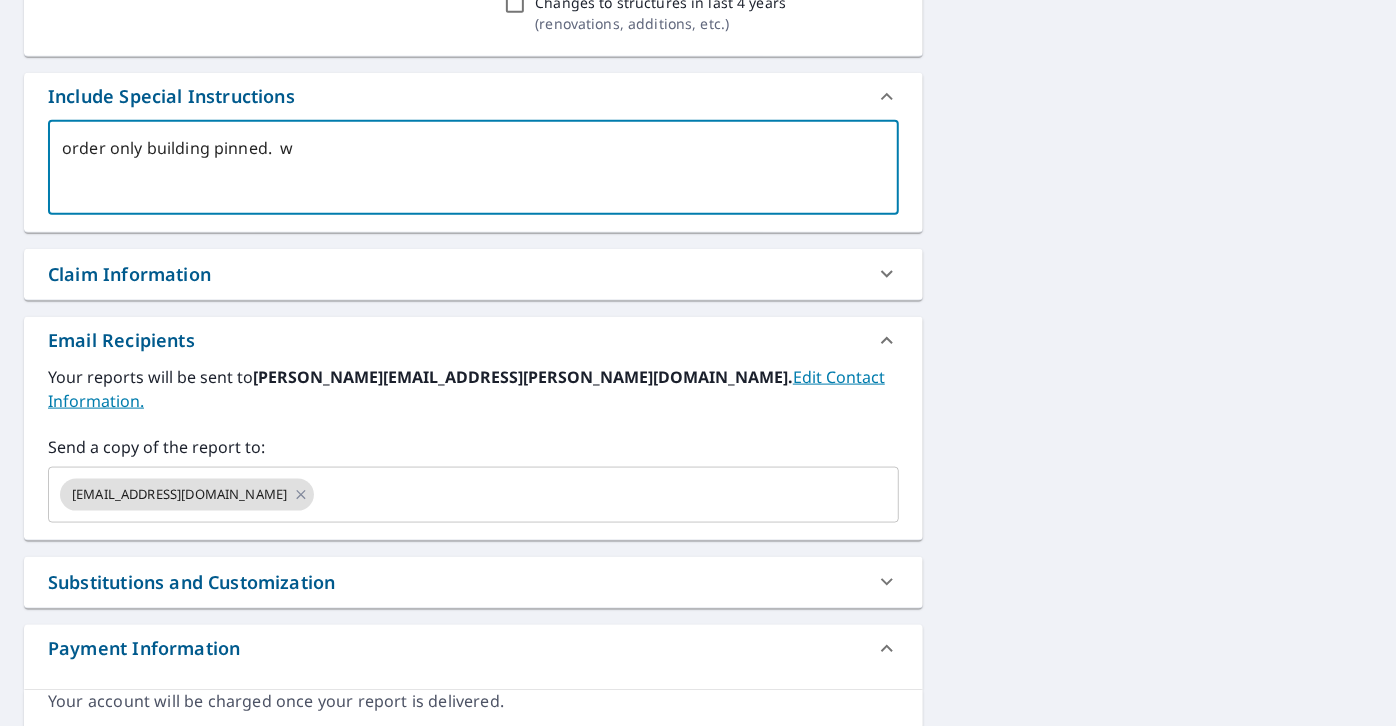 type on "order only building pinned.  we" 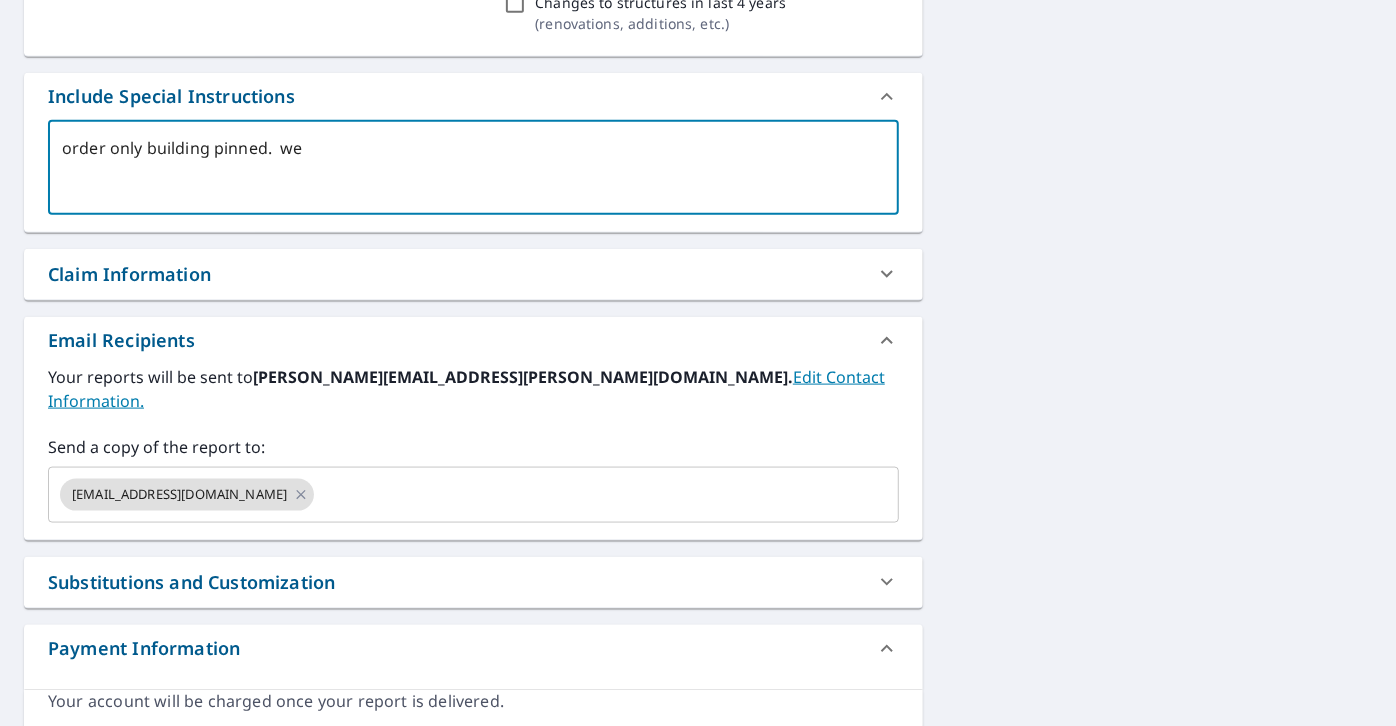 type on "order only building pinned.  we" 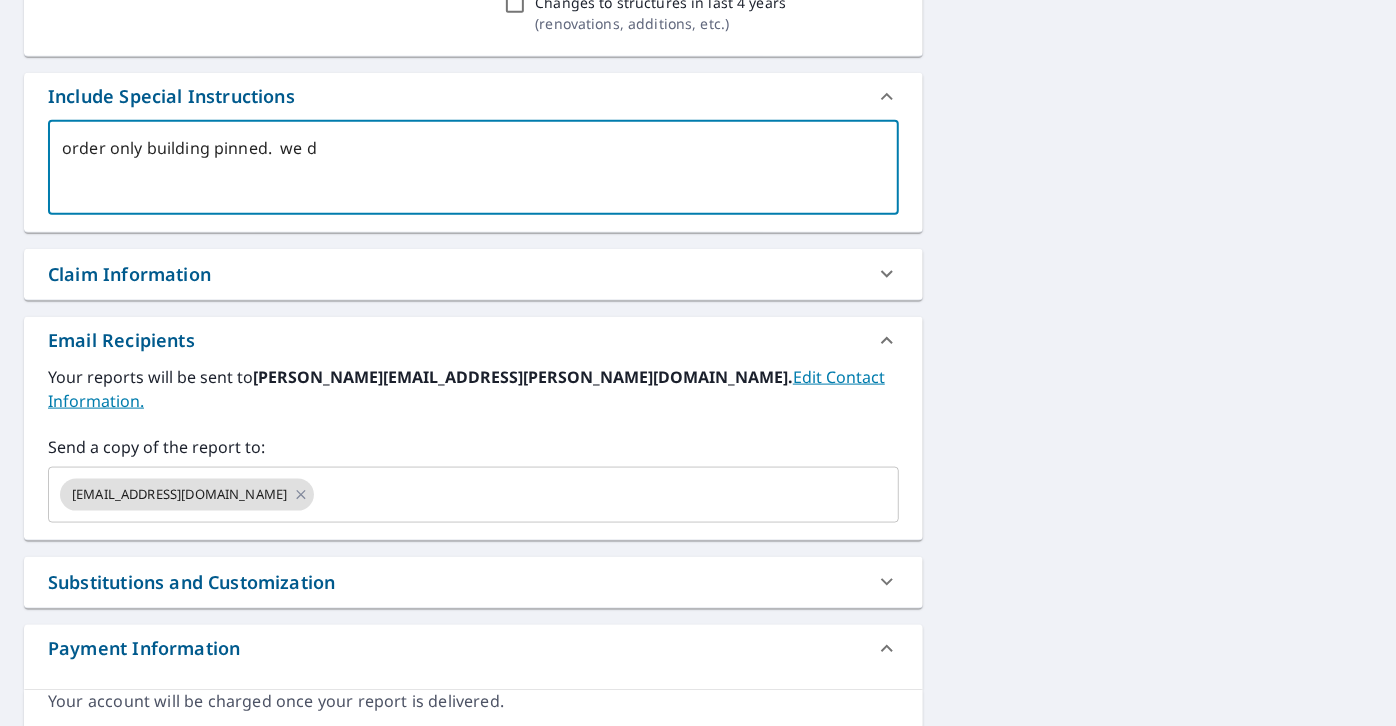type on "order only building pinned.  we do" 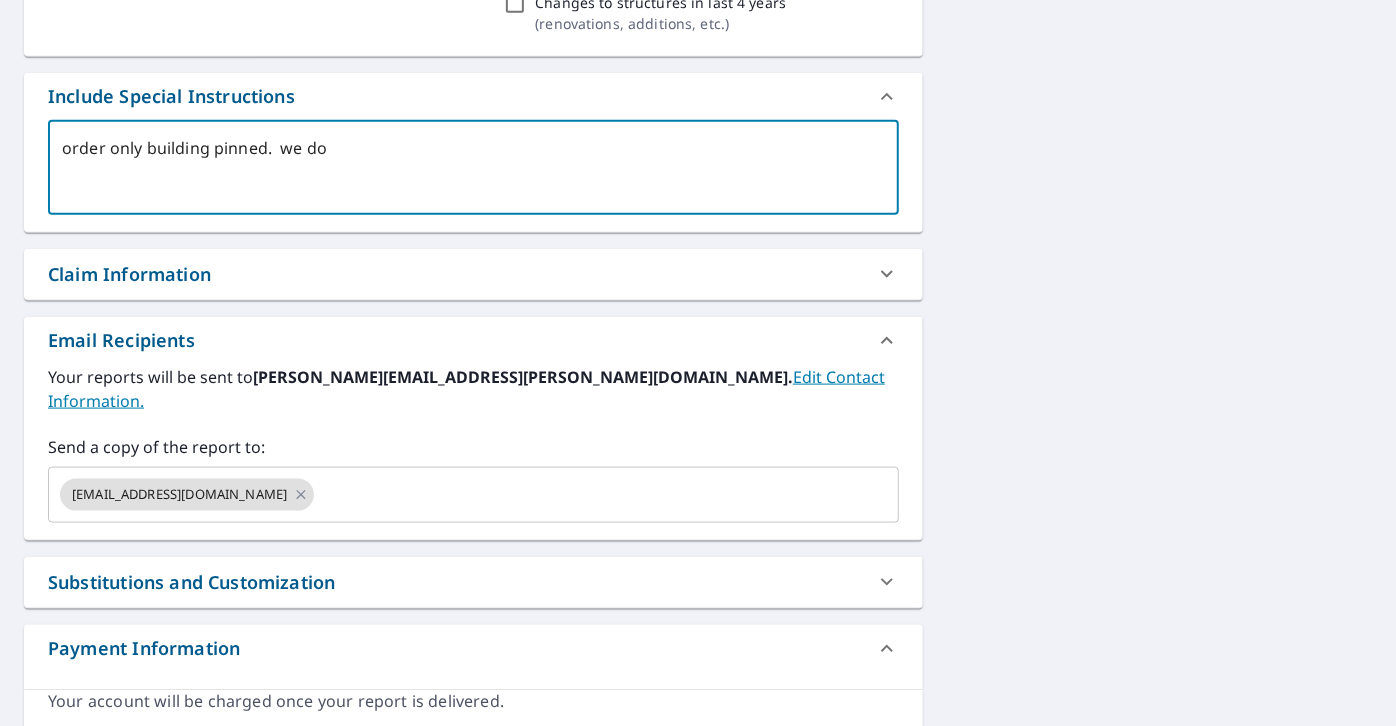 type on "x" 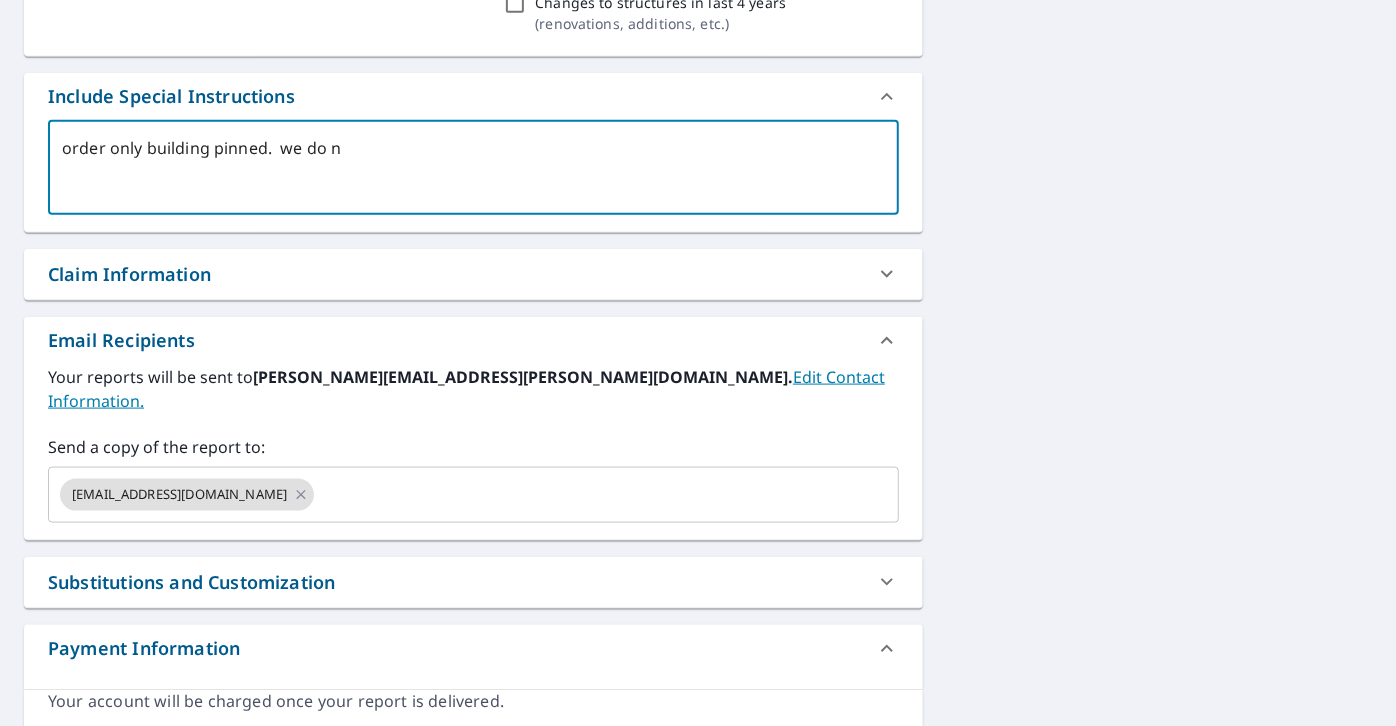type on "order only building pinned.  we do no" 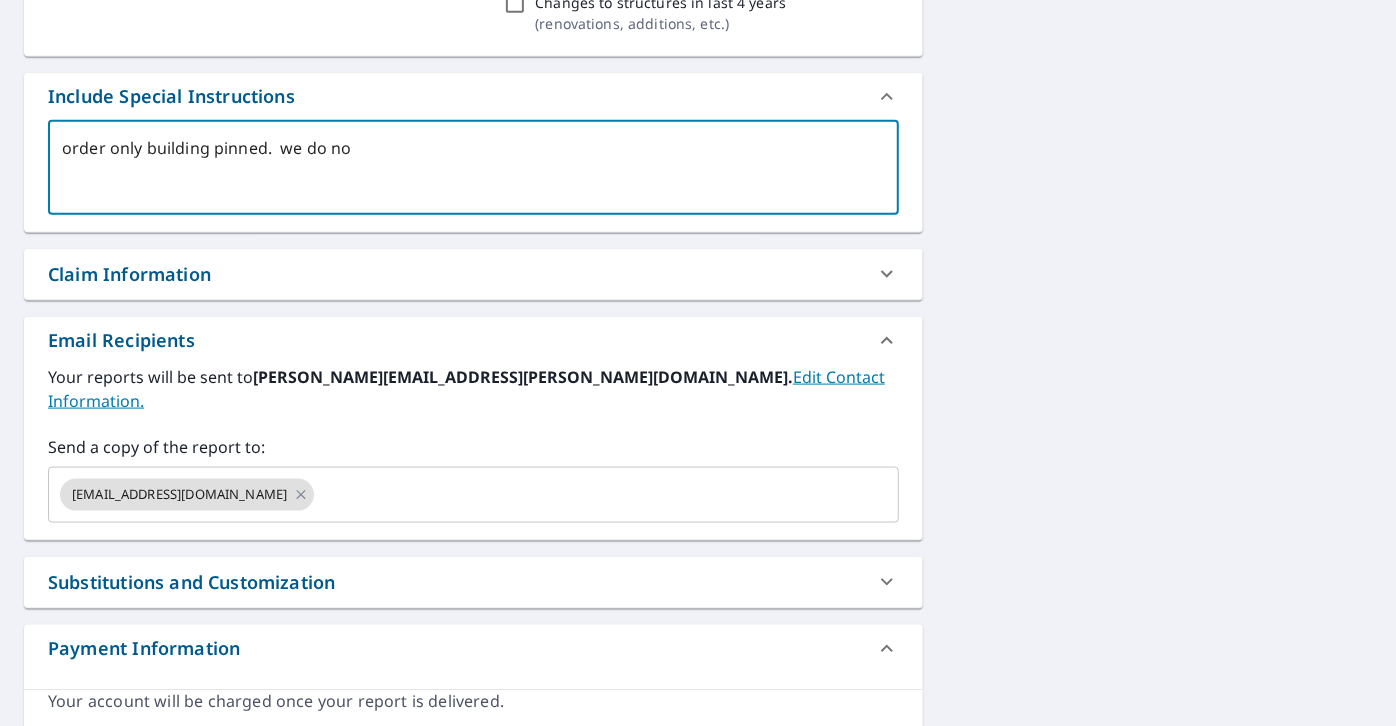 type on "order only building pinned.  we do not" 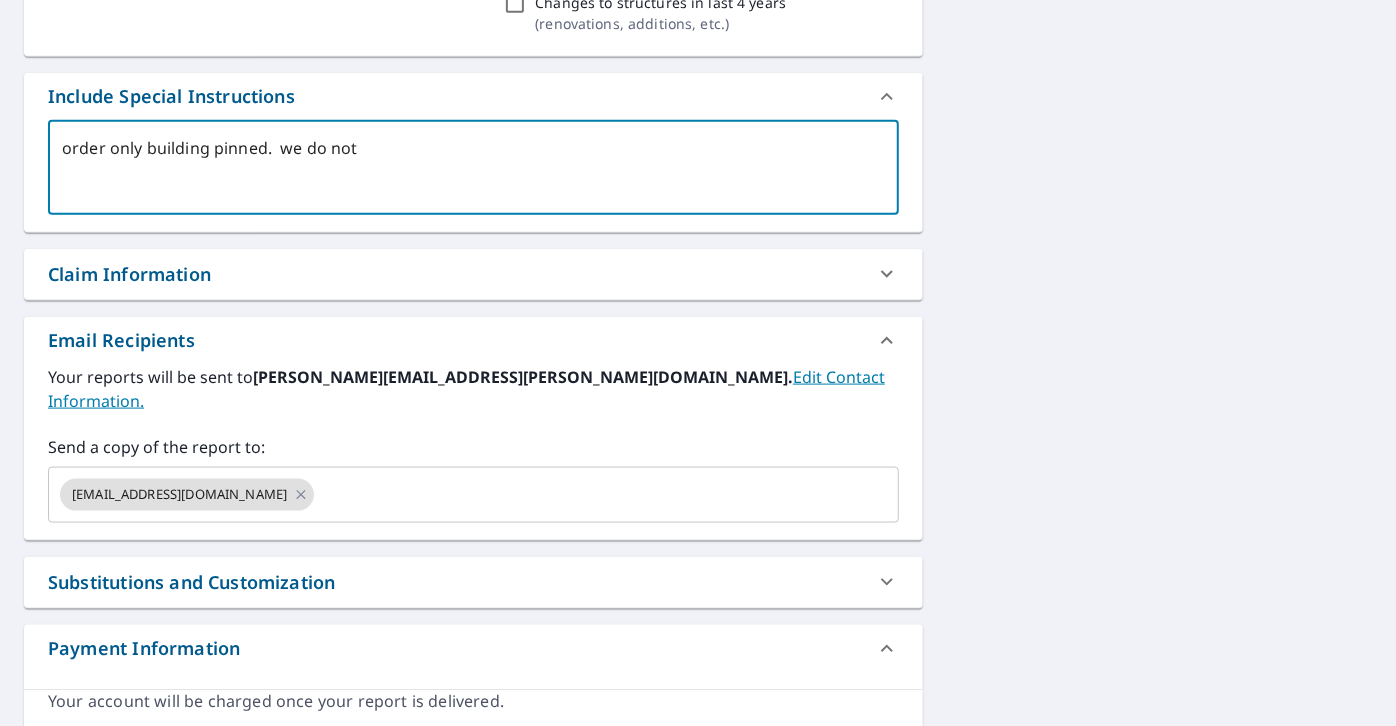 type on "order only building pinned.  we do not" 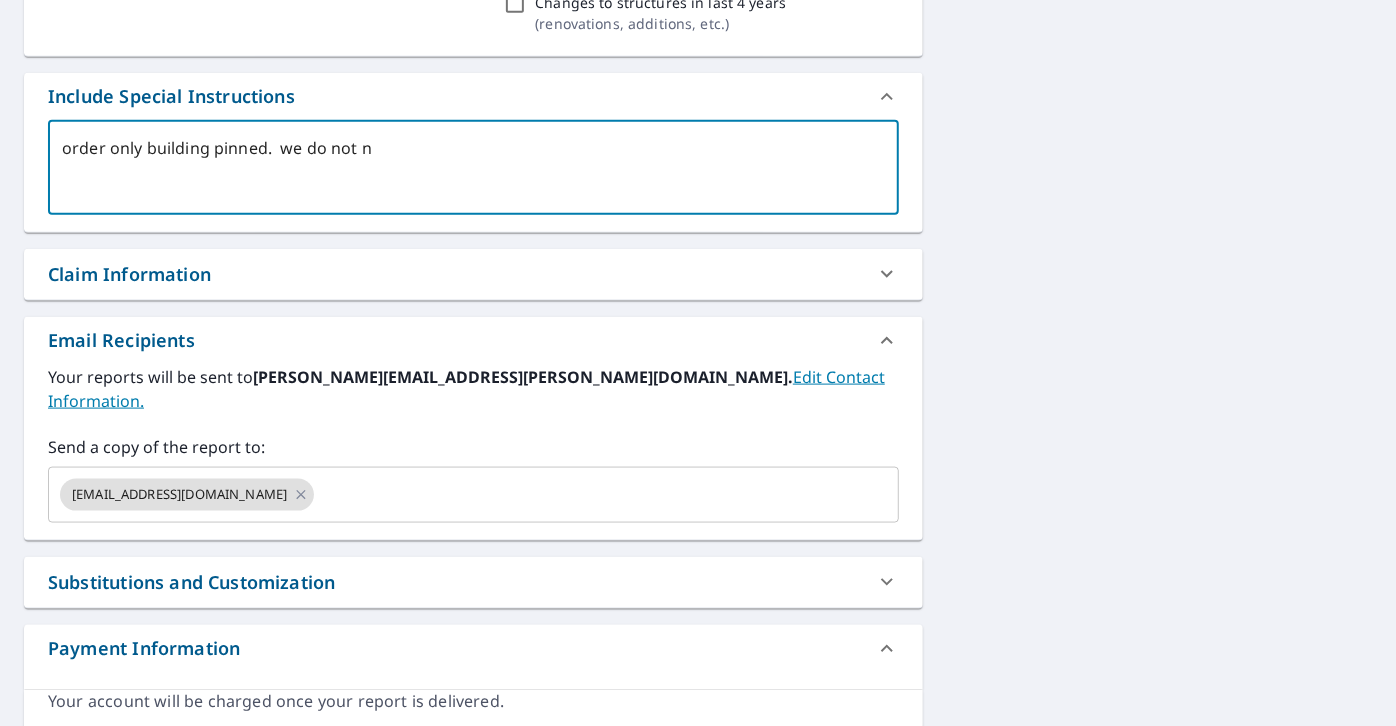 type on "order only building pinned.  we do not ne" 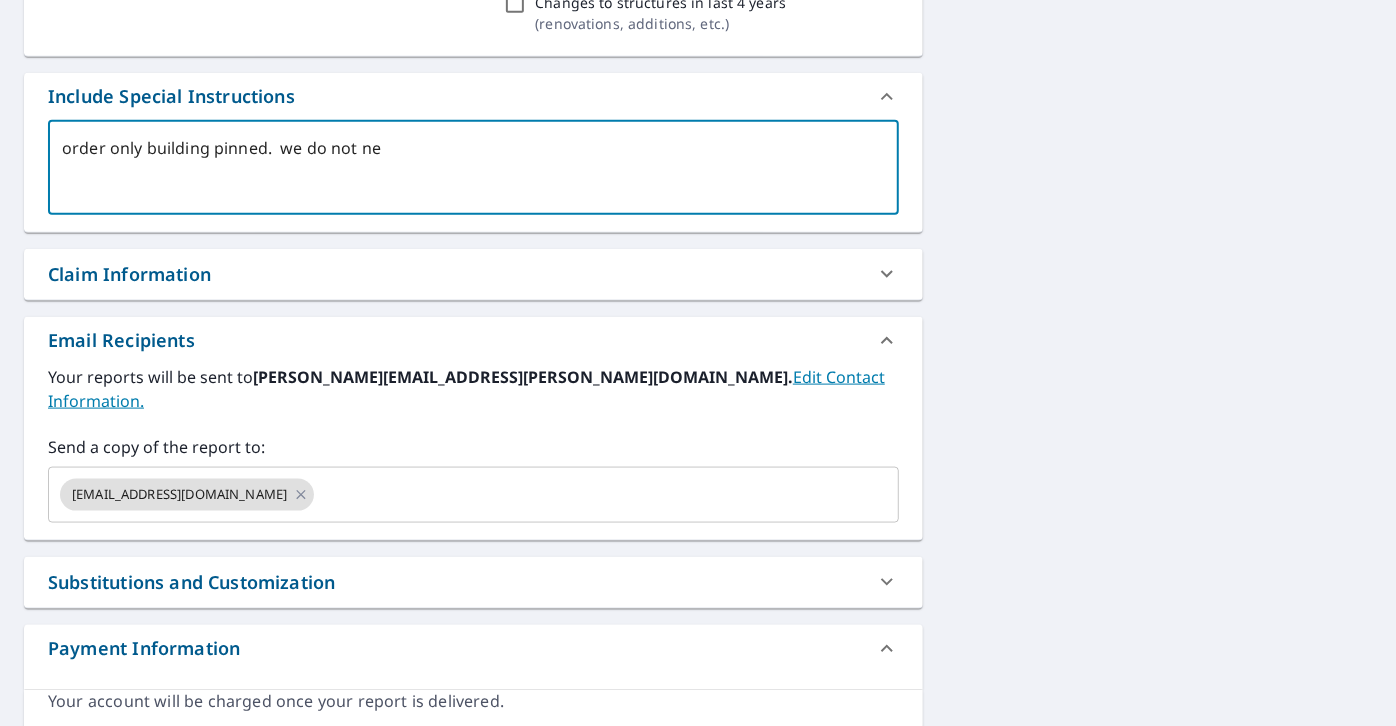 type on "x" 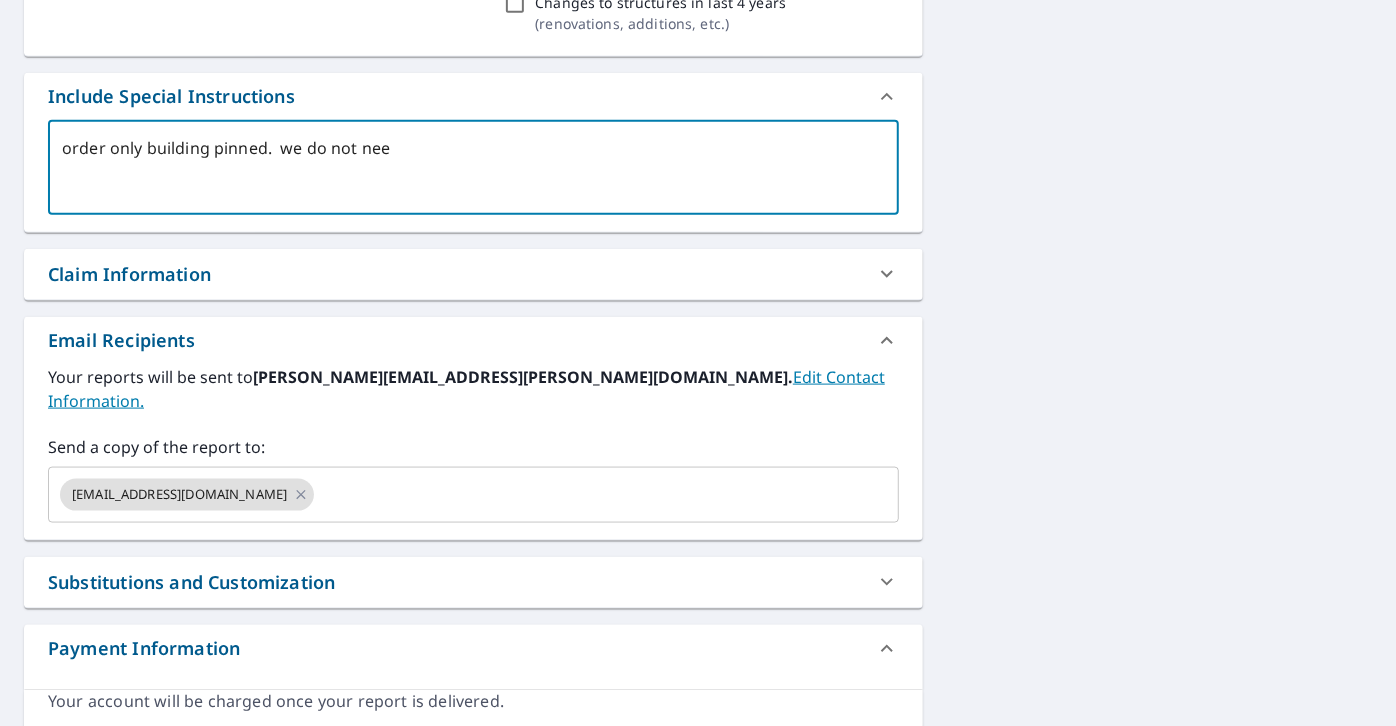 type on "order only building pinned.  we do not need" 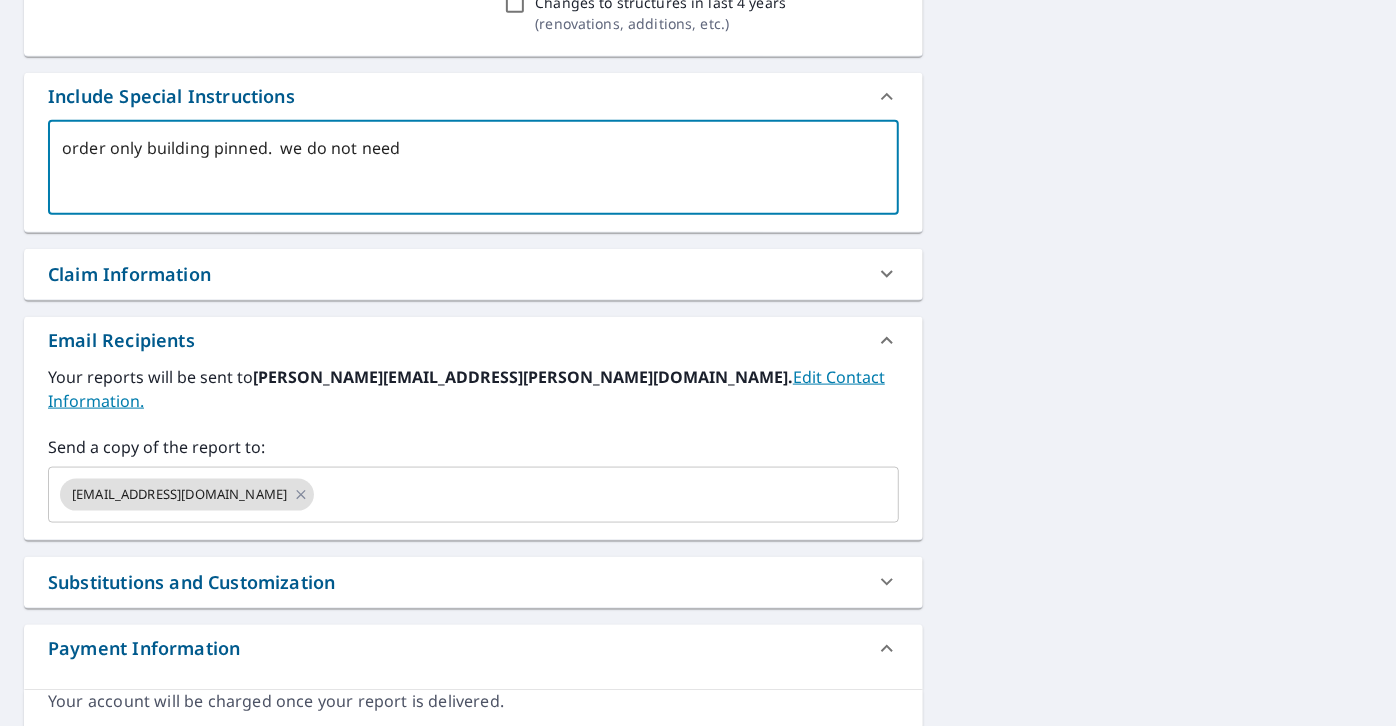 type on "order only building pinned.  we do not need" 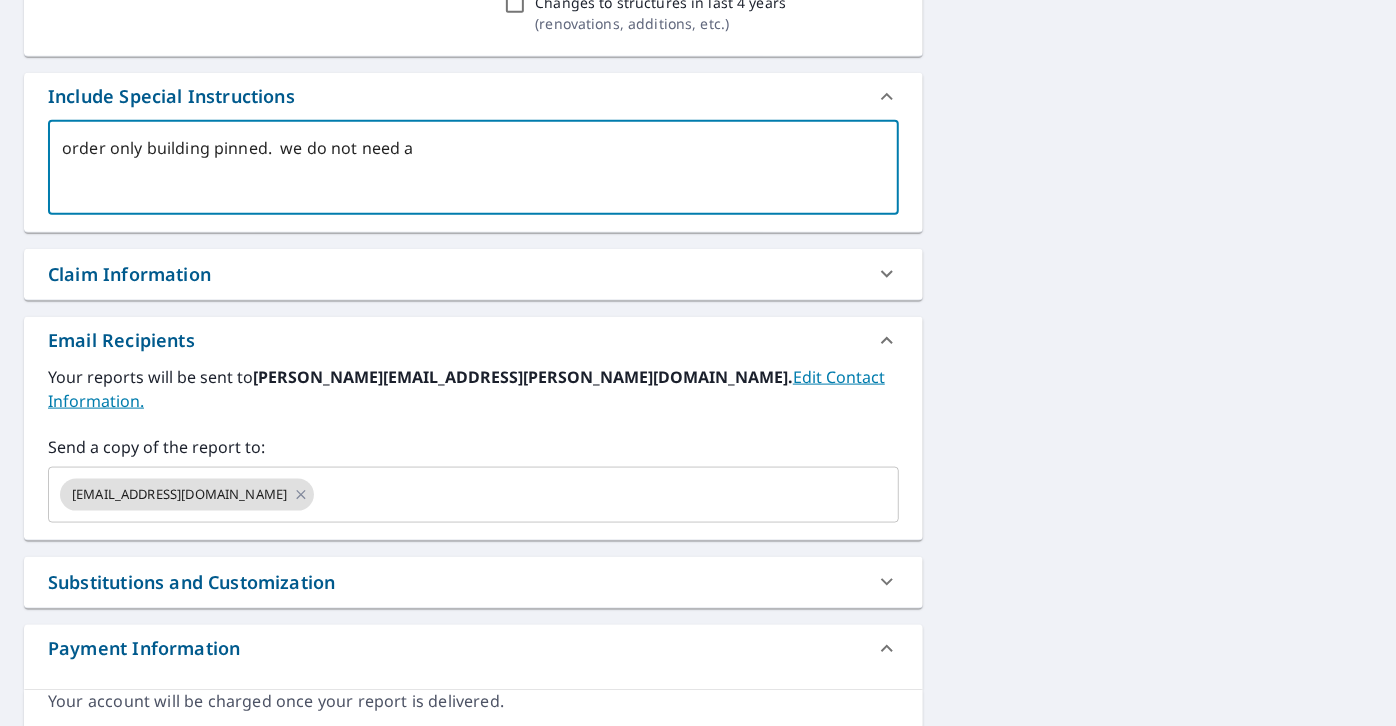 type on "x" 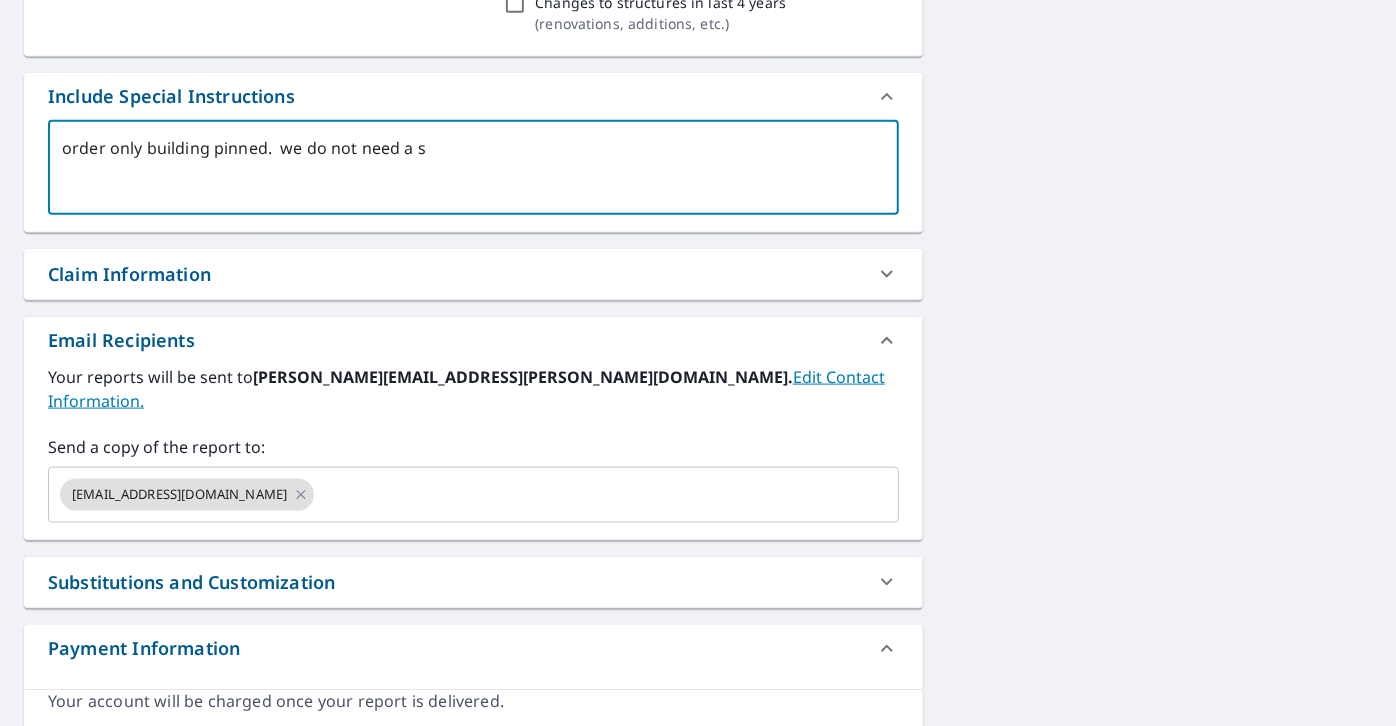 type on "order only building pinned.  we do not need a si" 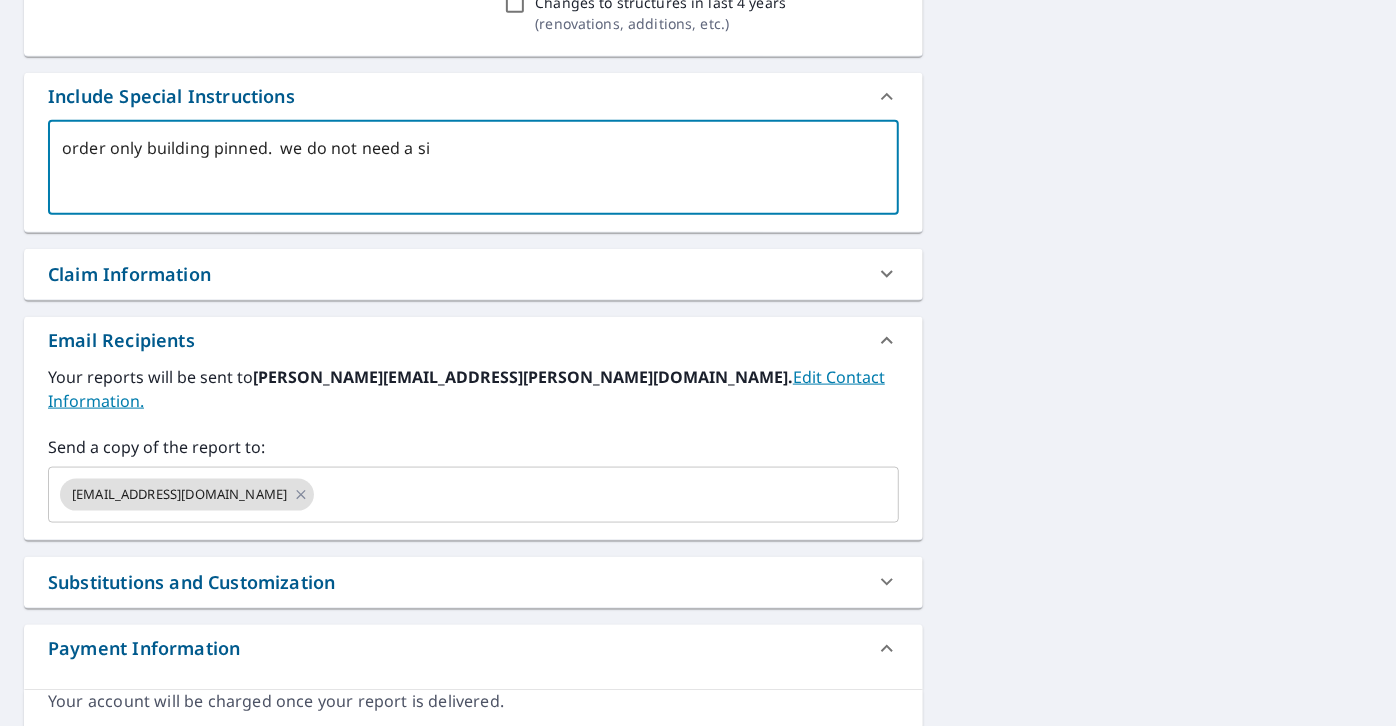 type on "x" 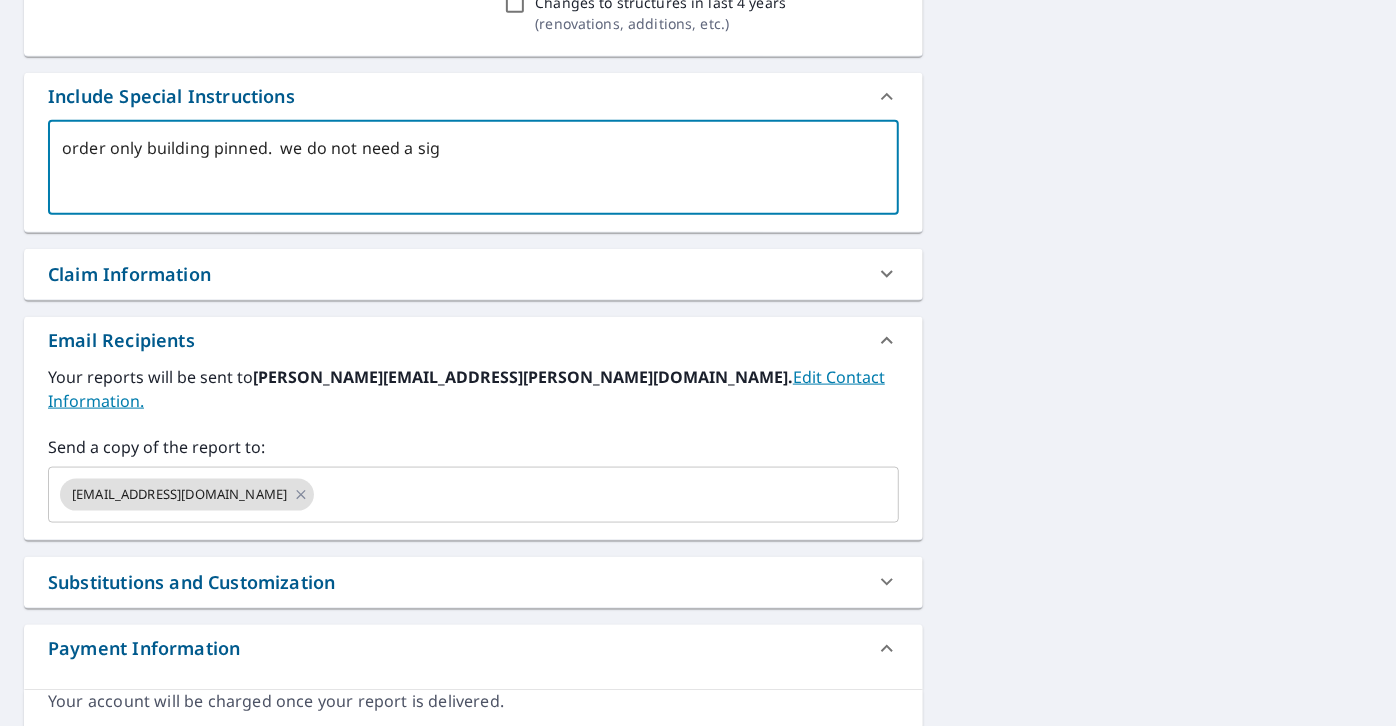 type on "order only building pinned.  we do not need a sigj" 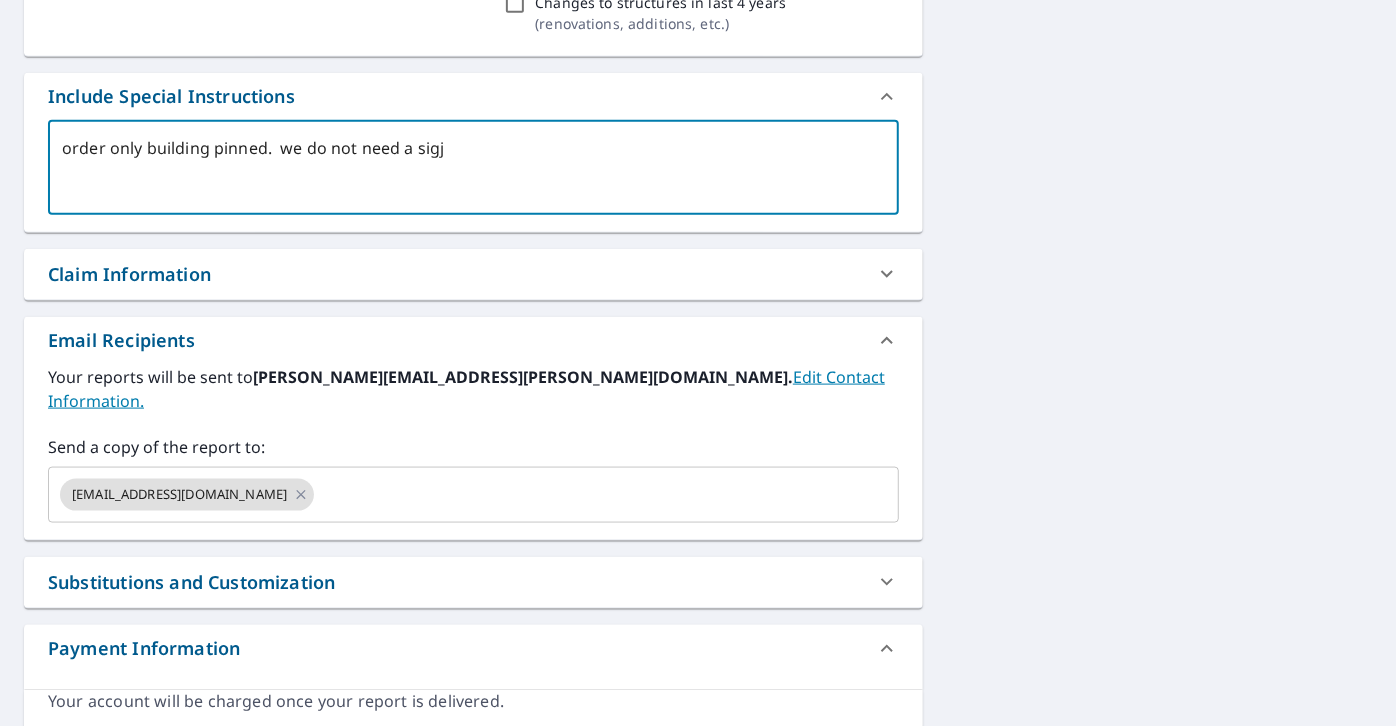 type on "order only building pinned.  we do not need a sigjt" 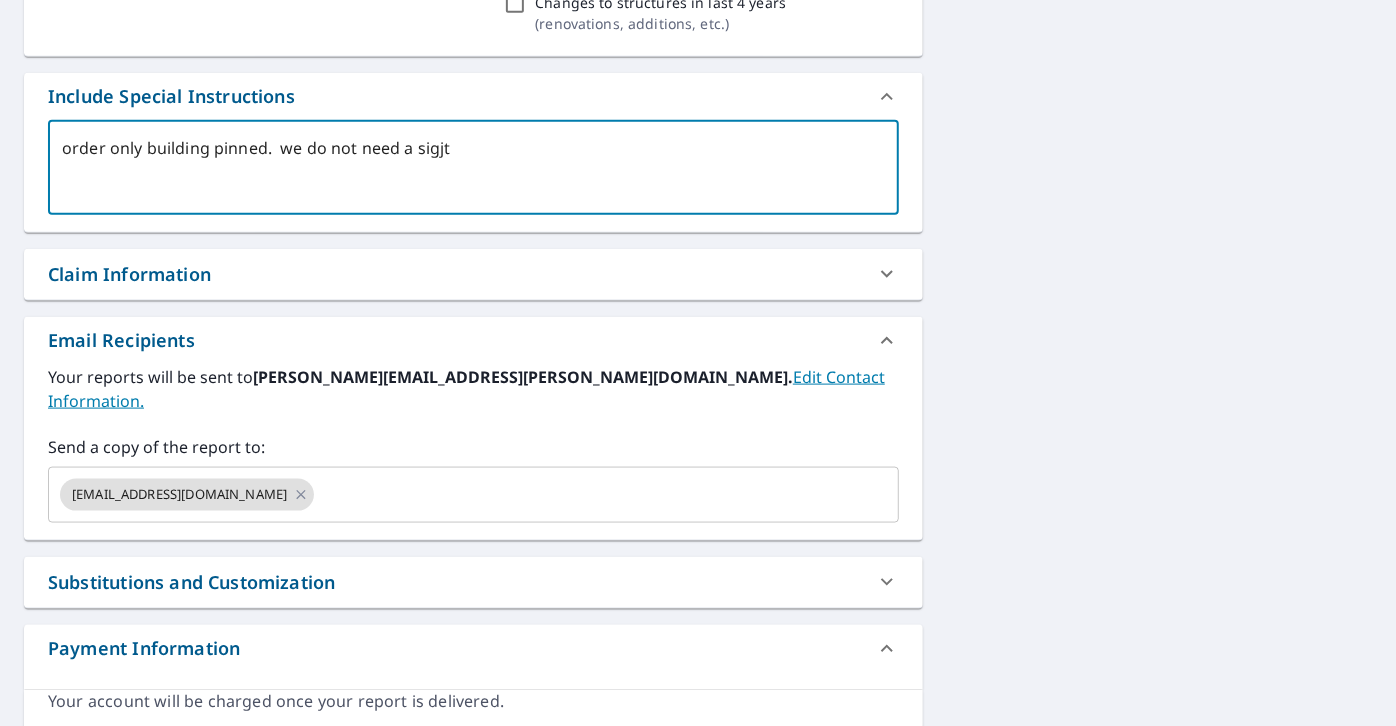 type on "order only building pinned.  we do not need a sigj" 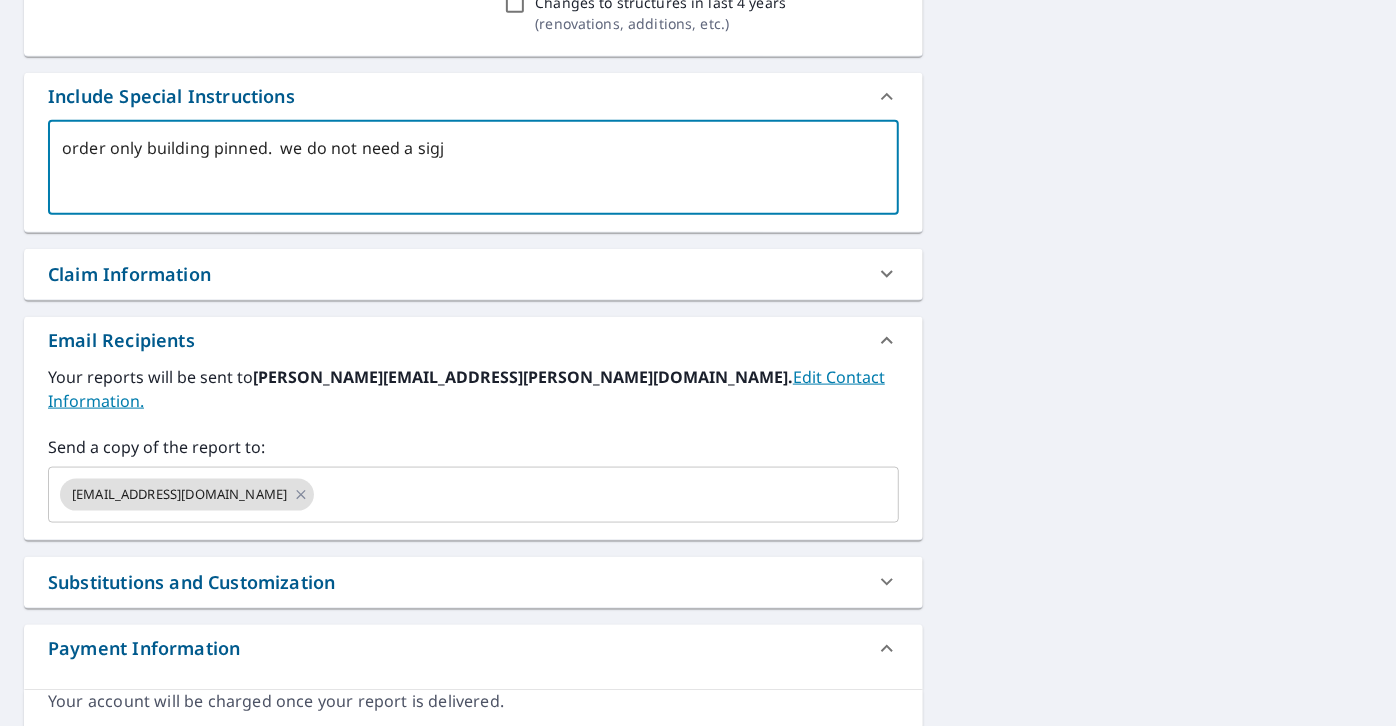 type on "order only building pinned.  we do not need a sig" 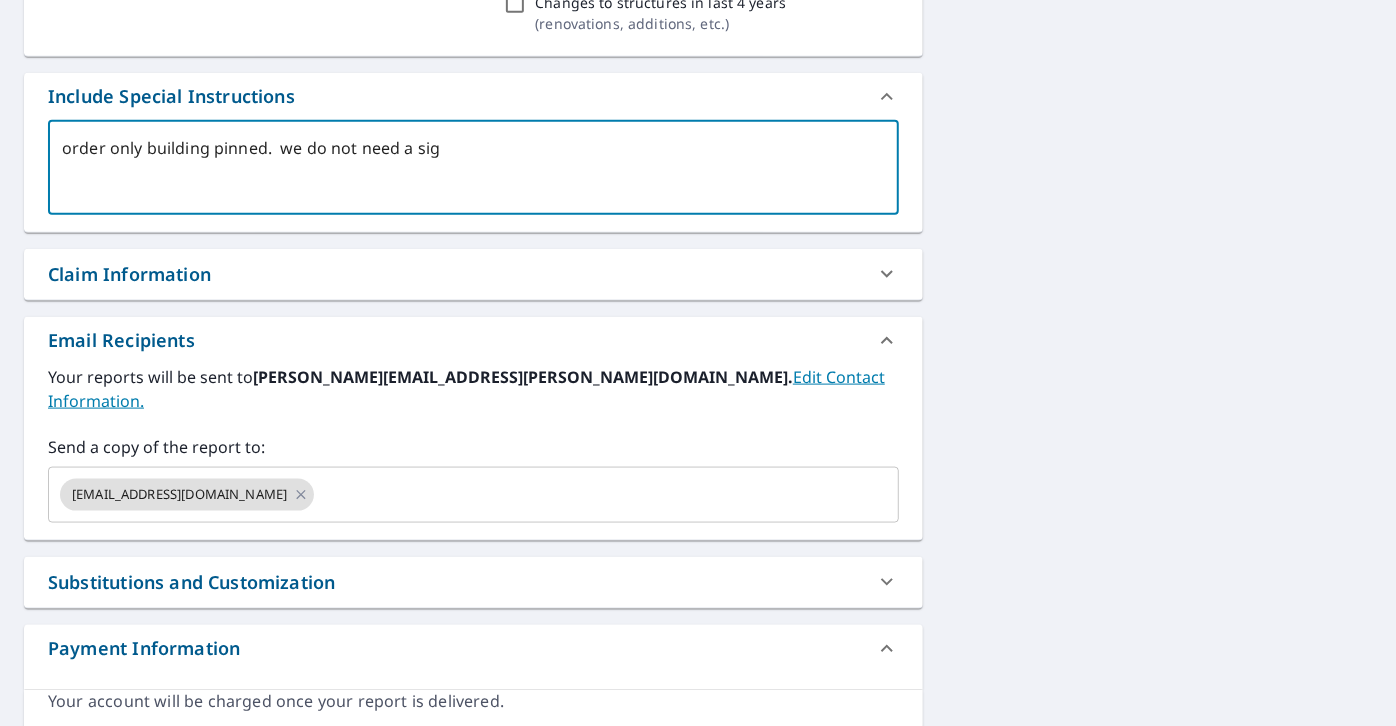 type on "order only building pinned.  we do not need a si" 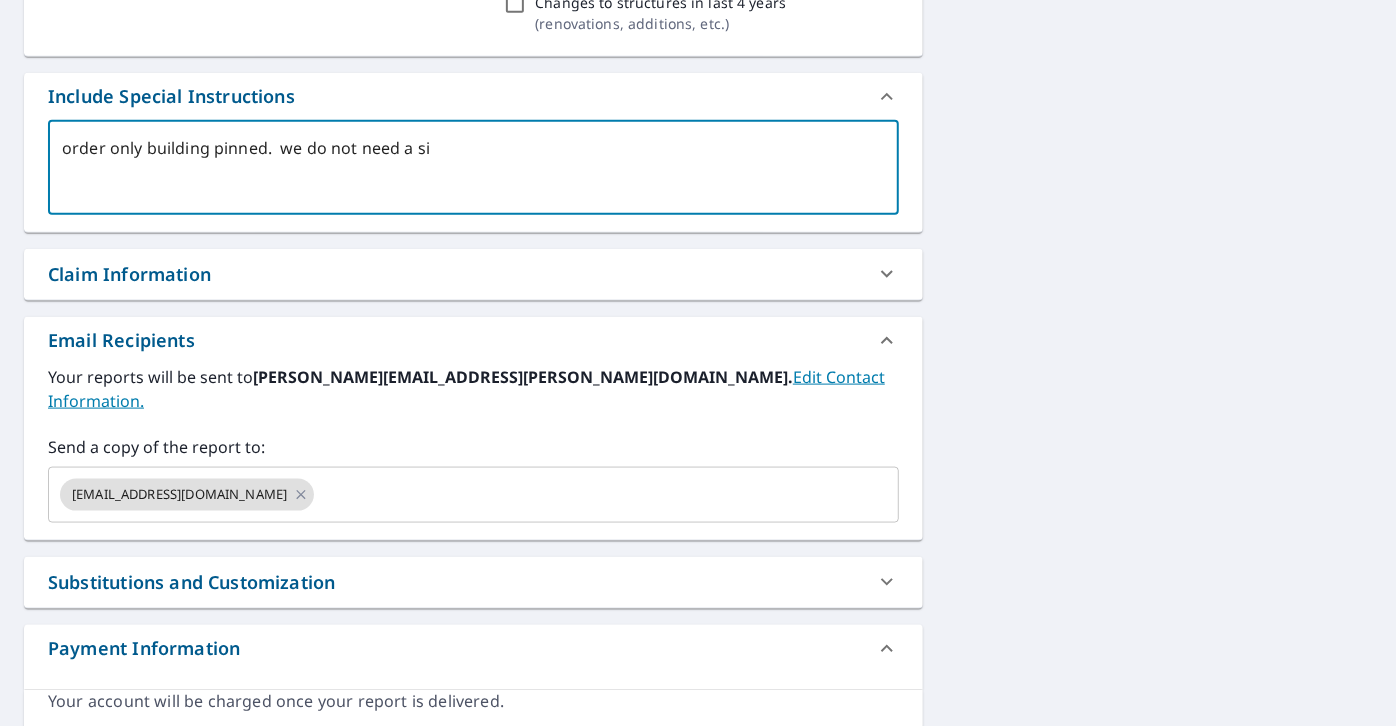 type on "order only building pinned.  we do not need a sit" 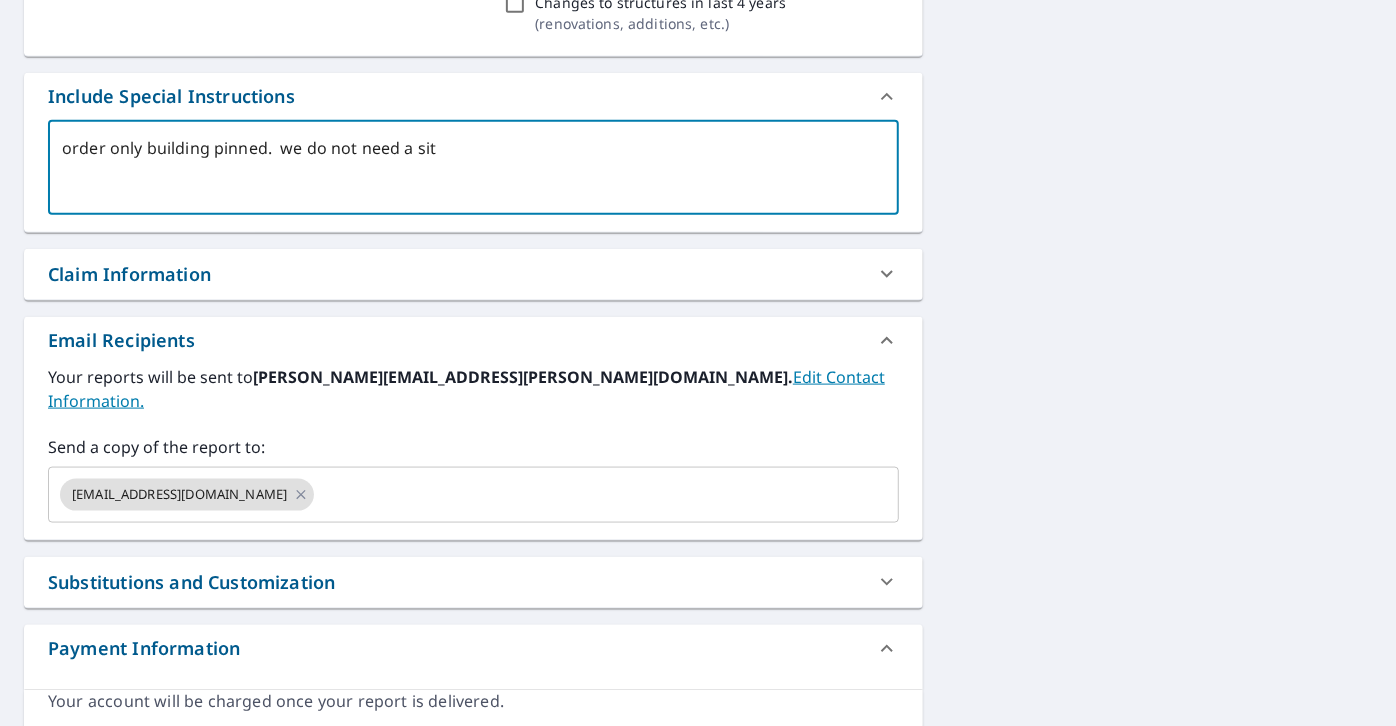 type on "order only building pinned.  we do not need a si" 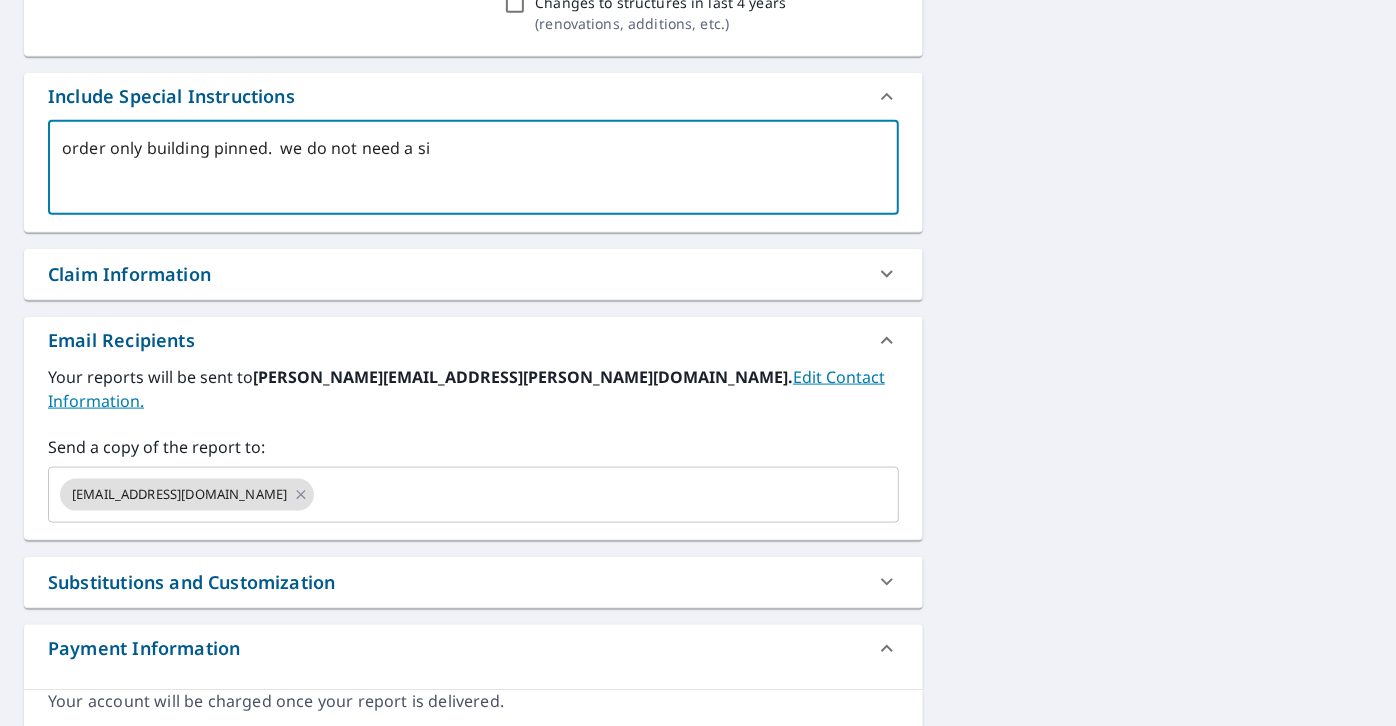 type on "order only building pinned.  we do not need a sit" 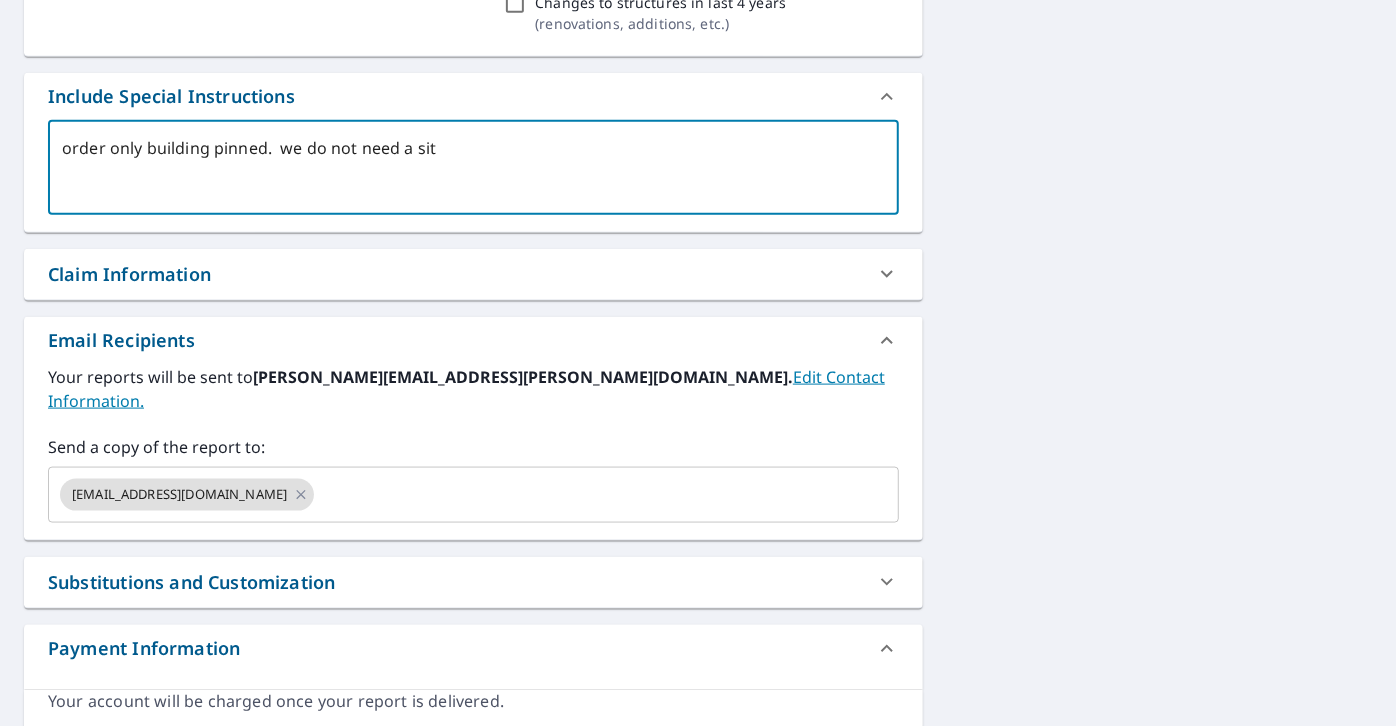 type on "order only building pinned.  we do not need a site" 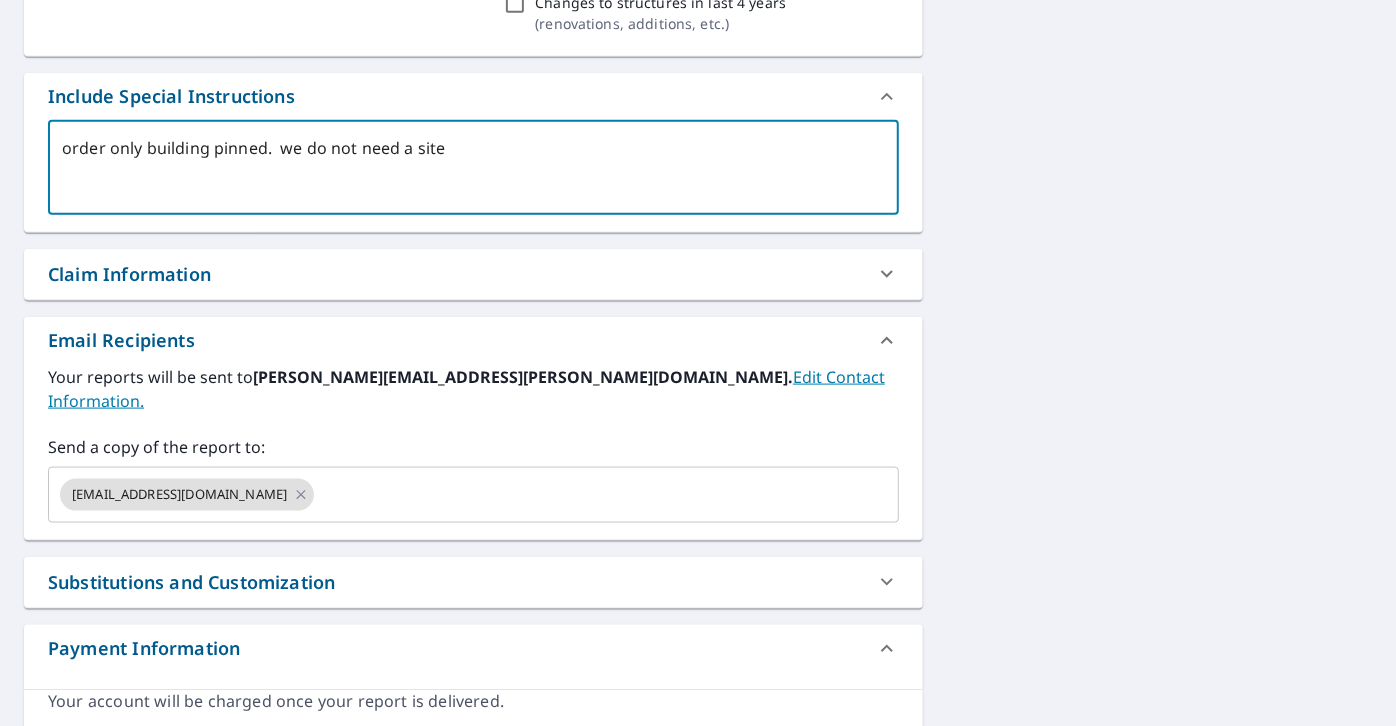 type on "x" 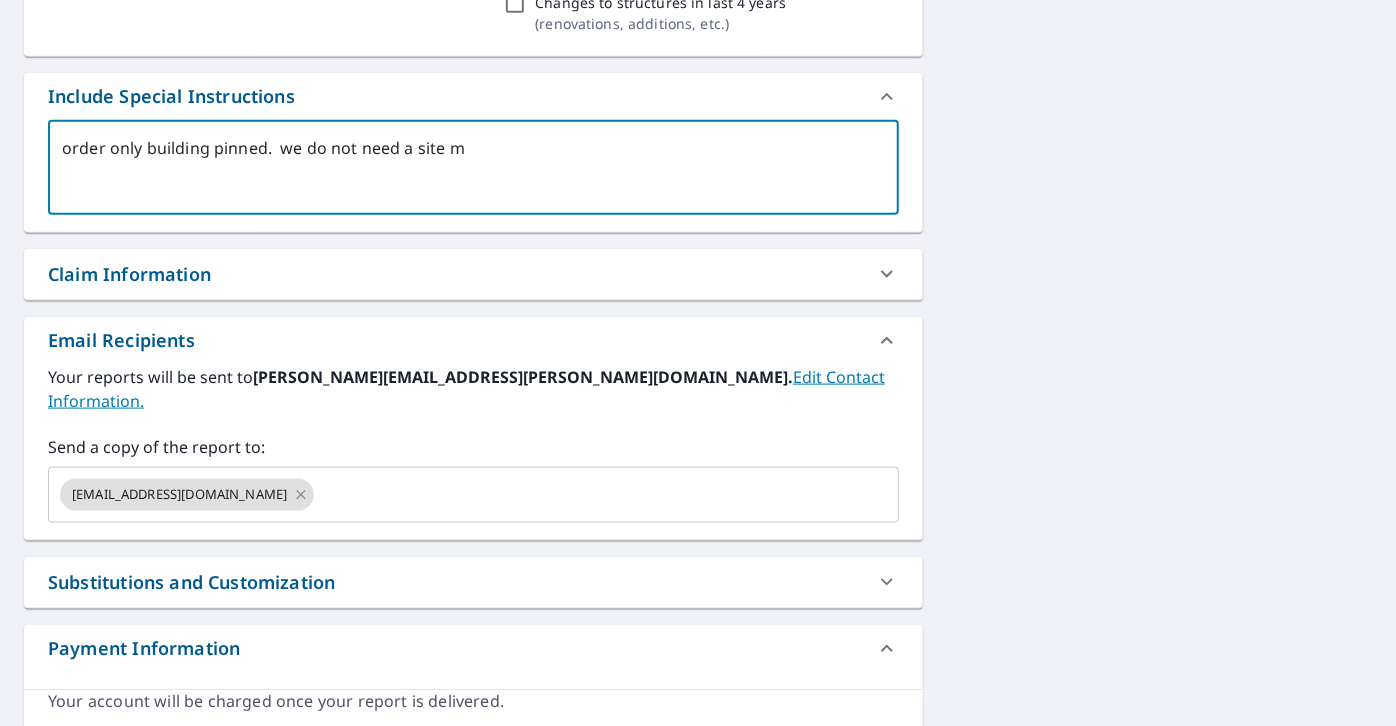 type on "order only building pinned.  we do not need a site ma" 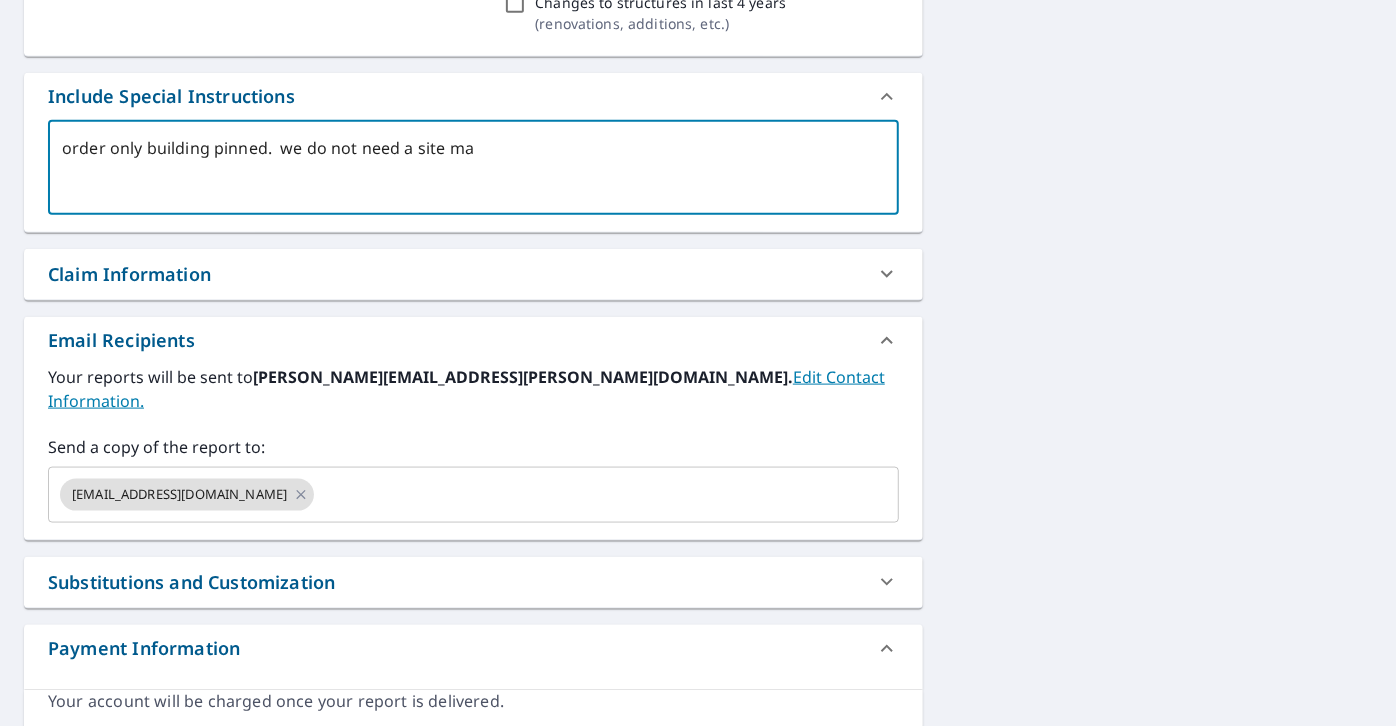 type on "order only building pinned.  we do not need a site map" 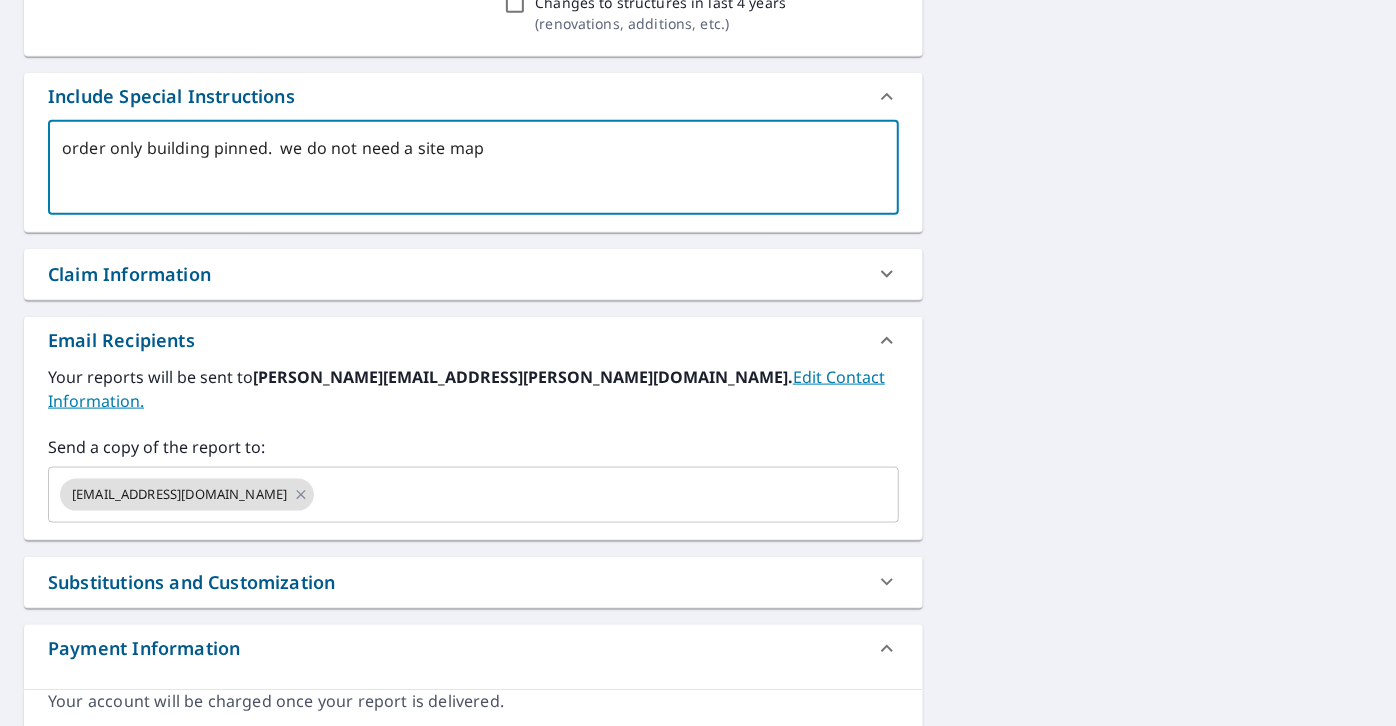 type on "order only building pinned.  we do not need a site map" 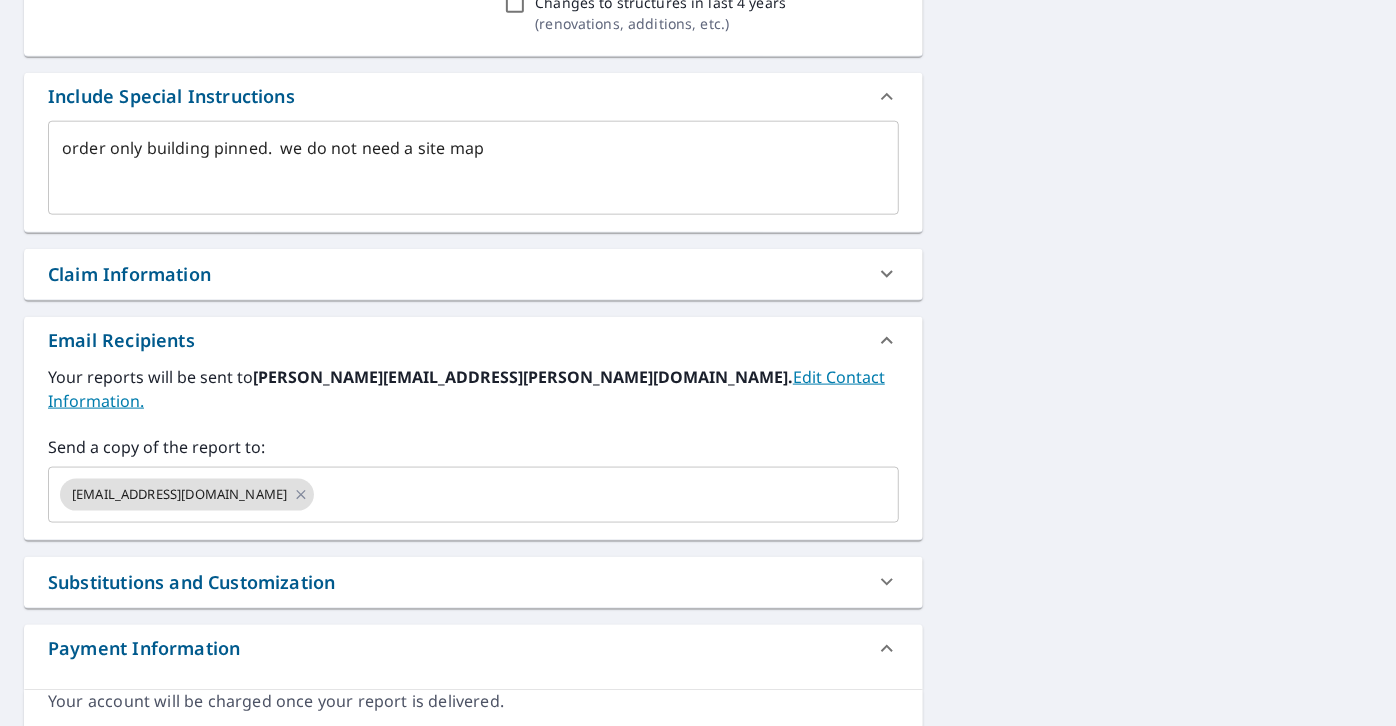 click on "Claim Information" at bounding box center [129, 274] 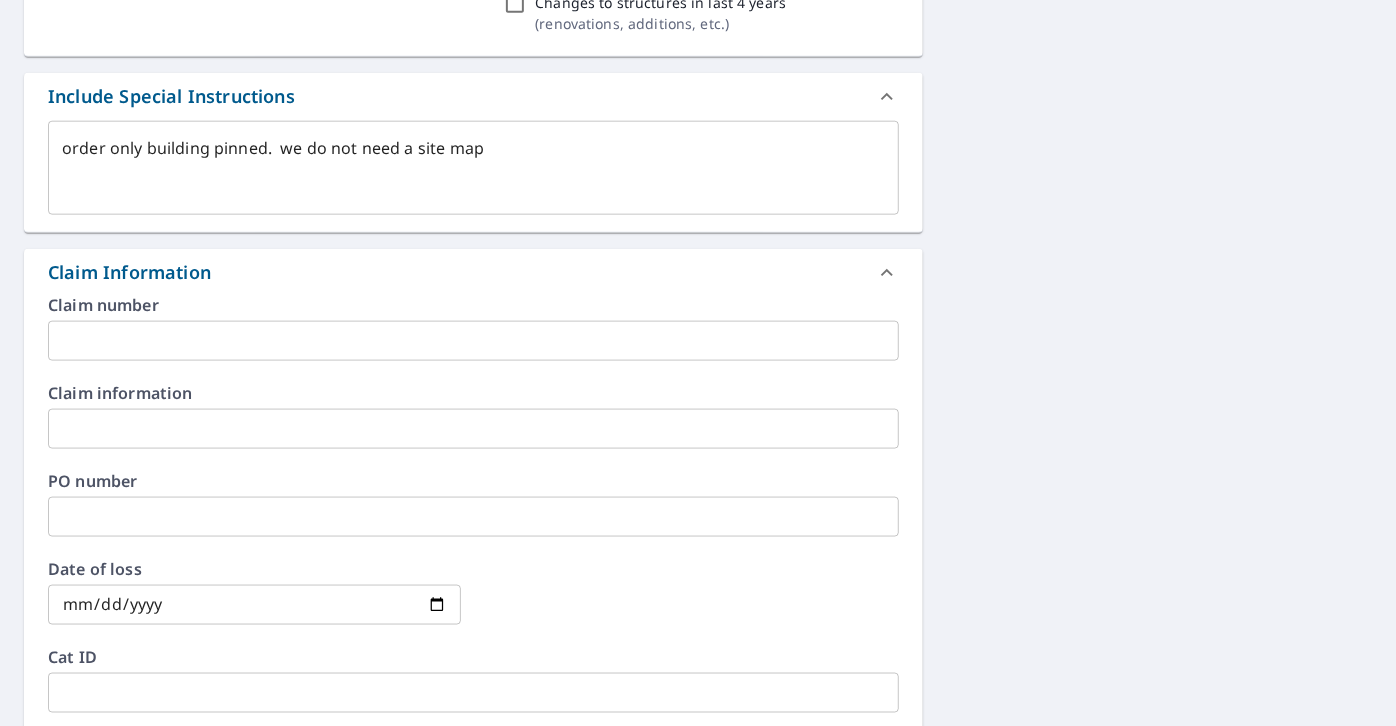 click at bounding box center [473, 341] 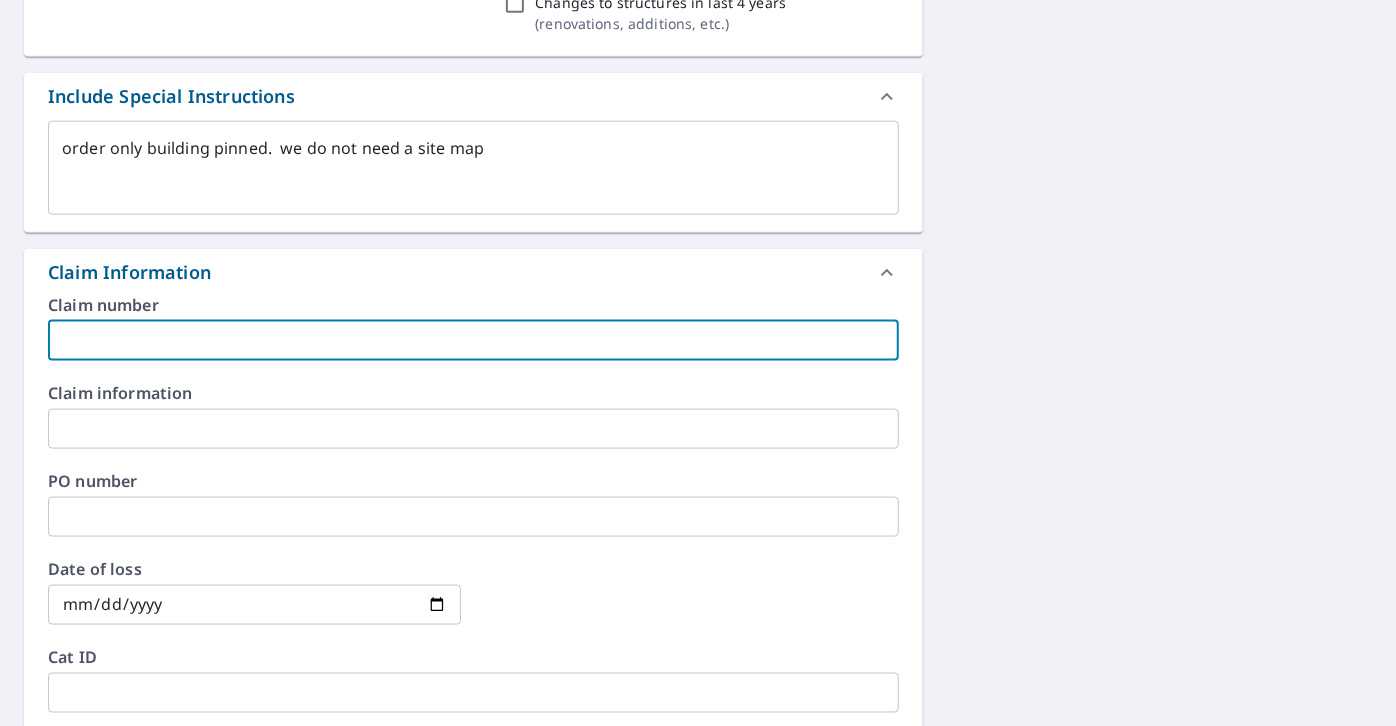 type on "x" 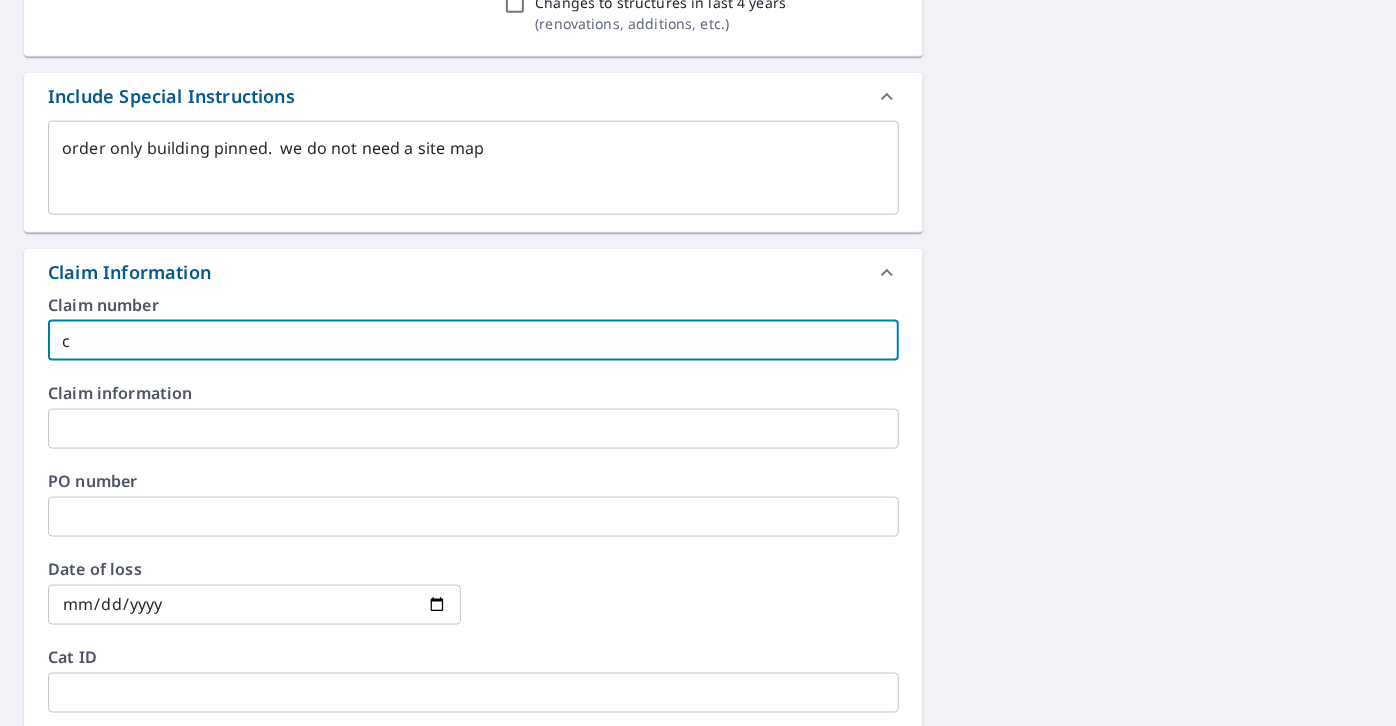 click on "c" at bounding box center [473, 341] 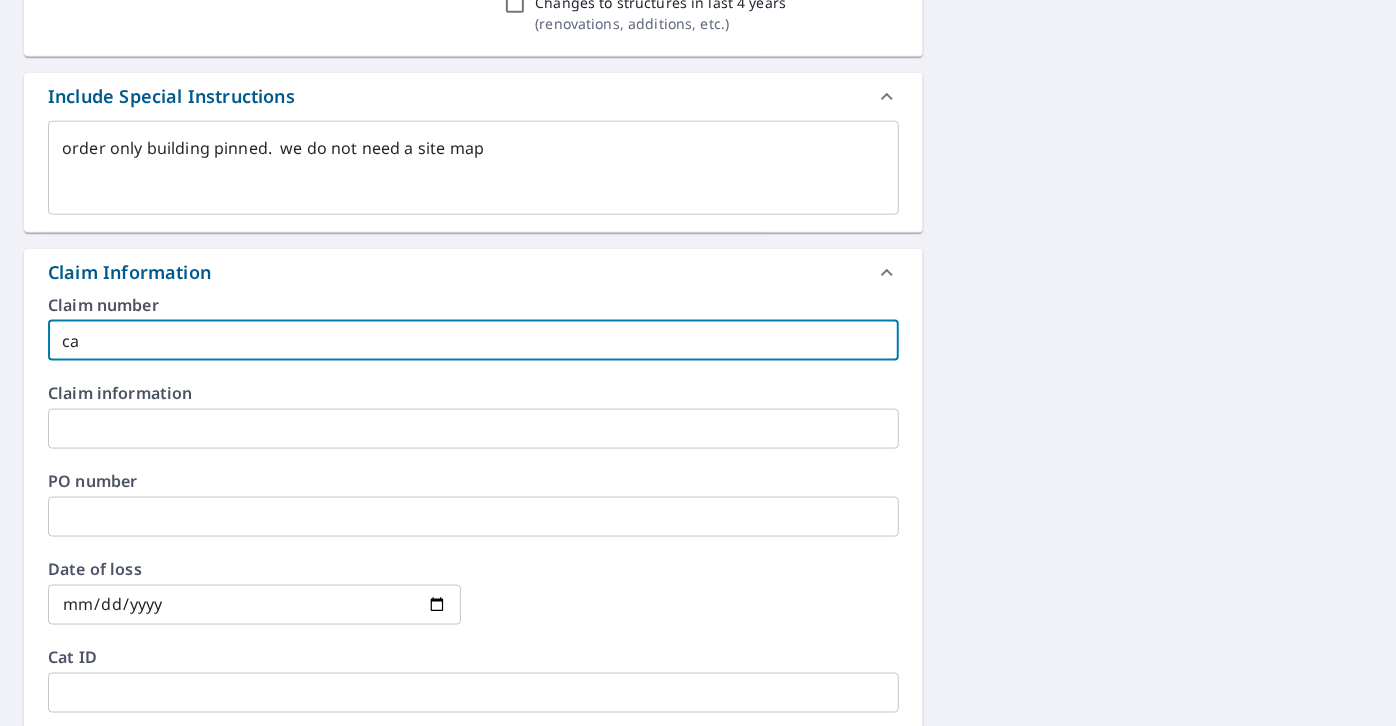 type on "cah" 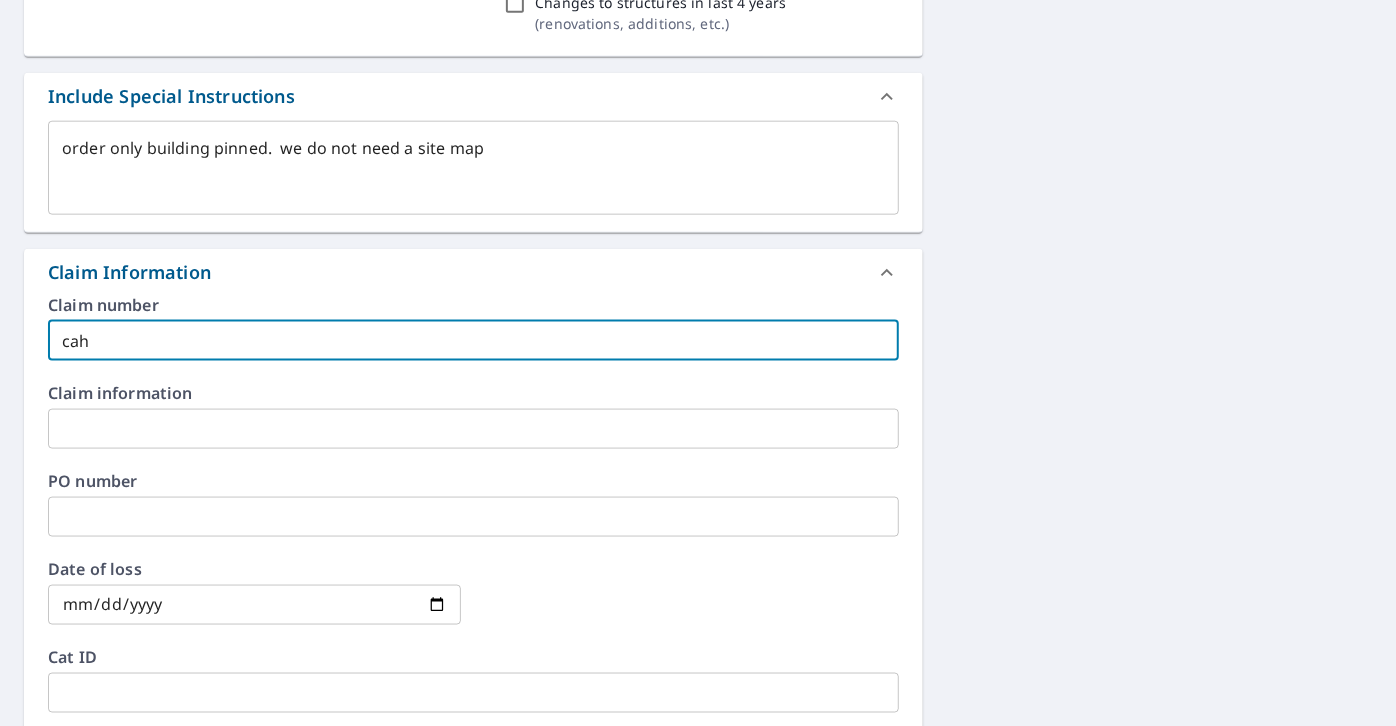 type on "x" 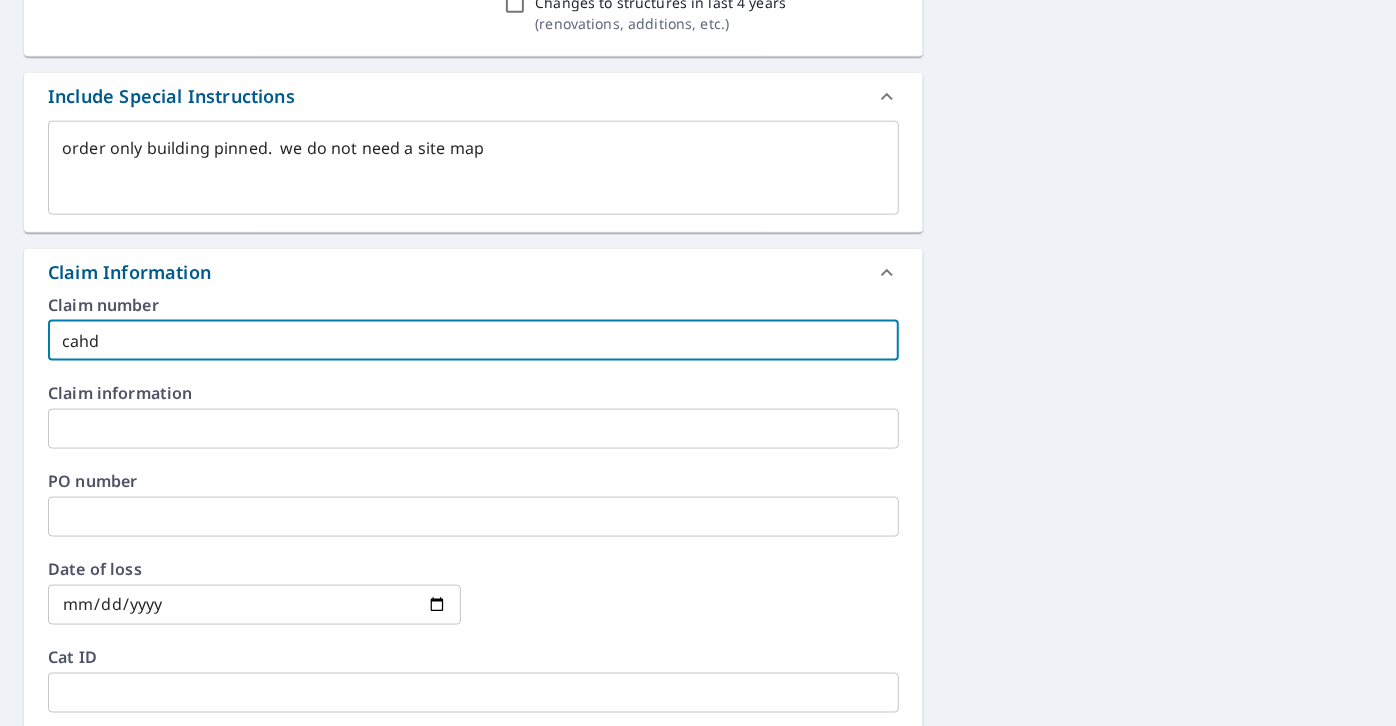 type on "x" 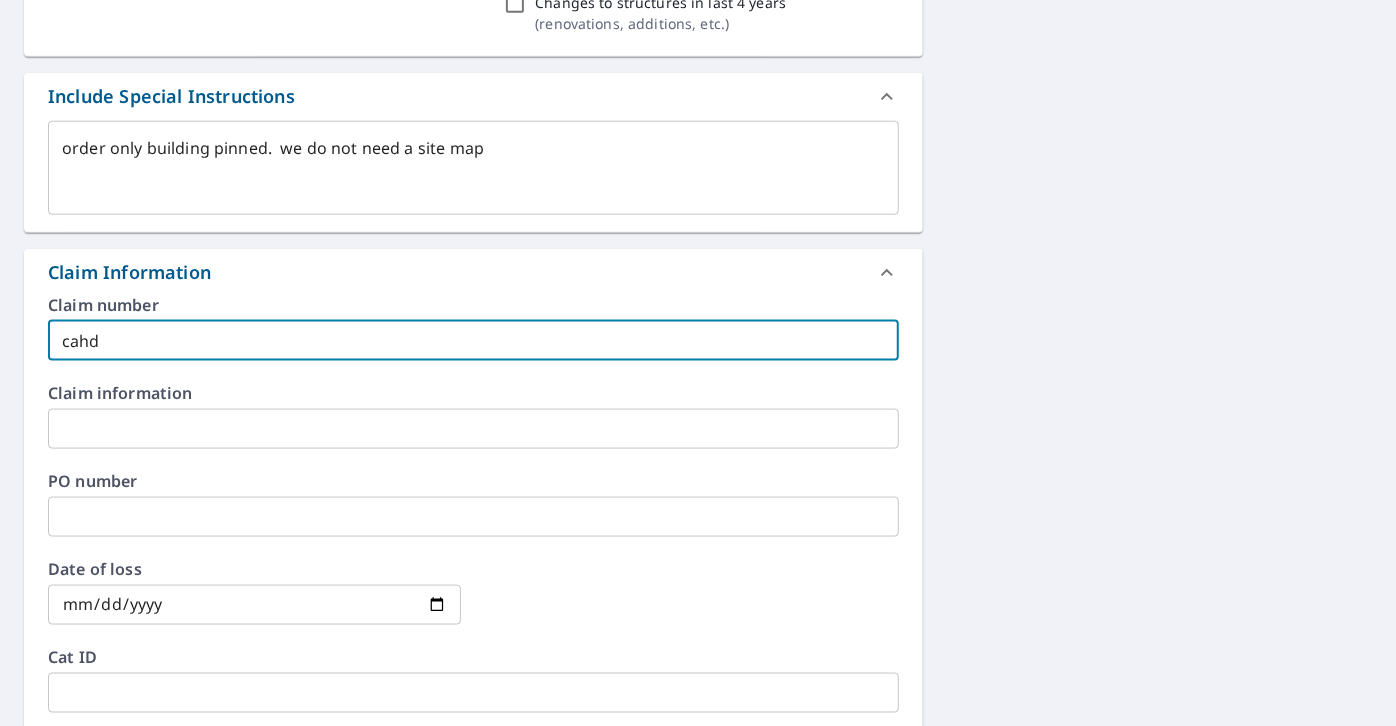 type on "cahd-" 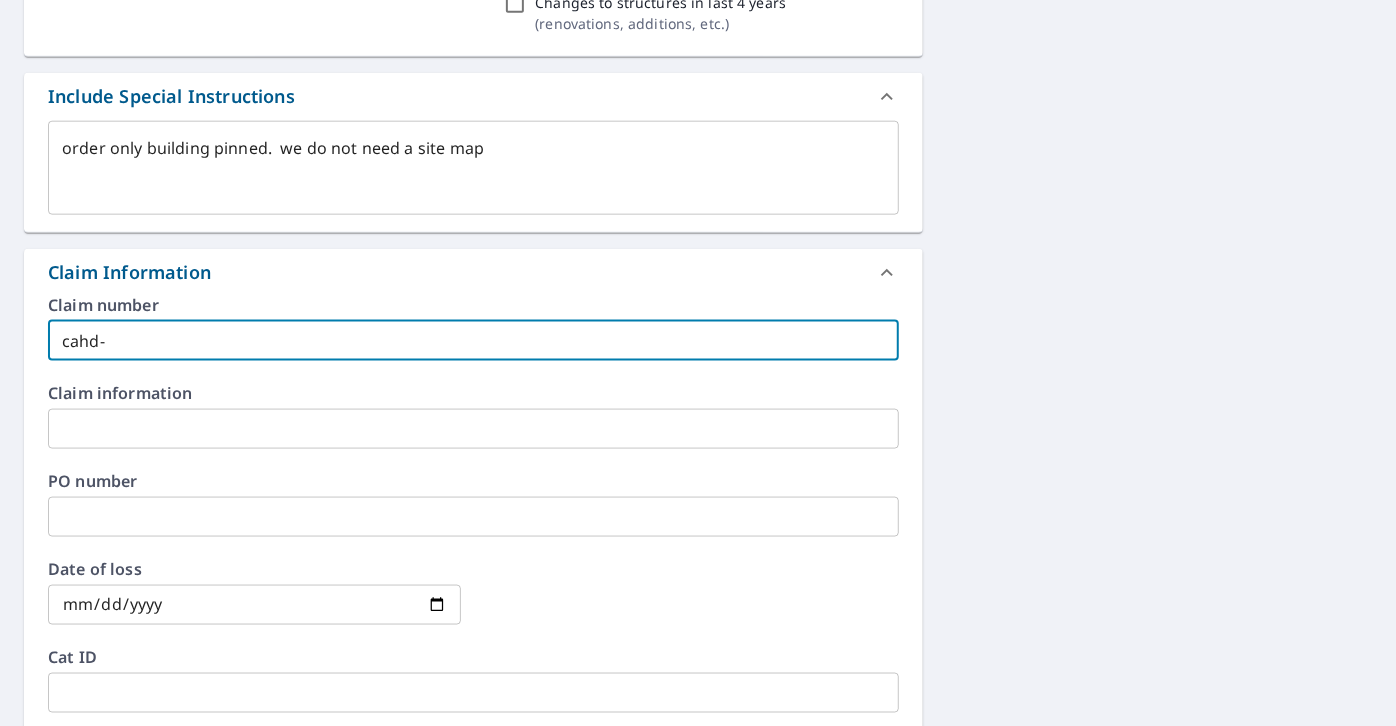type on "x" 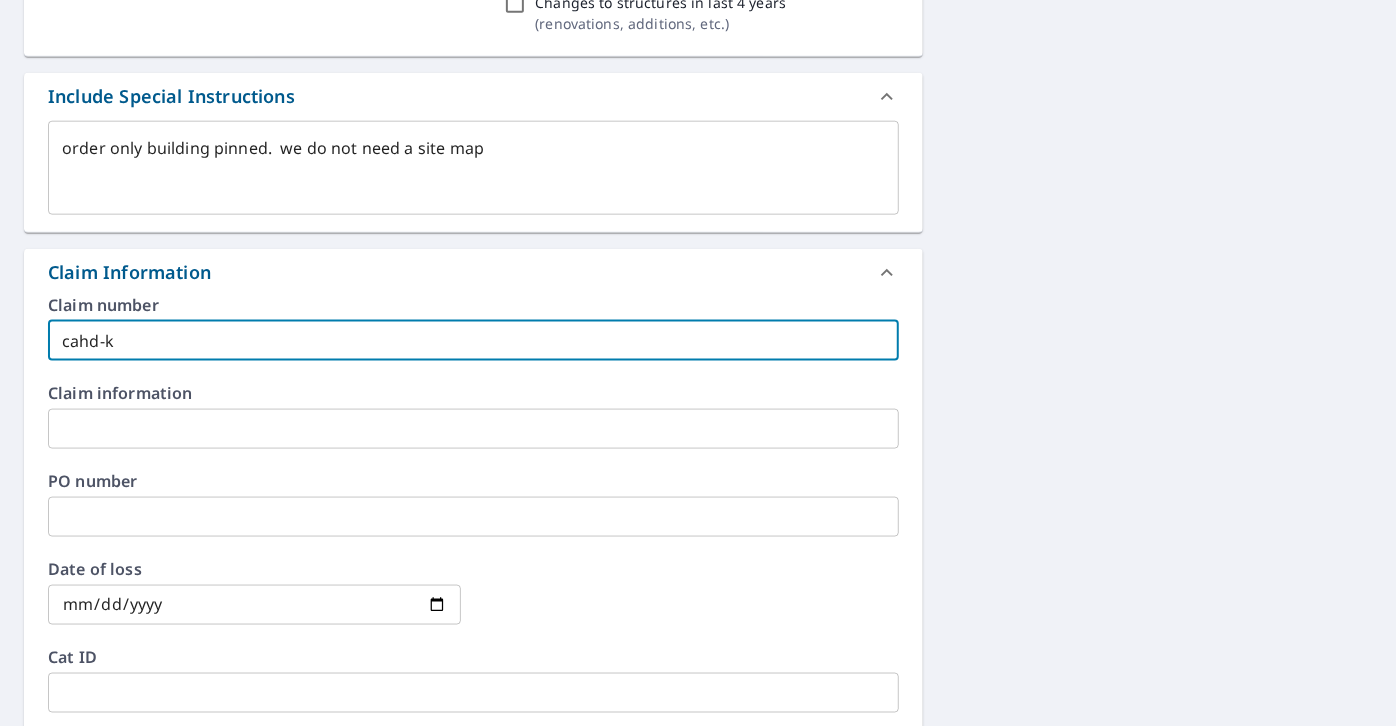 type on "x" 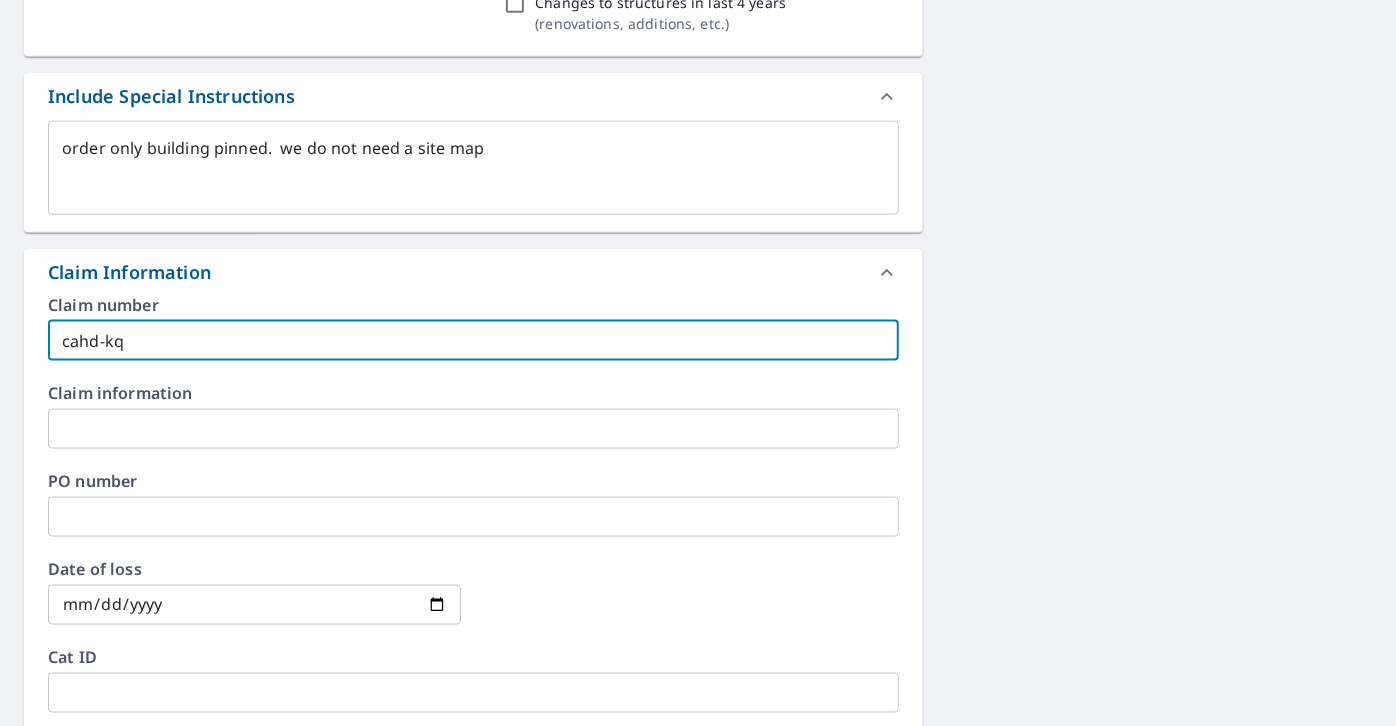 click on "cahd-kq" at bounding box center [473, 341] 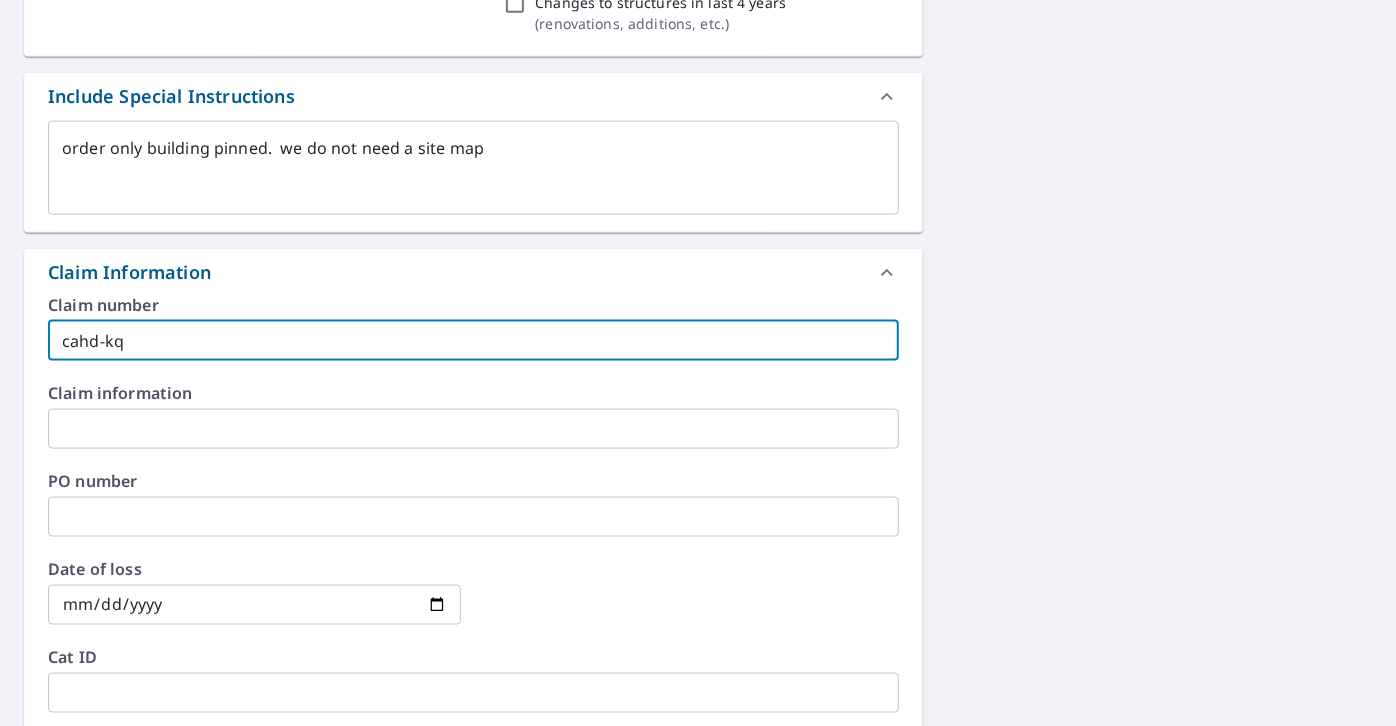 type on "x" 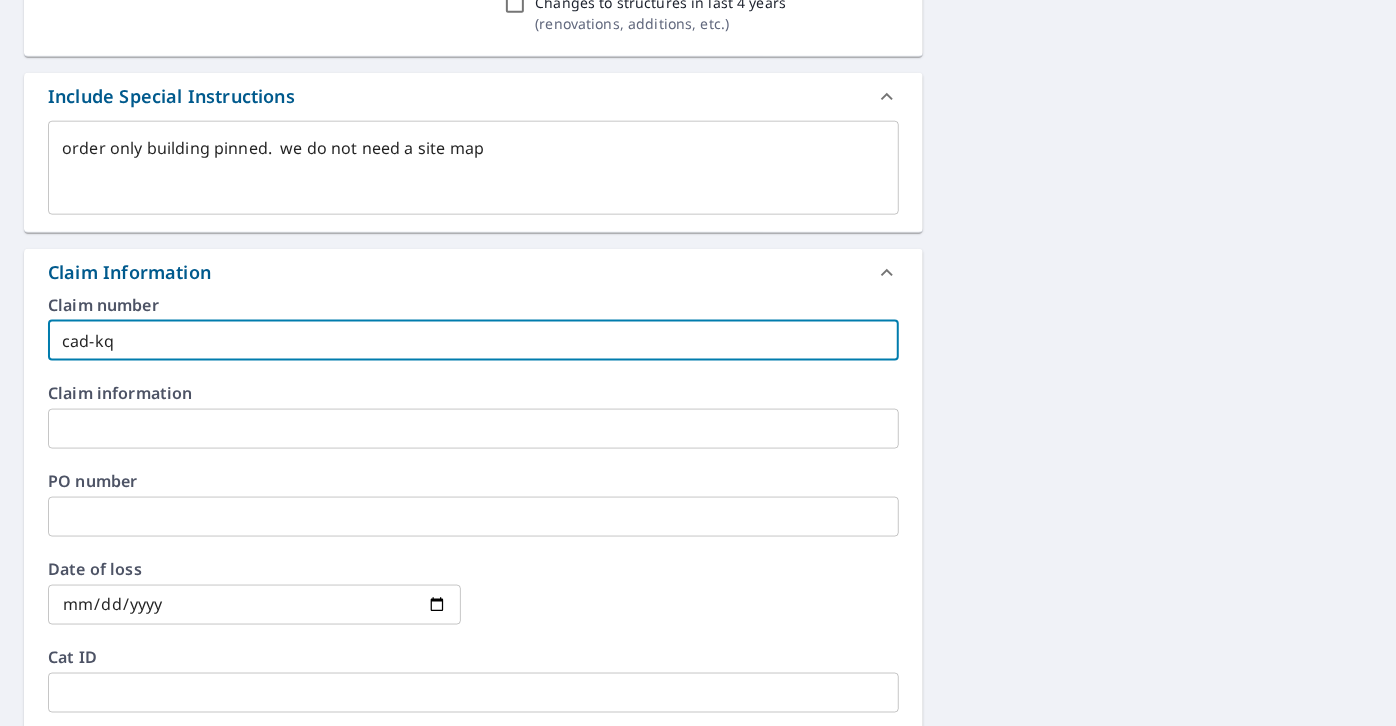 type on "x" 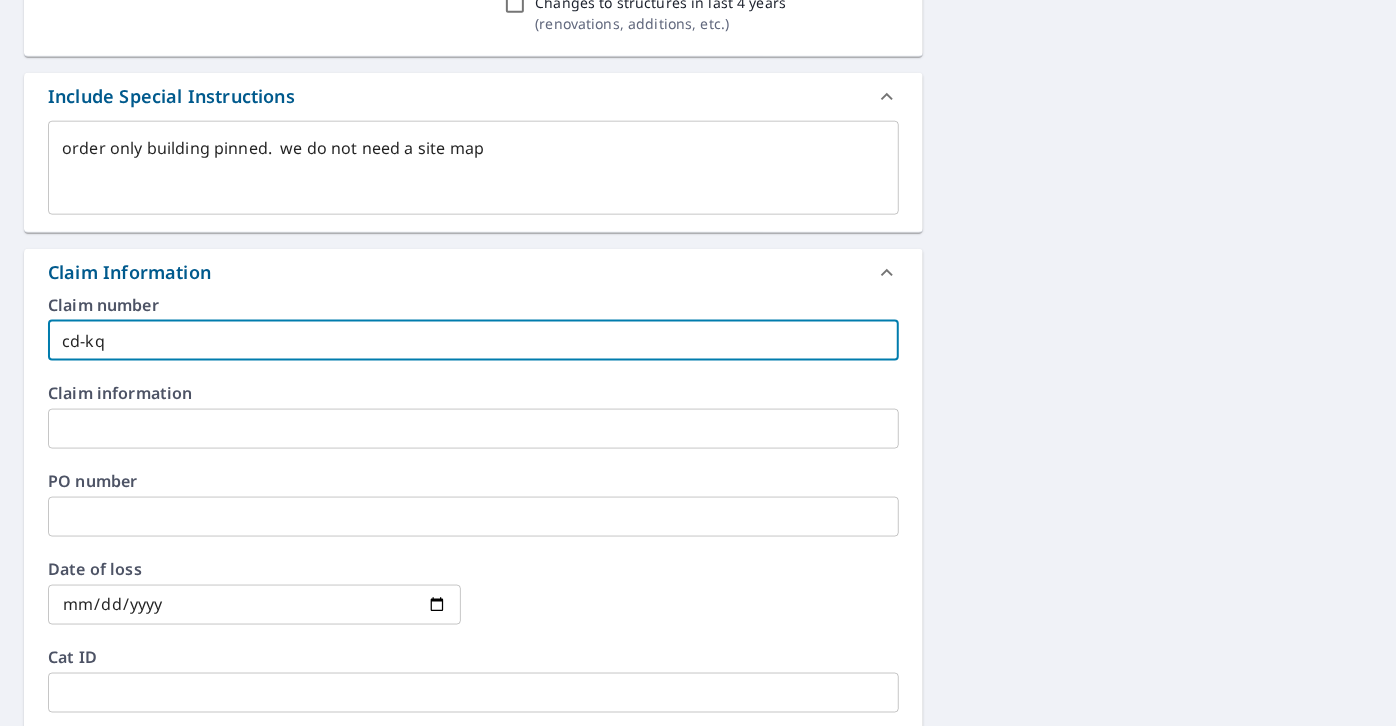 type on "x" 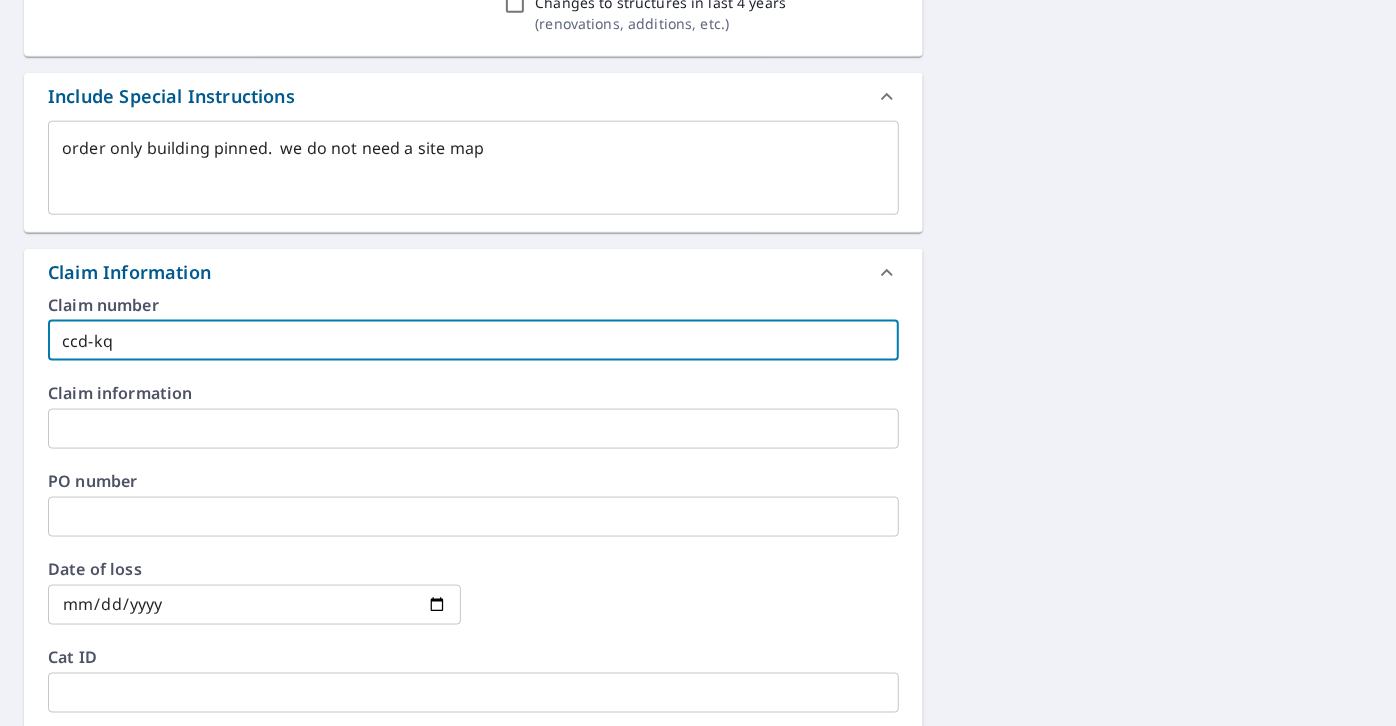 type on "x" 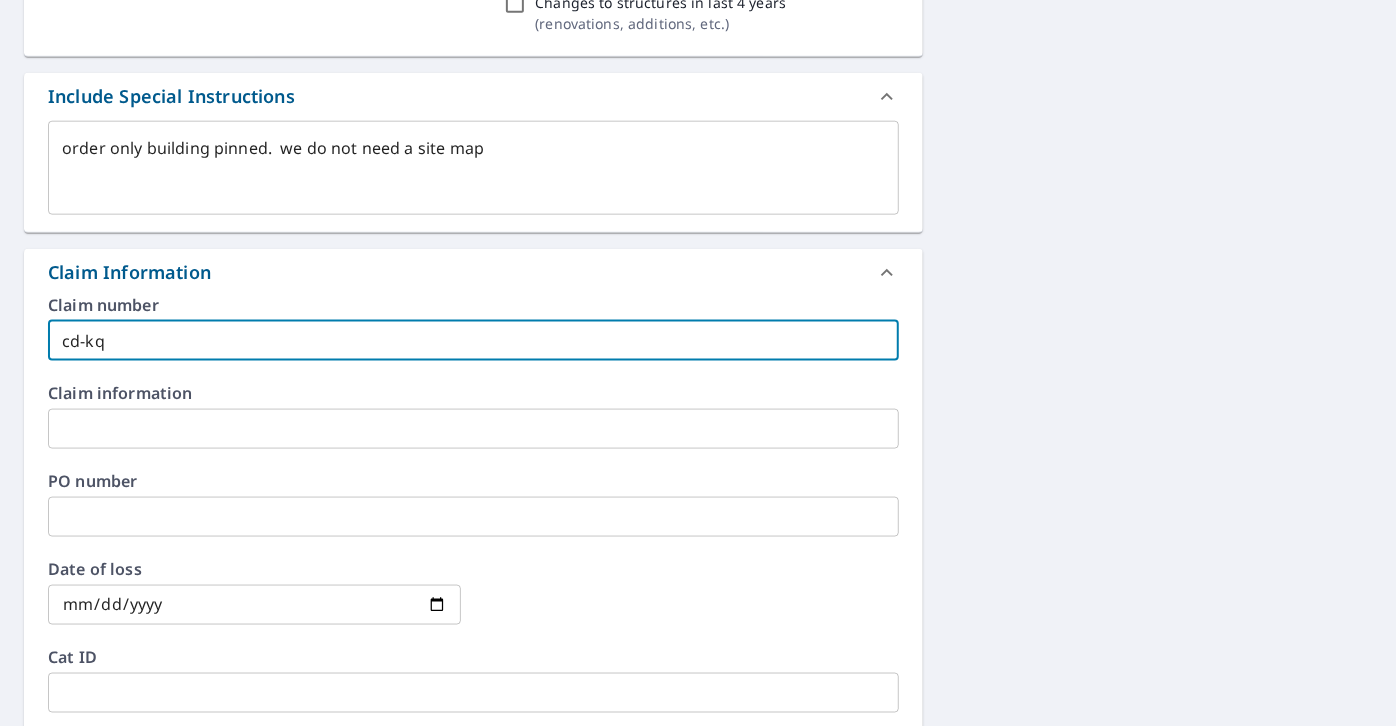 type on "x" 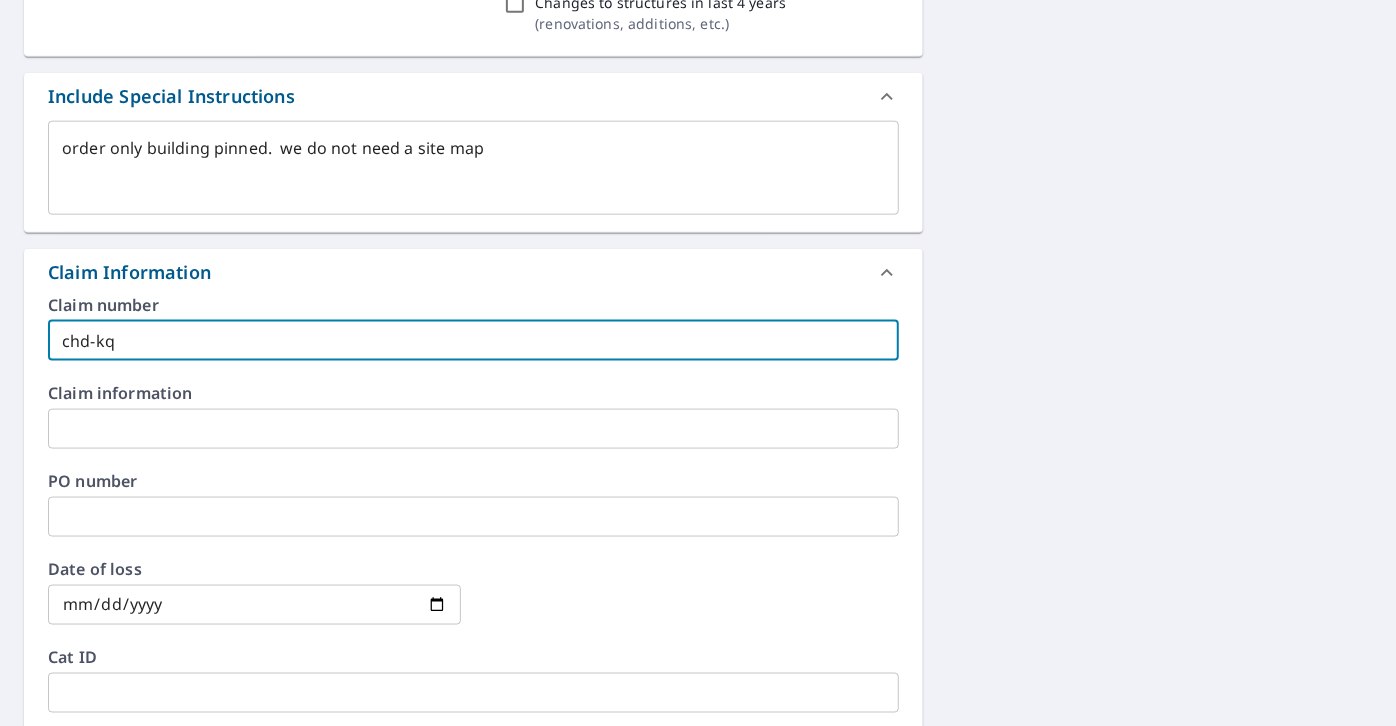 type on "x" 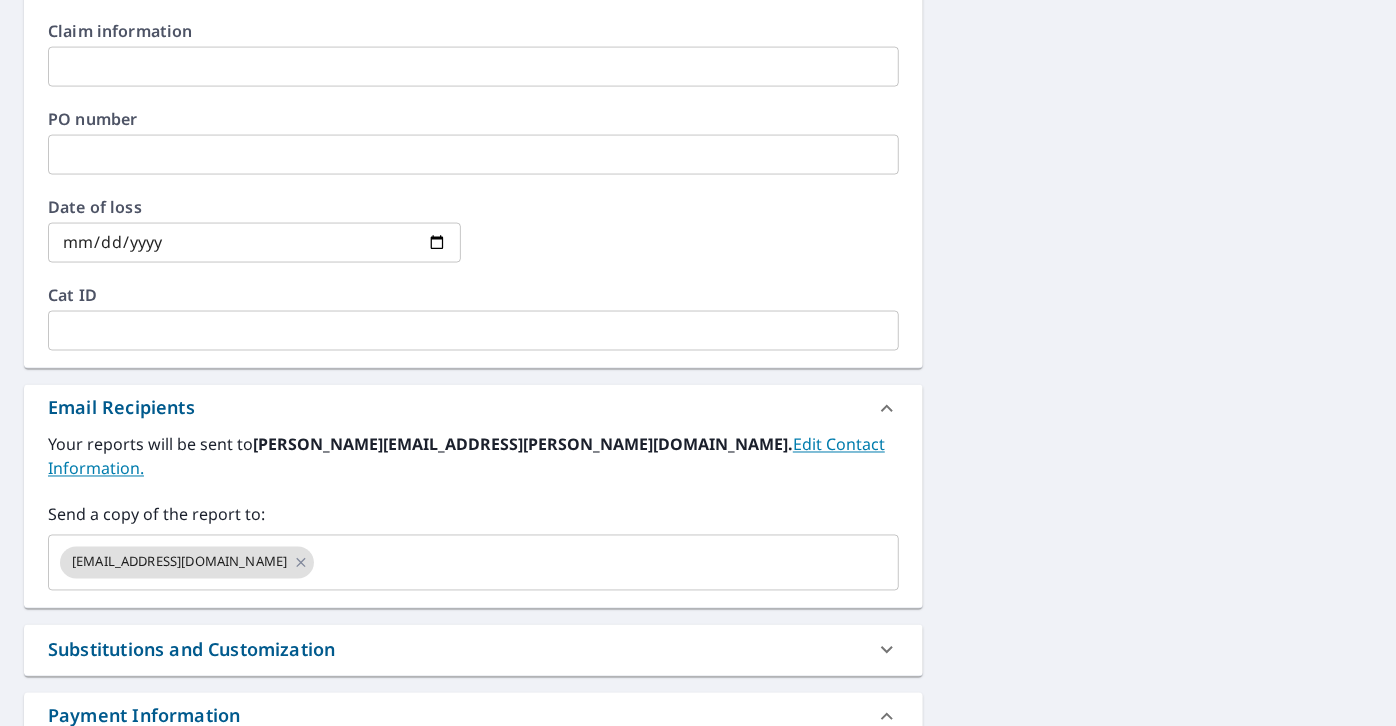 scroll, scrollTop: 1517, scrollLeft: 0, axis: vertical 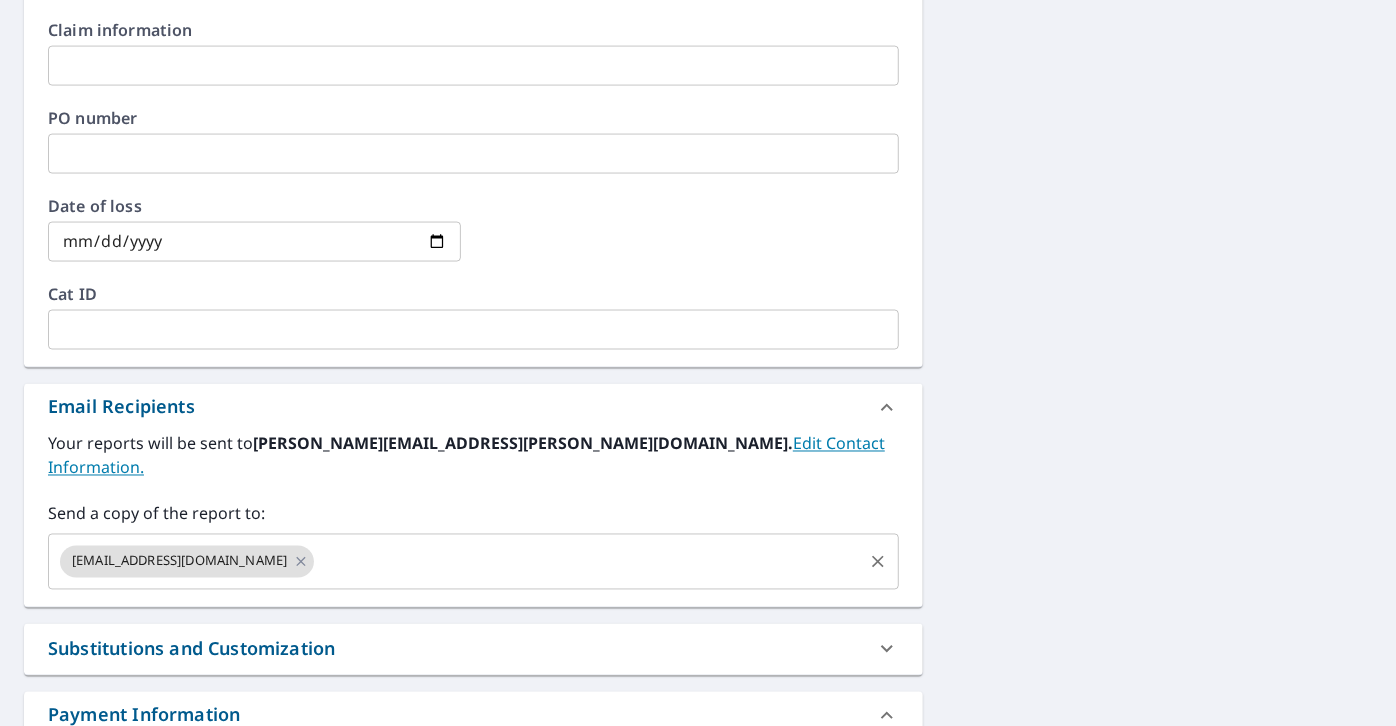 click on "[EMAIL_ADDRESS][DOMAIN_NAME]" at bounding box center [187, 562] 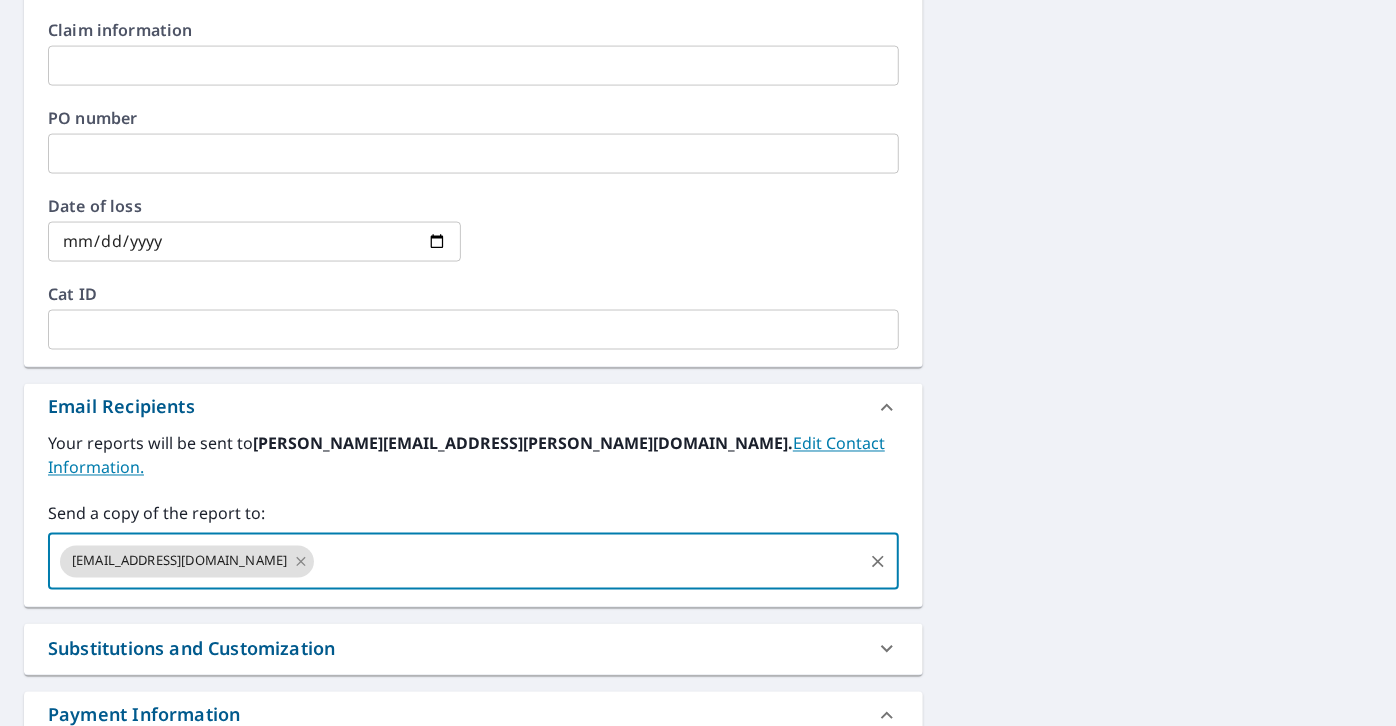click 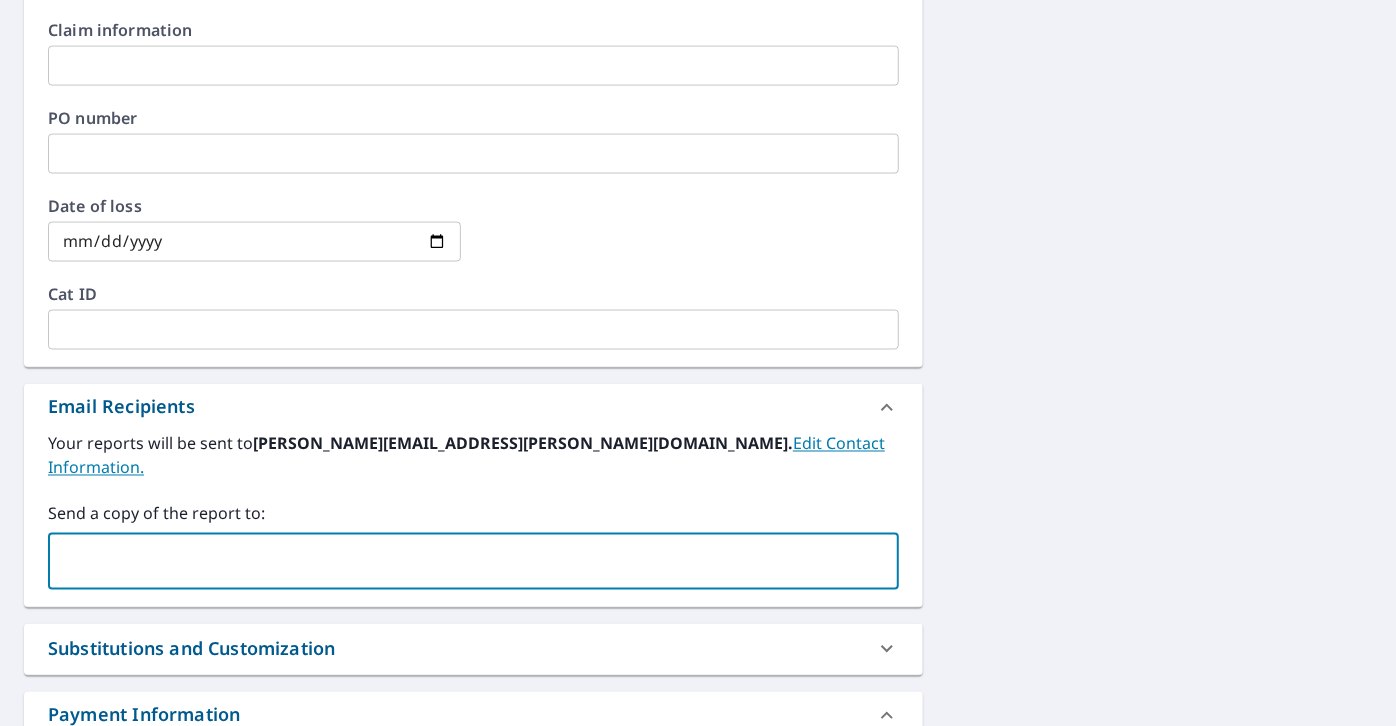 click at bounding box center (458, 562) 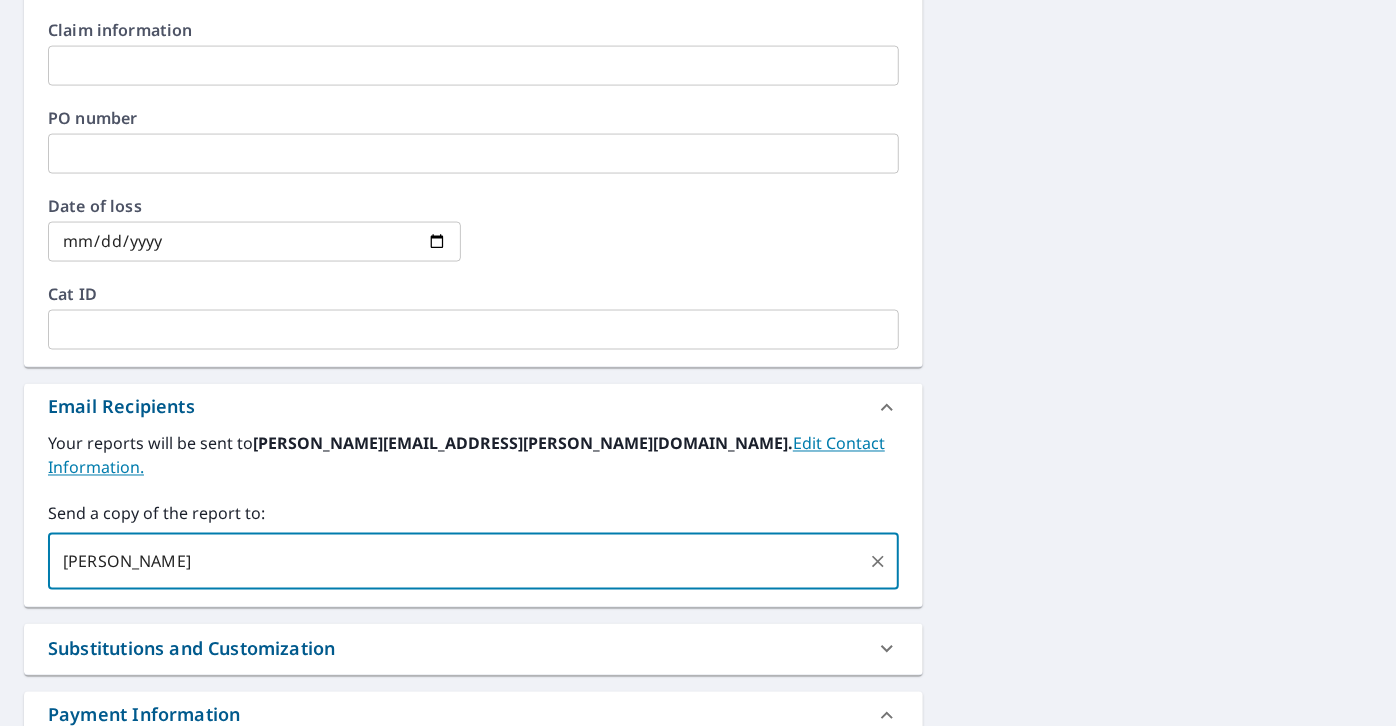 type on "[PERSON_NAME]" 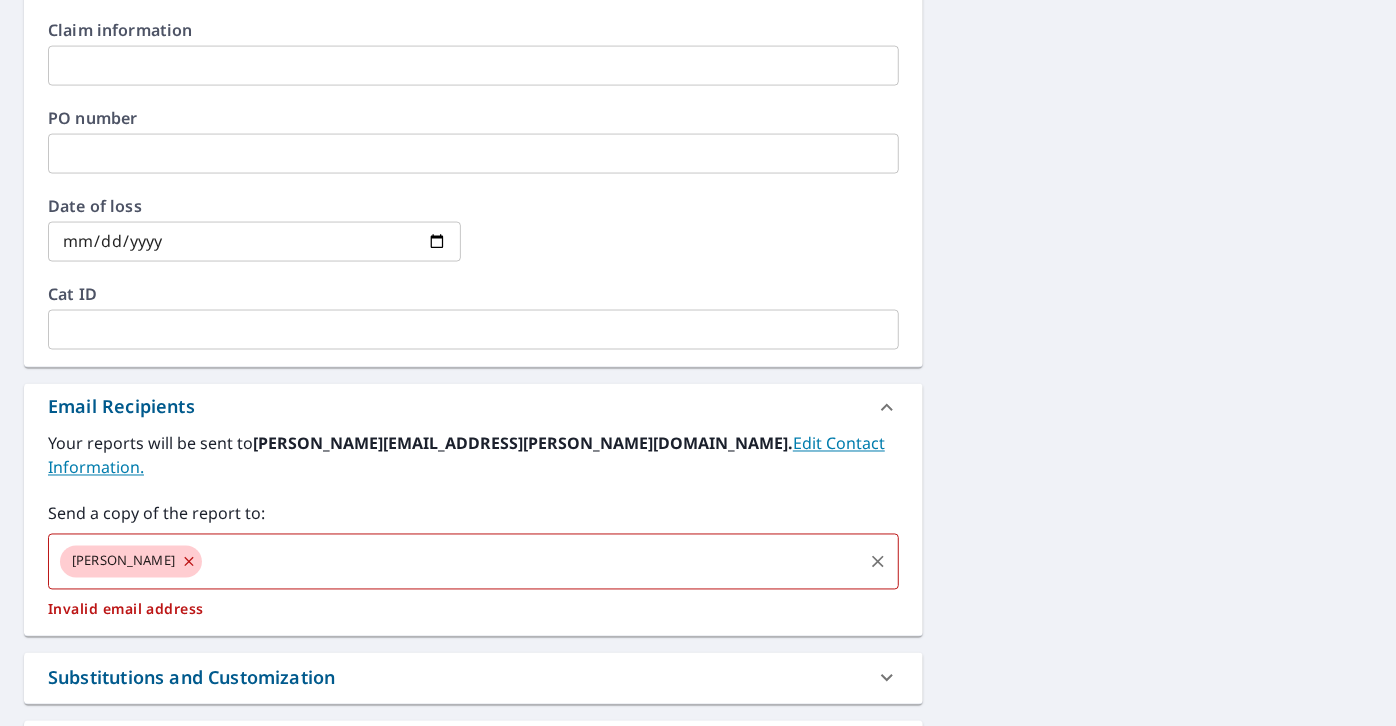 type on "x" 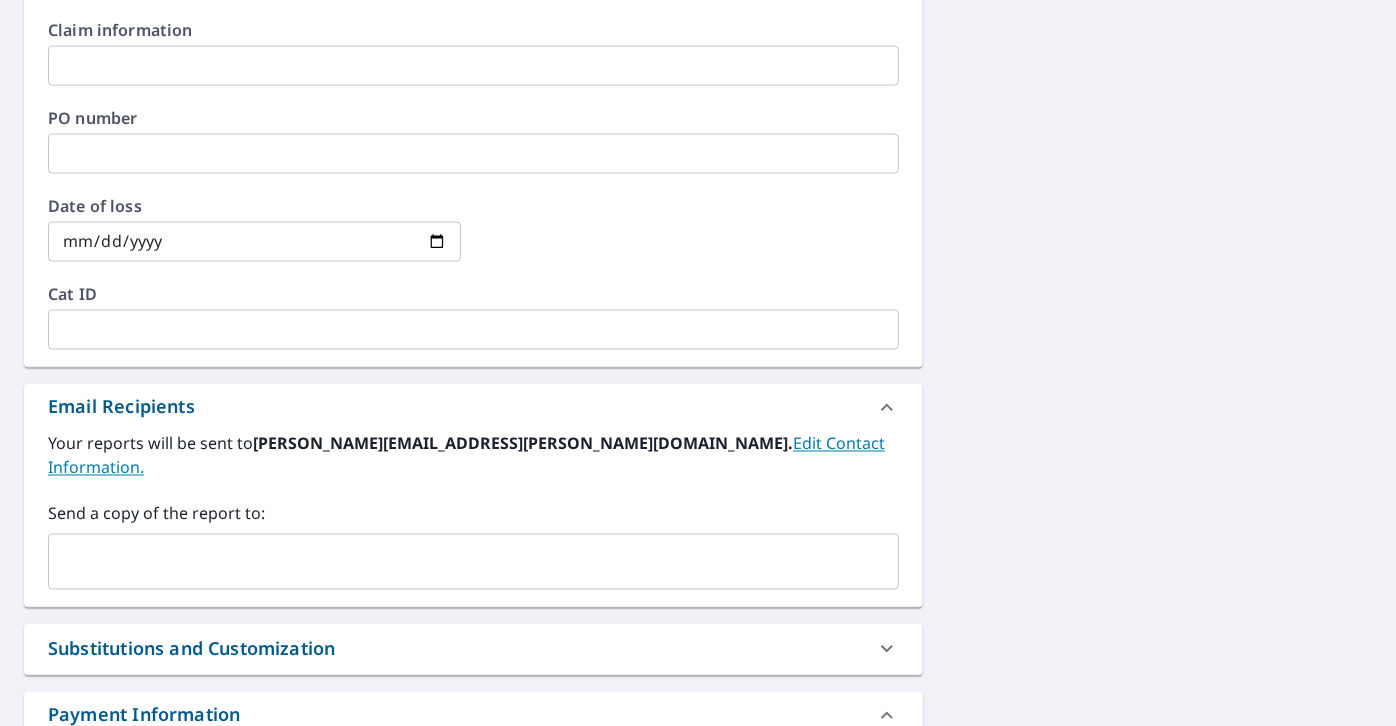 click on "Claim number [PERSON_NAME] ​ Claim information ​ PO number ​ Date of loss ​ Cat ID ​" at bounding box center (473, -187) 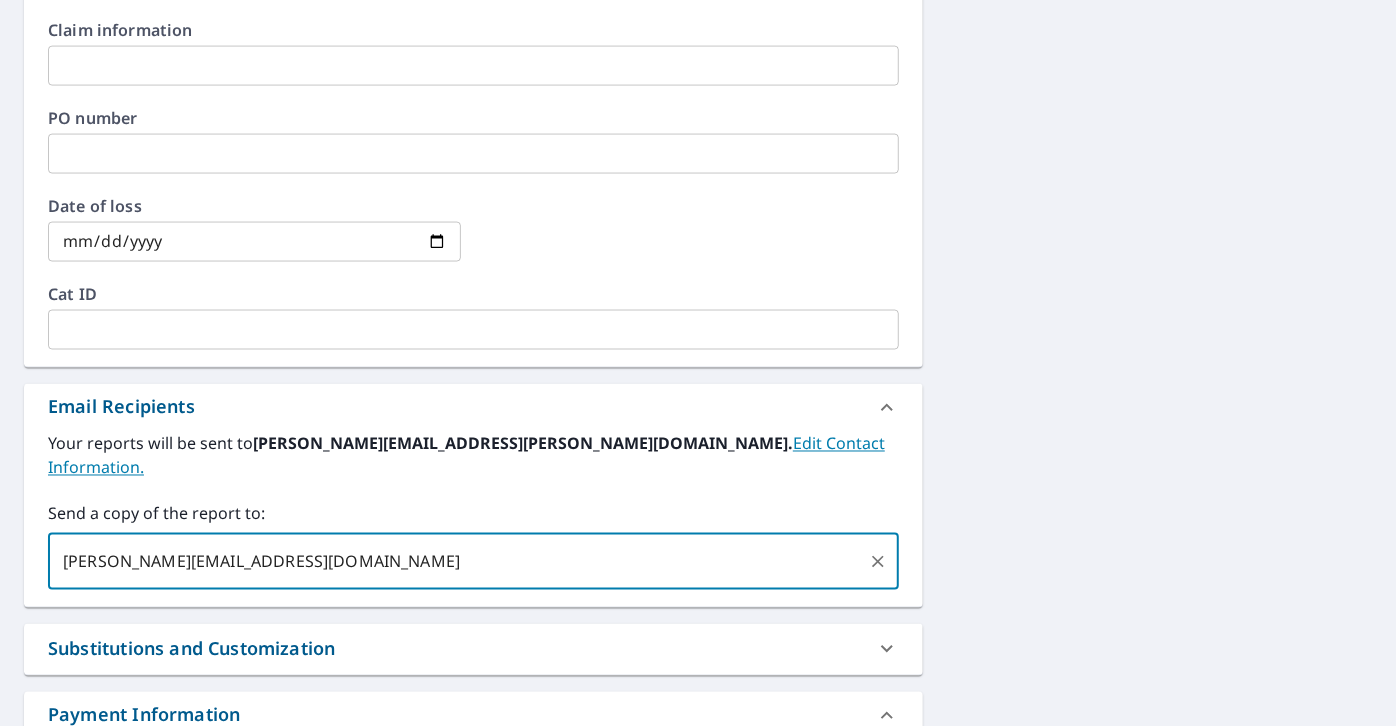 type on "[PERSON_NAME][EMAIL_ADDRESS][DOMAIN_NAME]" 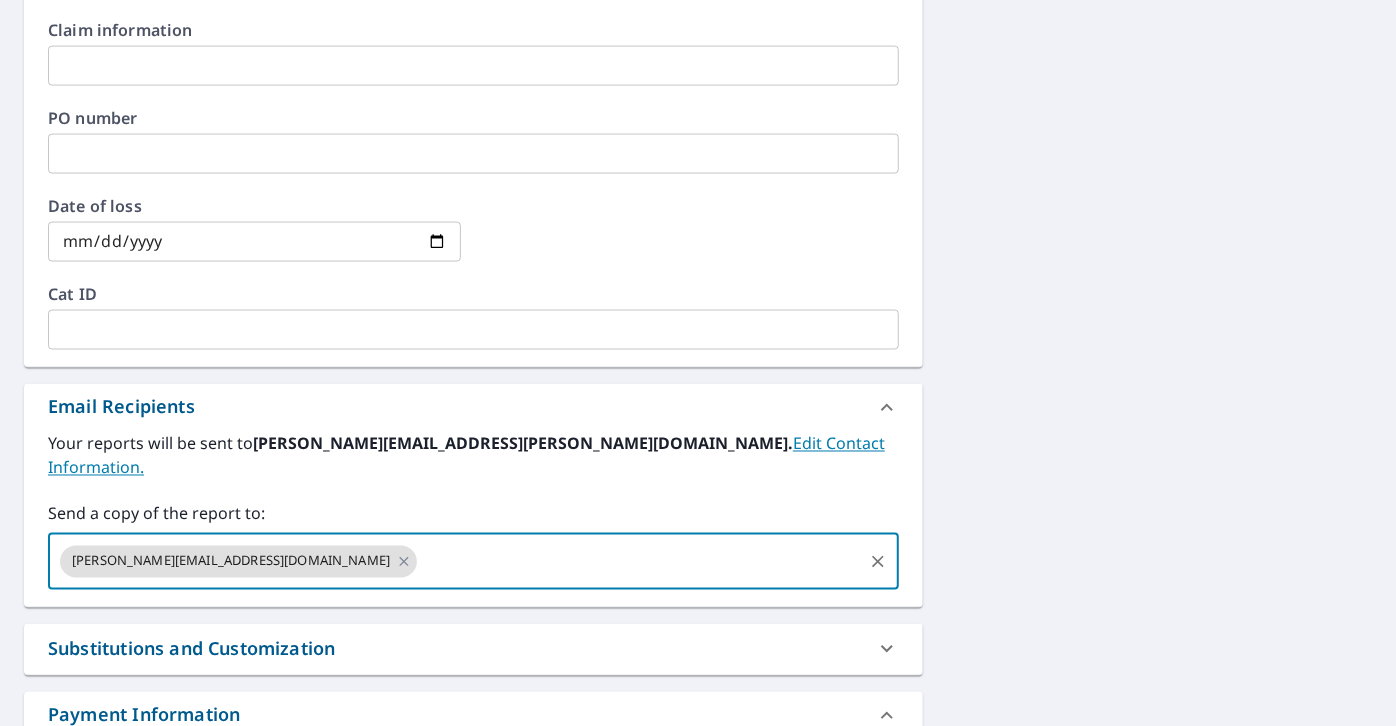 click at bounding box center [640, 562] 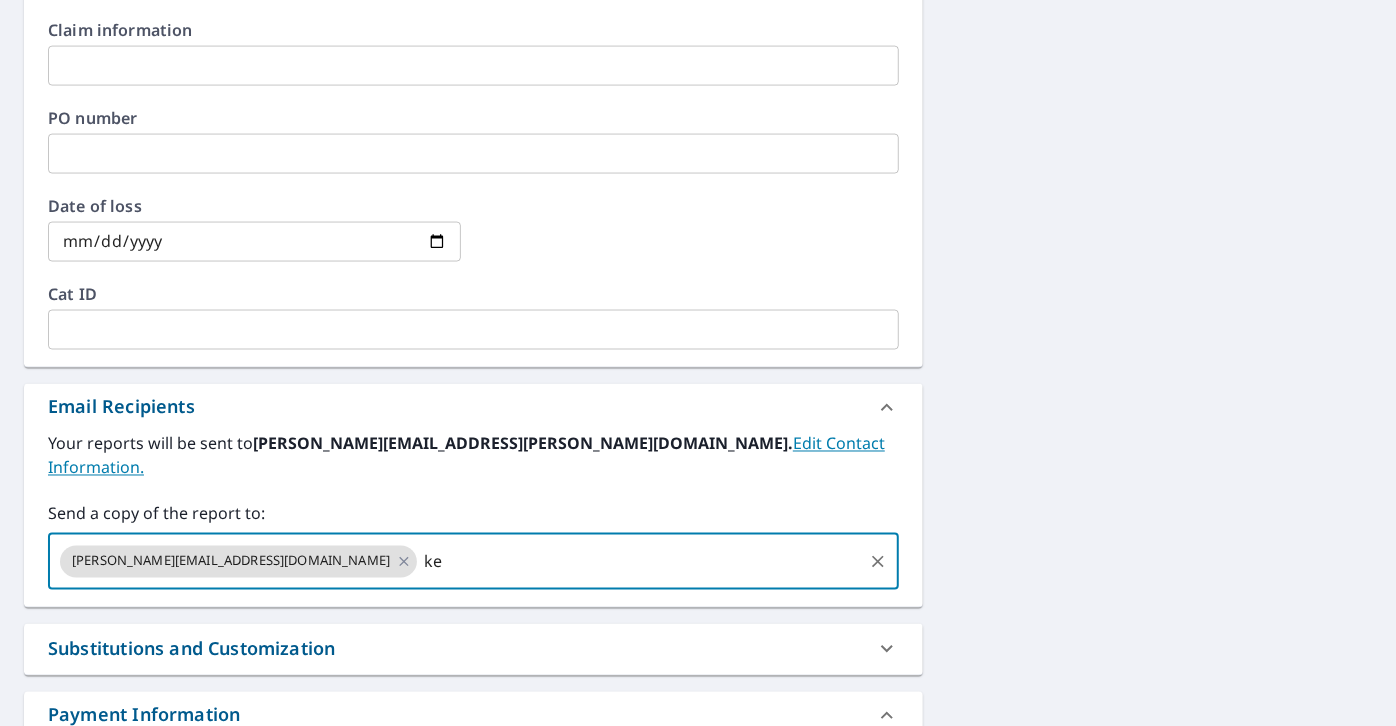 click on "ke" at bounding box center (640, 562) 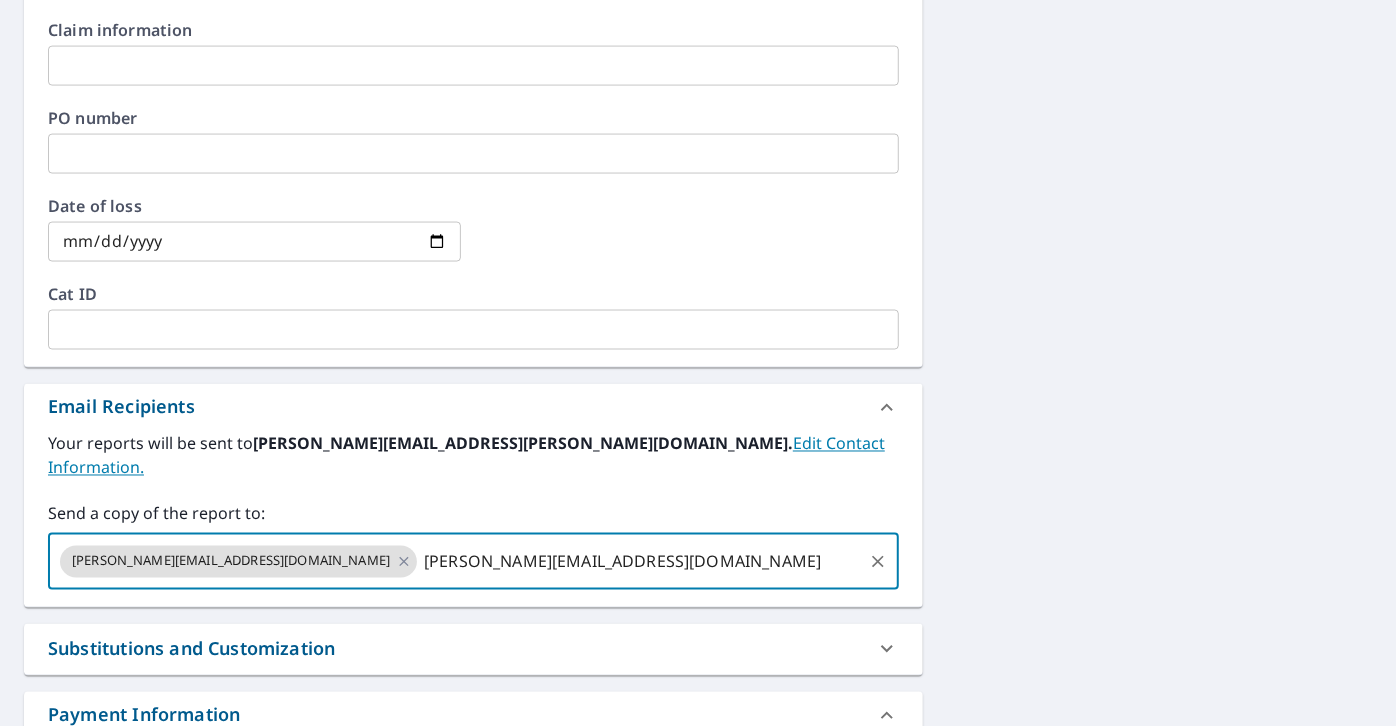 type on "[PERSON_NAME][EMAIL_ADDRESS][DOMAIN_NAME]" 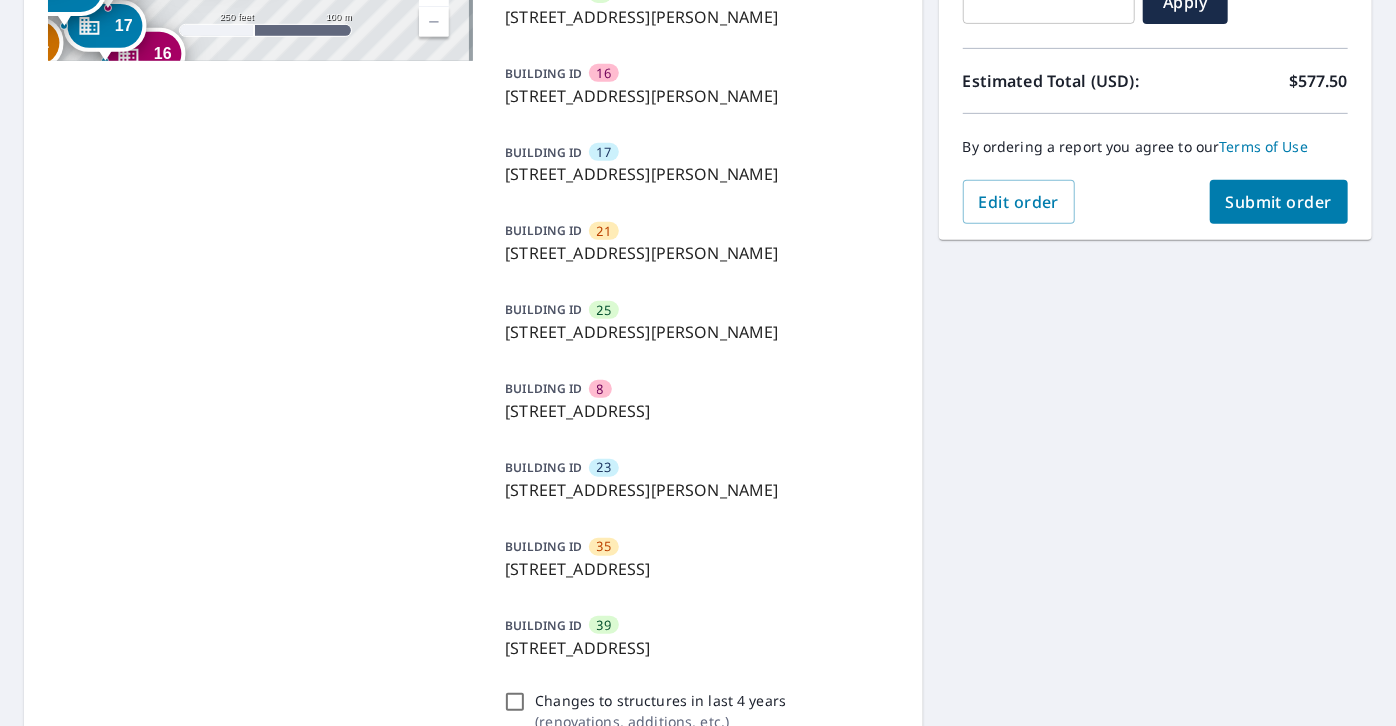 scroll, scrollTop: 414, scrollLeft: 0, axis: vertical 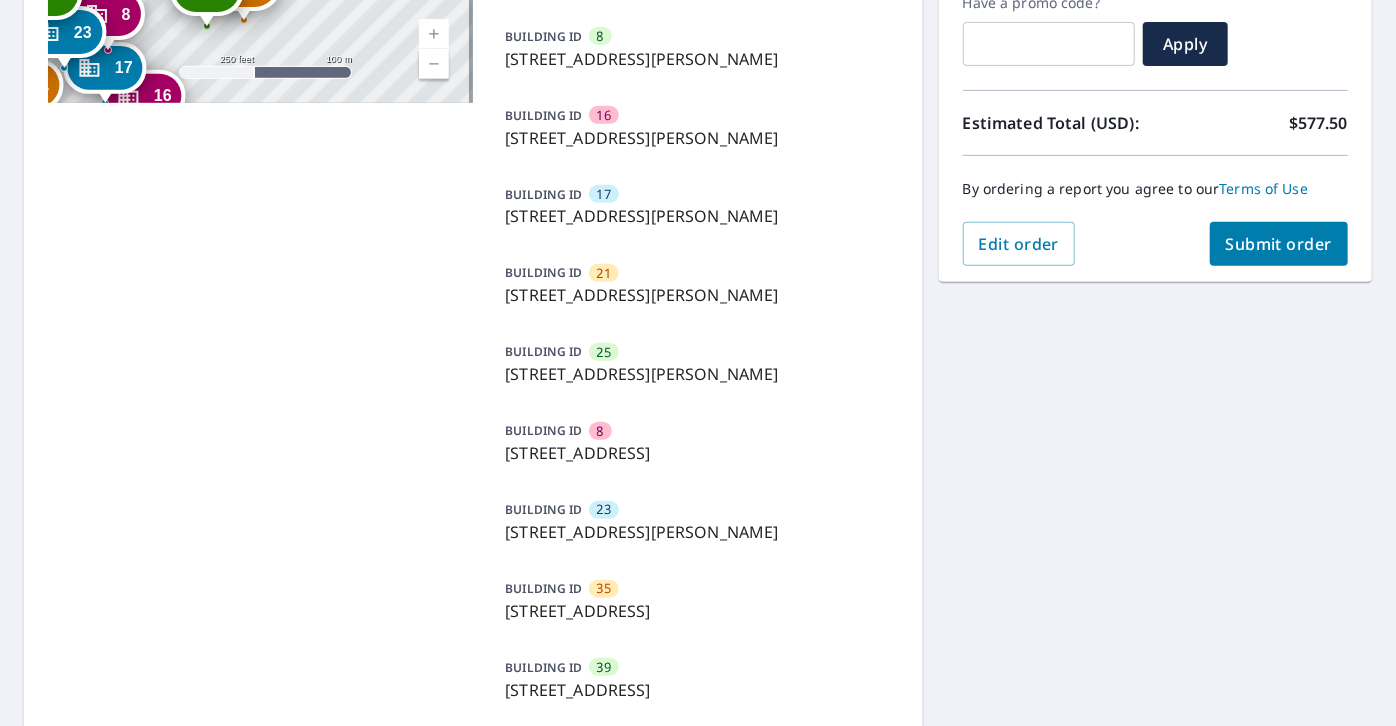 click on "Submit order" at bounding box center (1279, 244) 